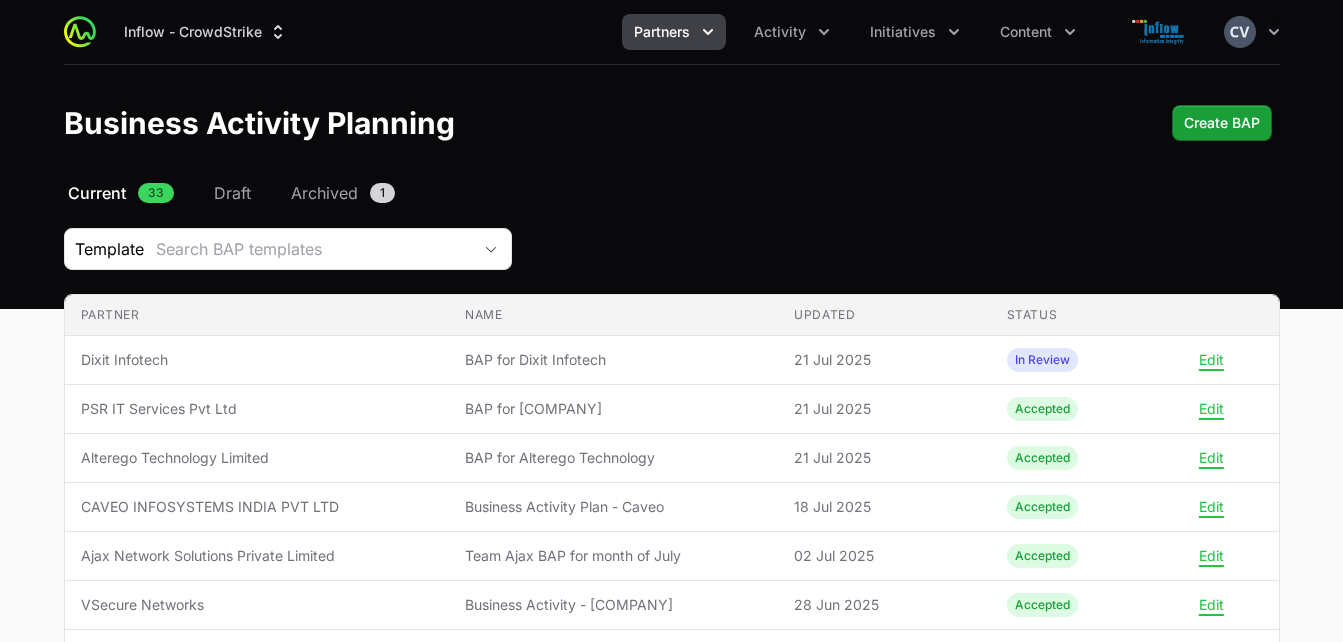 scroll, scrollTop: 0, scrollLeft: 0, axis: both 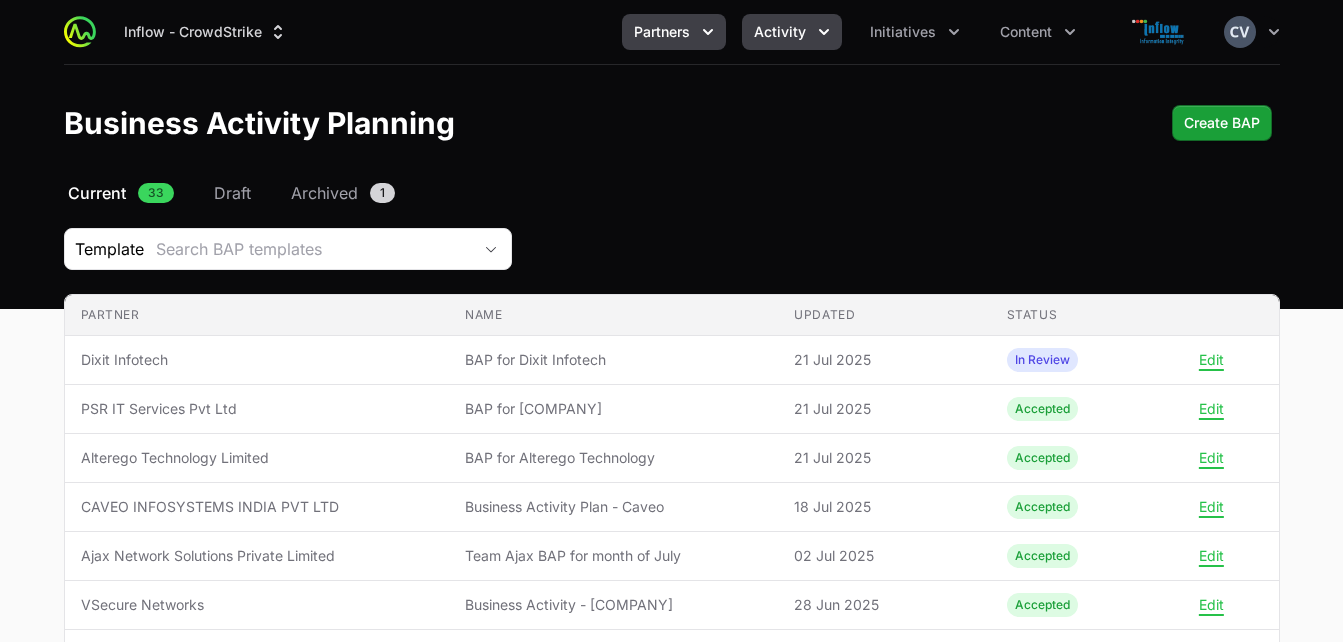 click 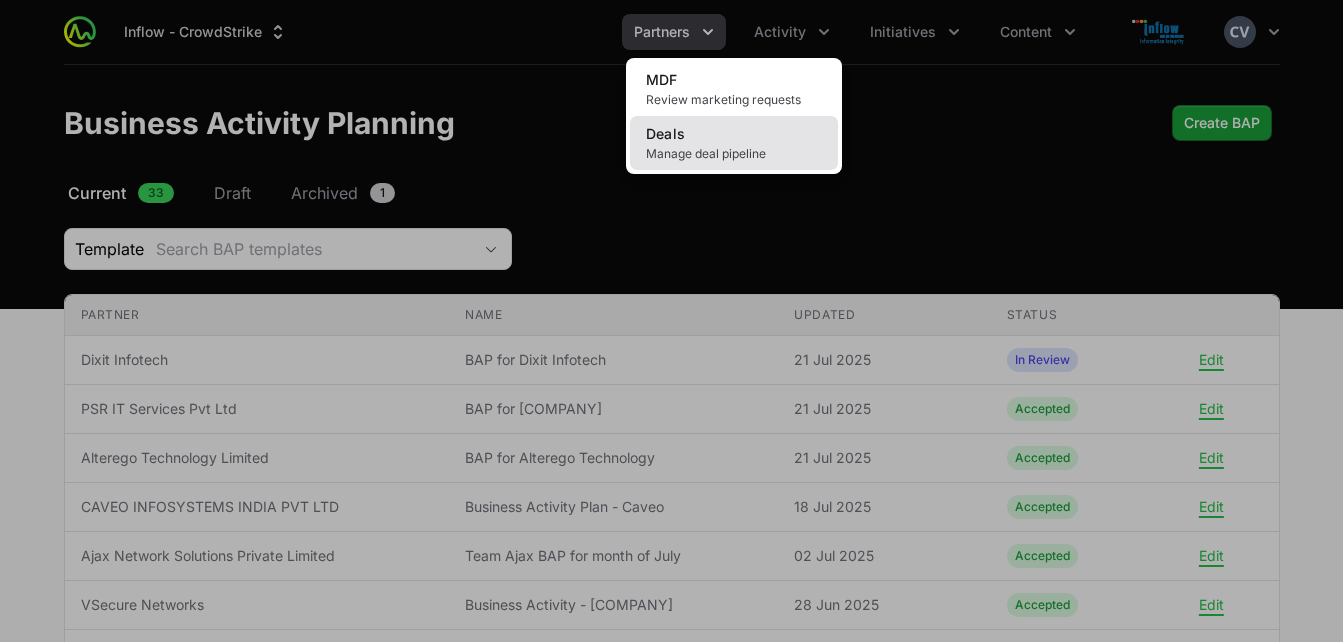 click on "Manage deal pipeline" 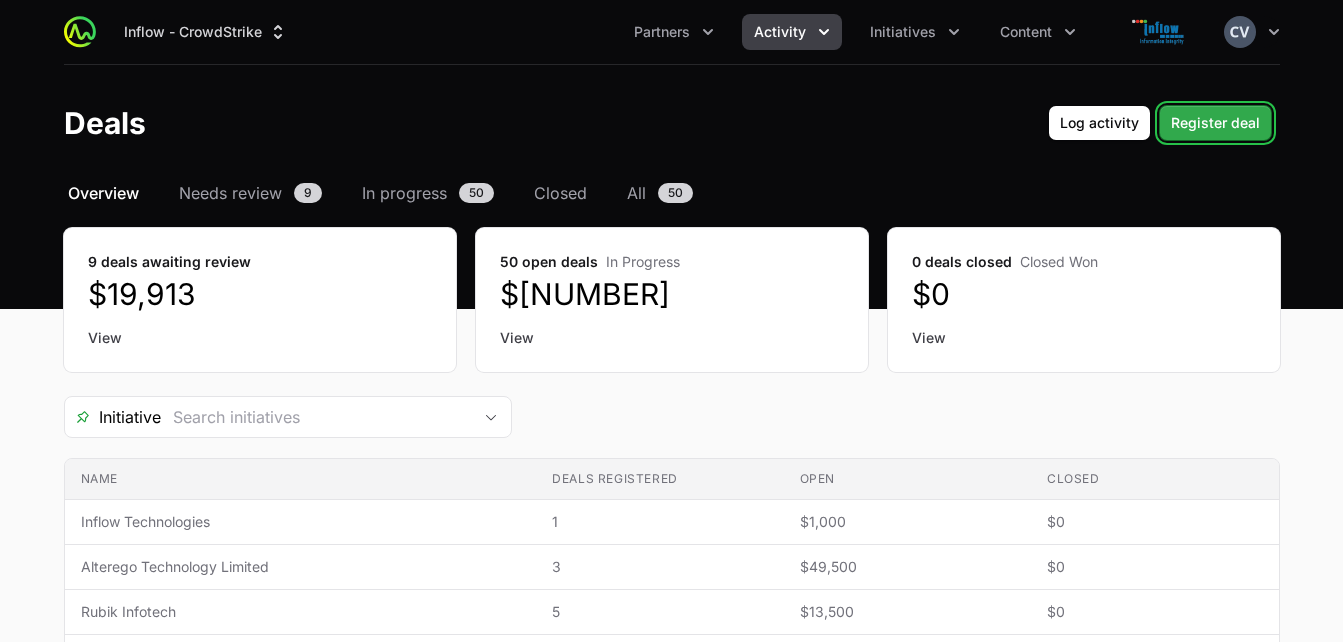 click on "Register deal" 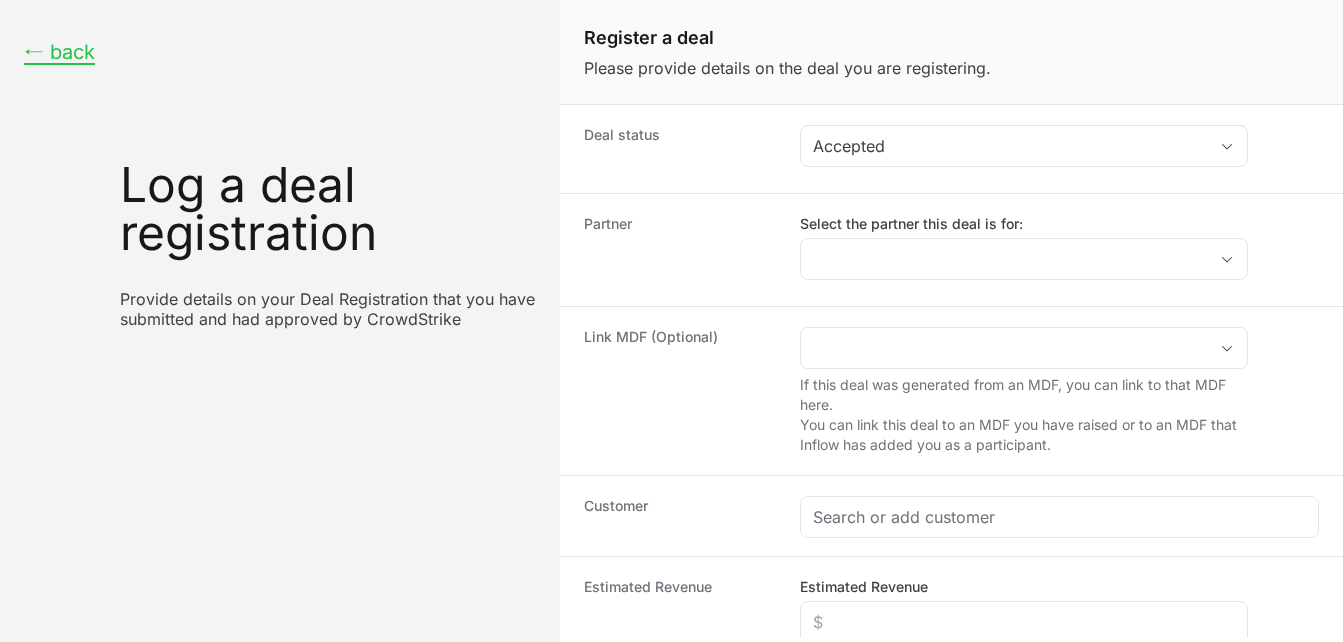 click on "Select the partner this deal is for:" 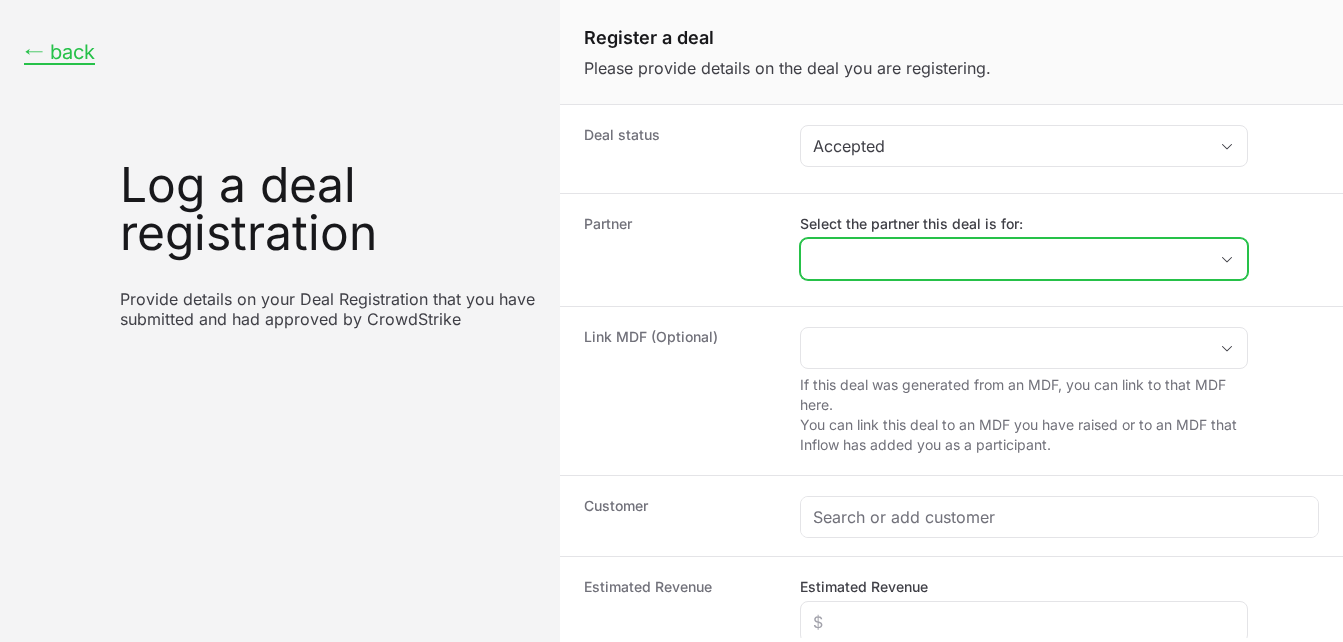 click on "Select the partner this deal is for:" 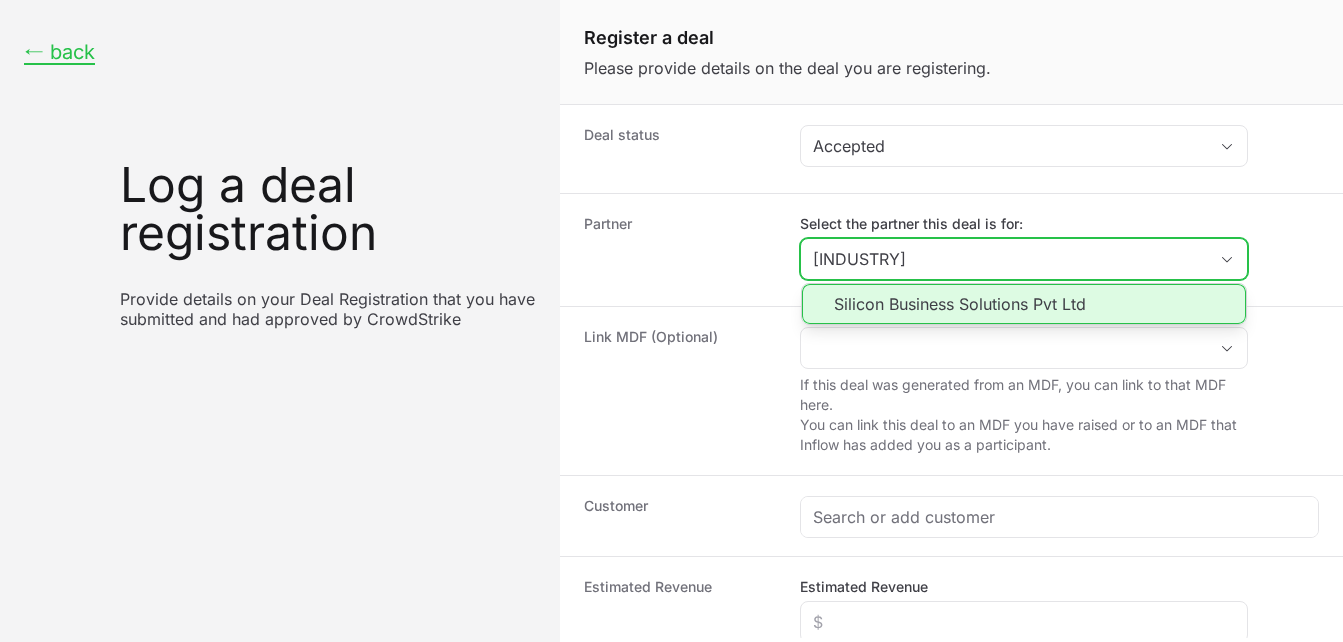 click on "Silicon Business Solutions Pvt Ltd" 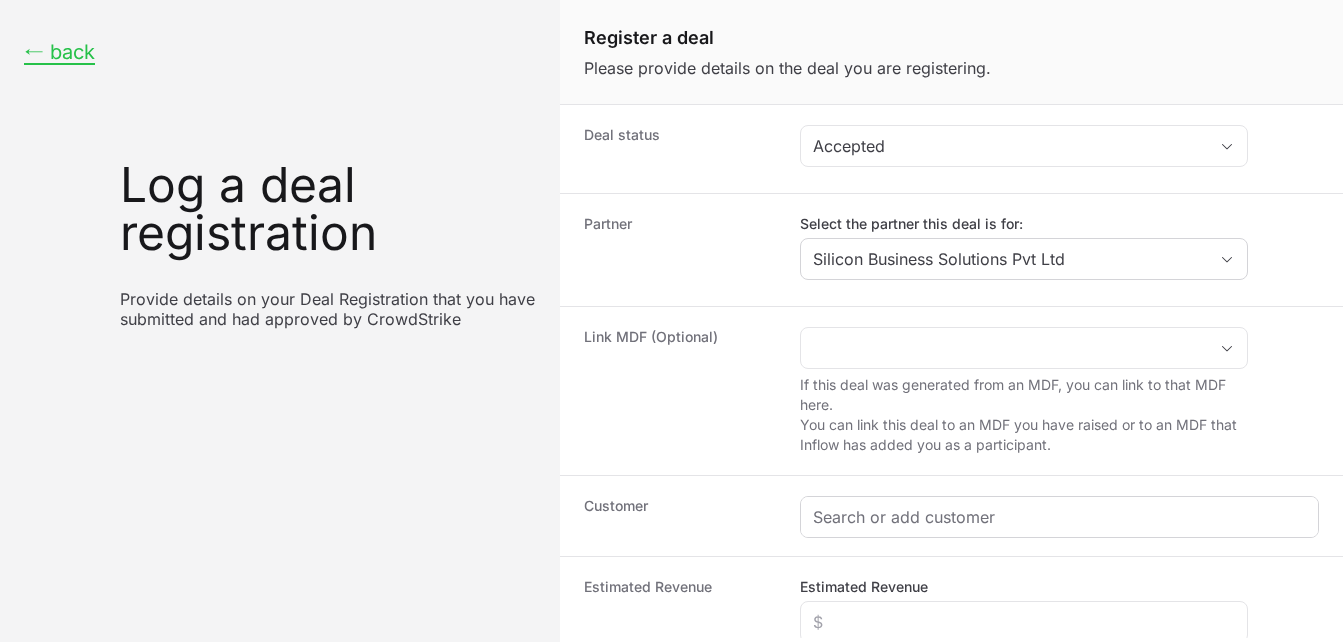 click 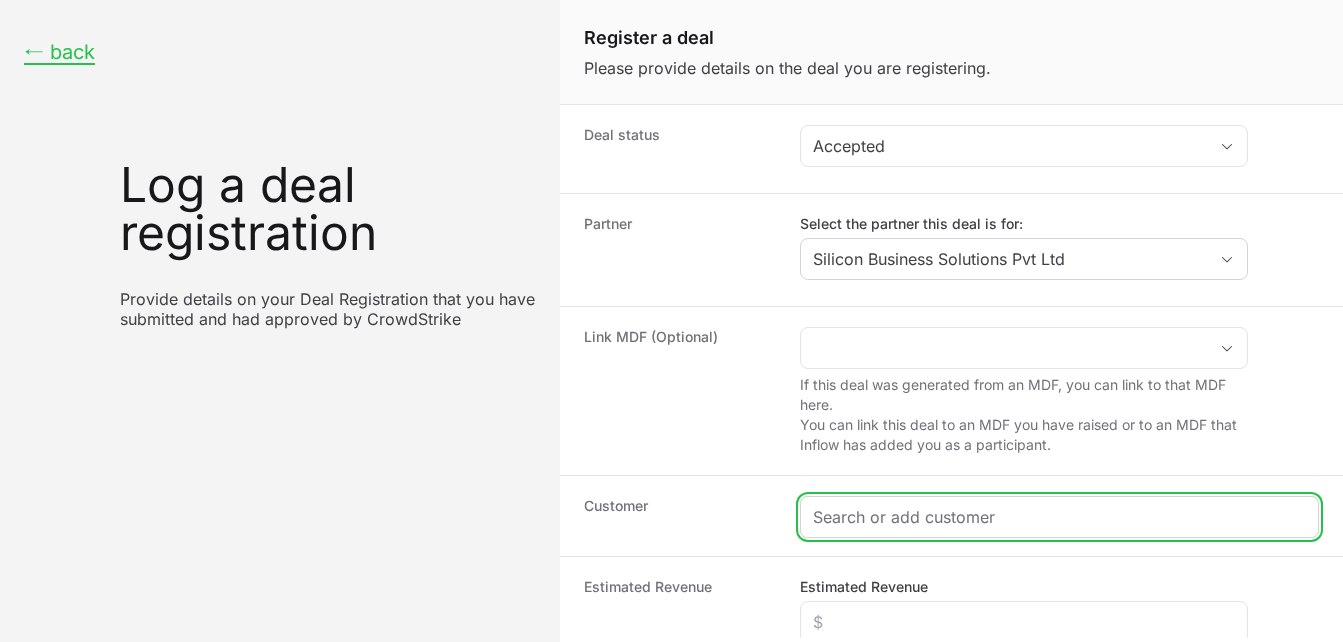 click 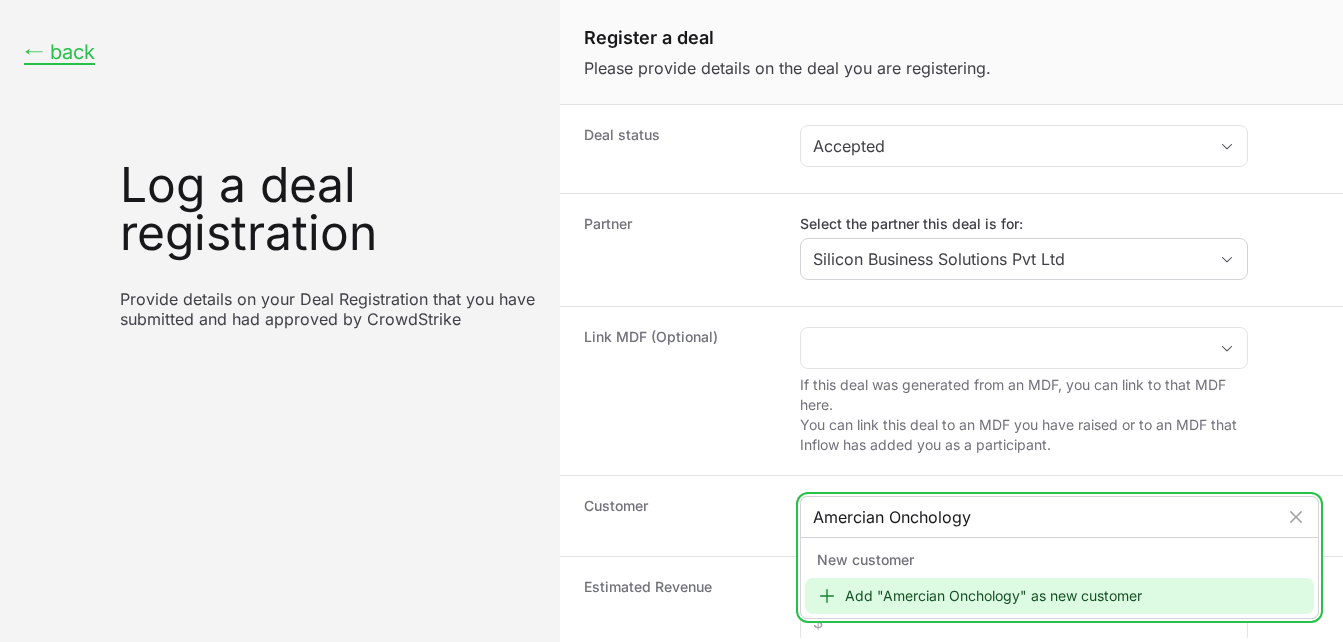 type on "Amercian Onchology" 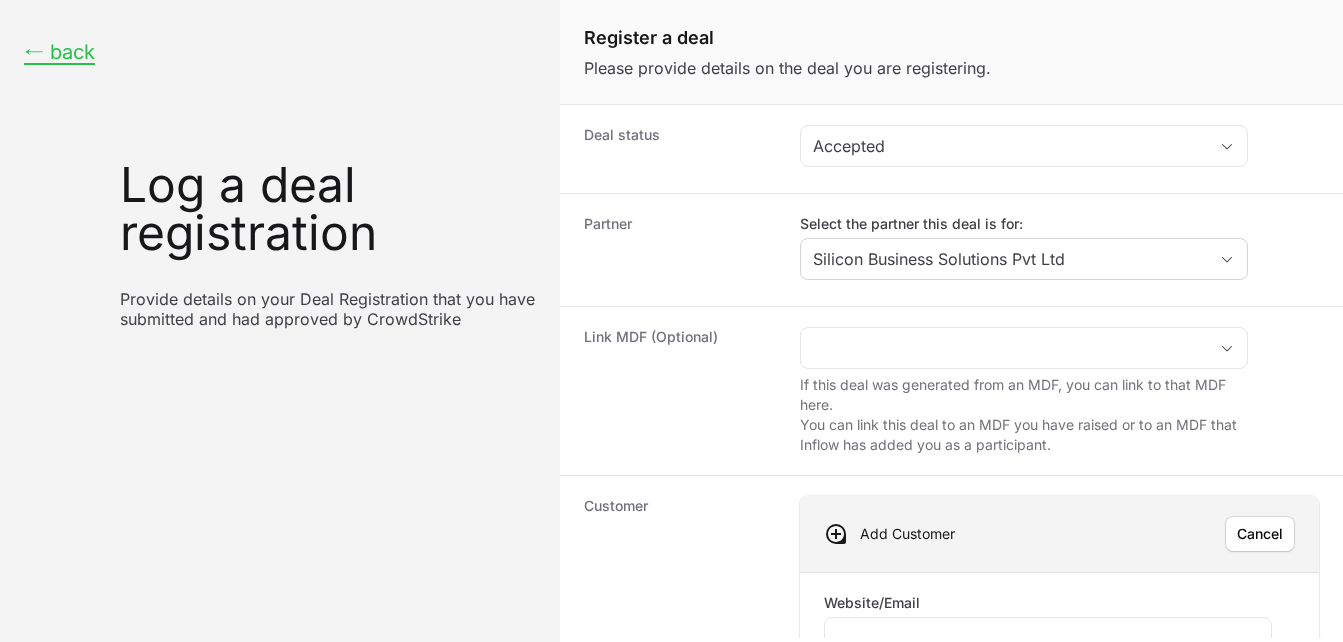 click on "Website/Email" 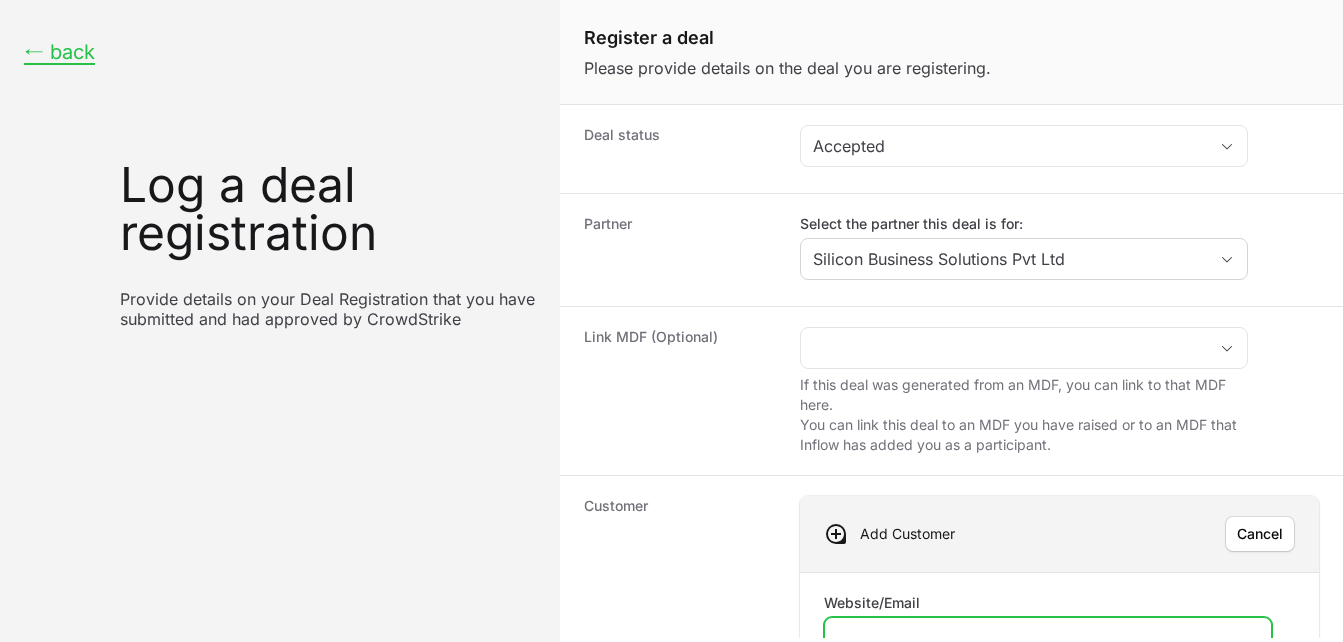 click on "Website/Email" 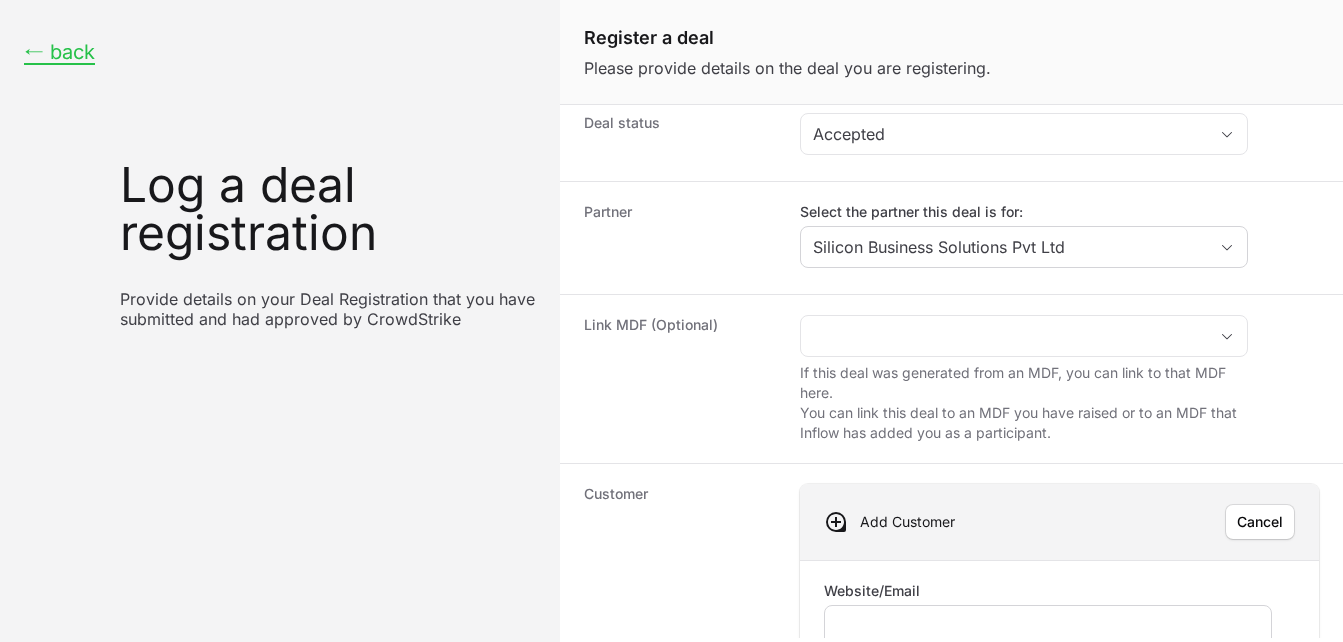 click 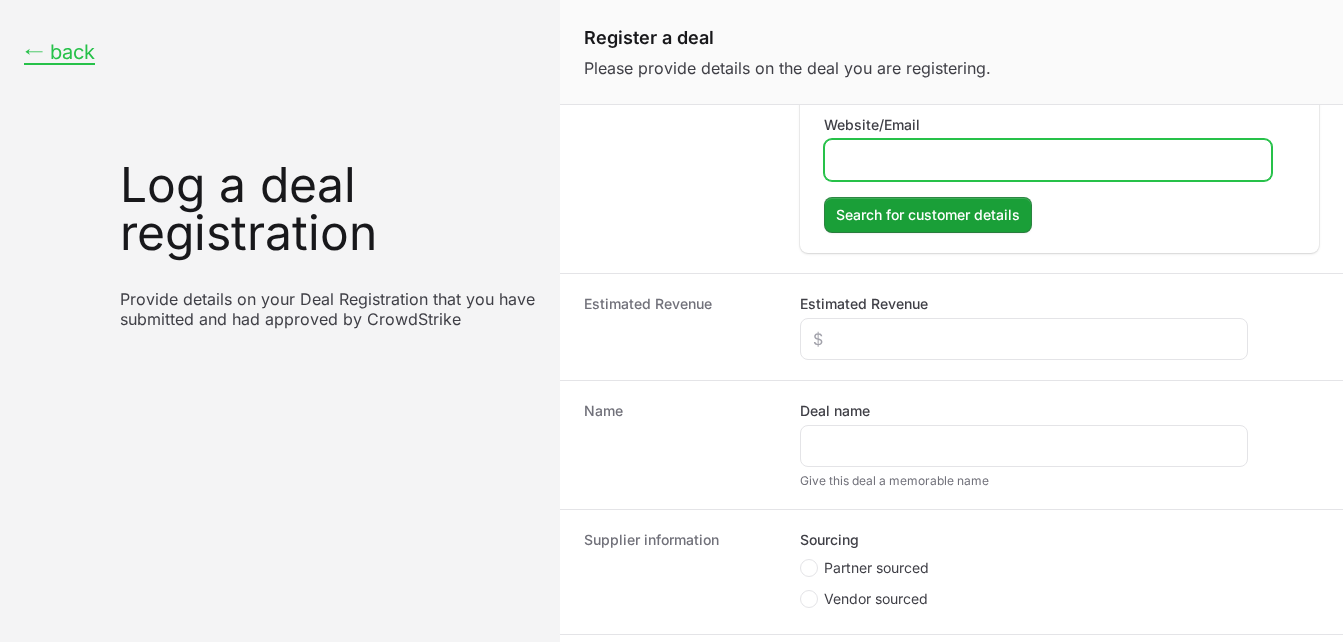 click on "Website/Email" 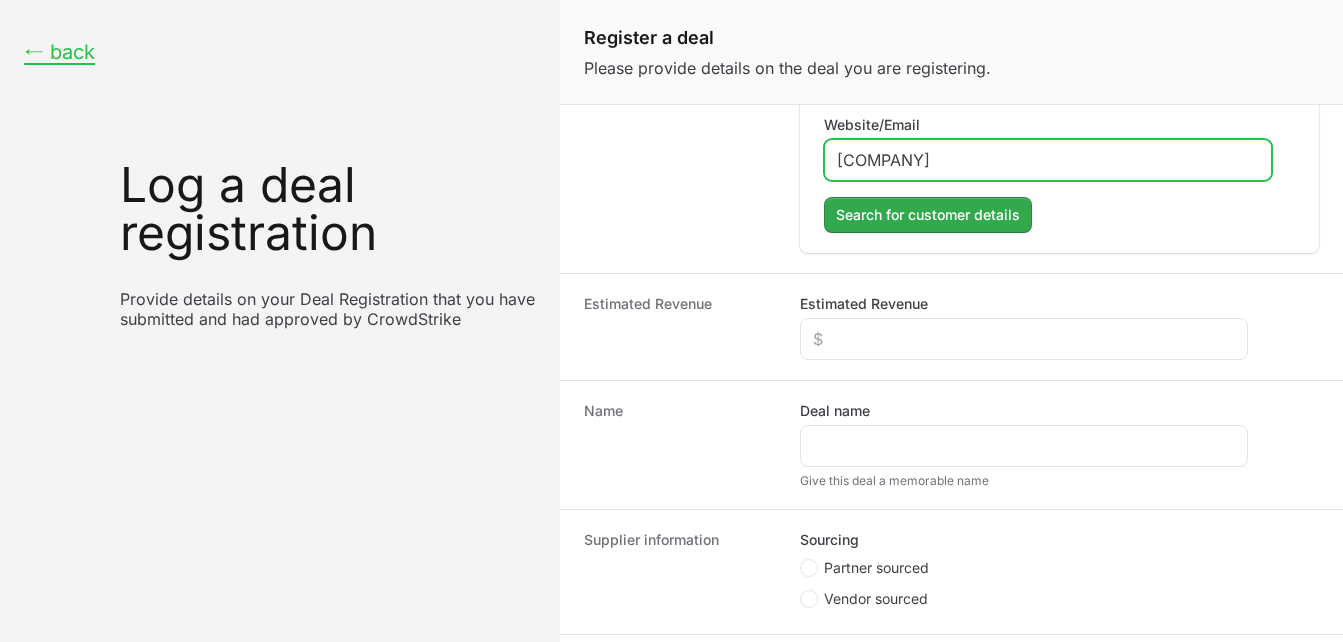 type on "[COMPANY]" 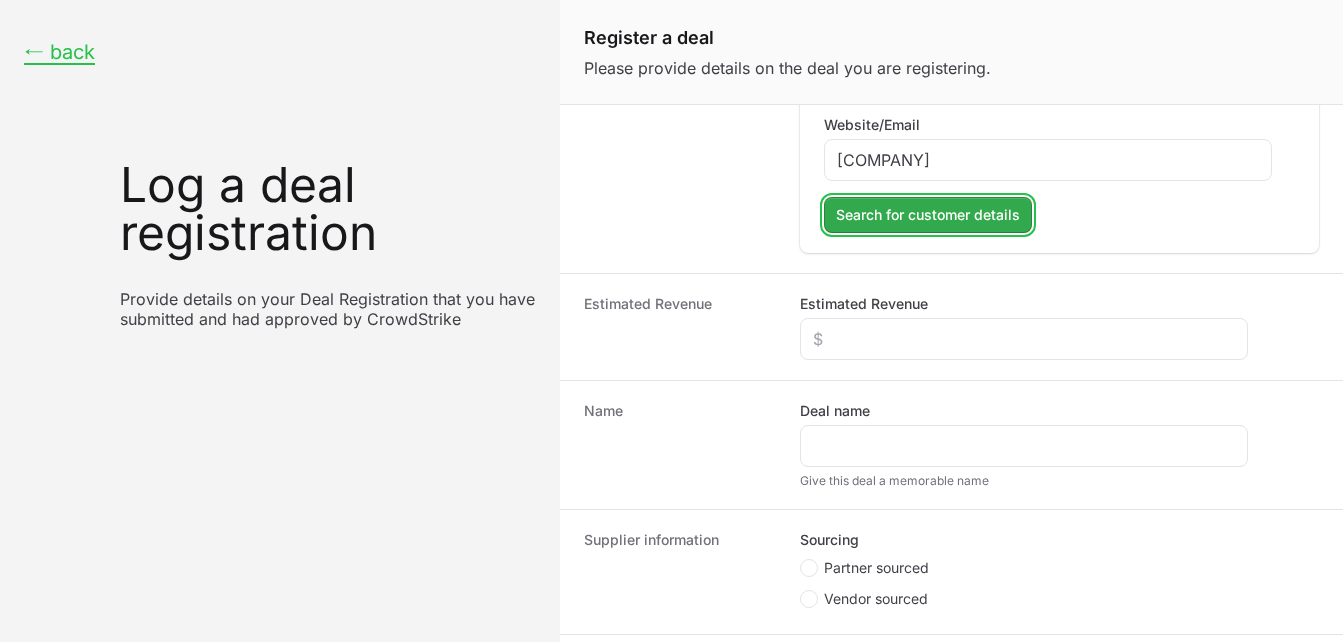 click on "Search for customer details" 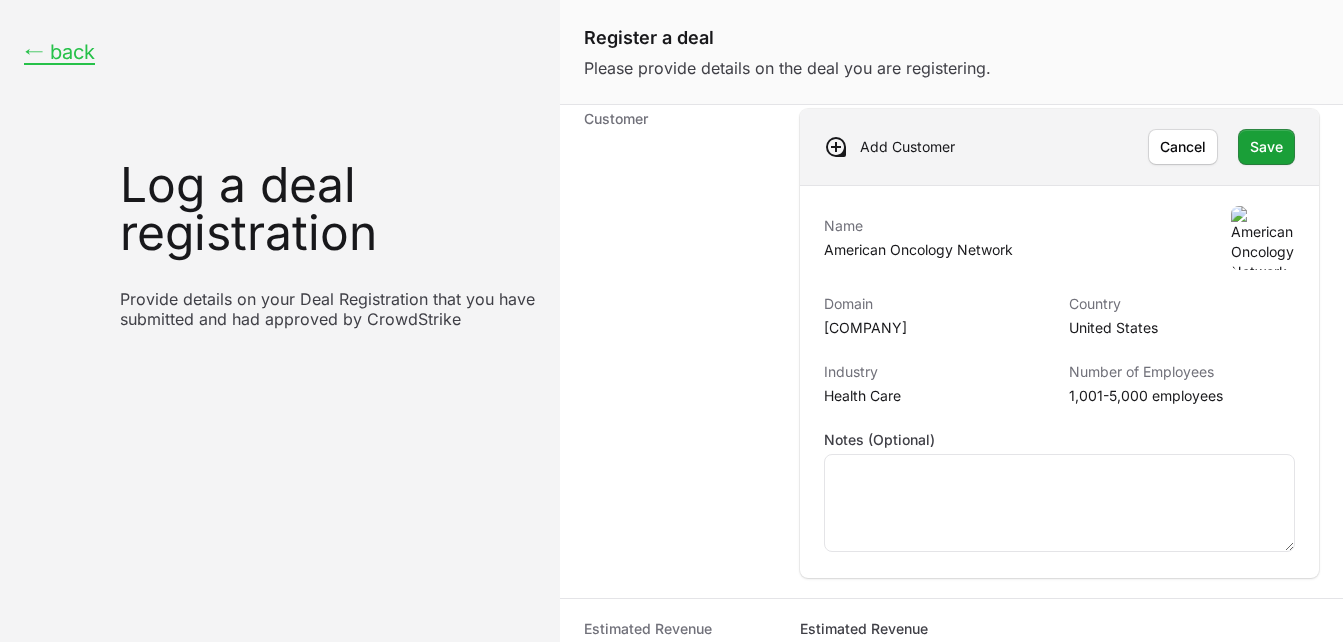scroll, scrollTop: 384, scrollLeft: 0, axis: vertical 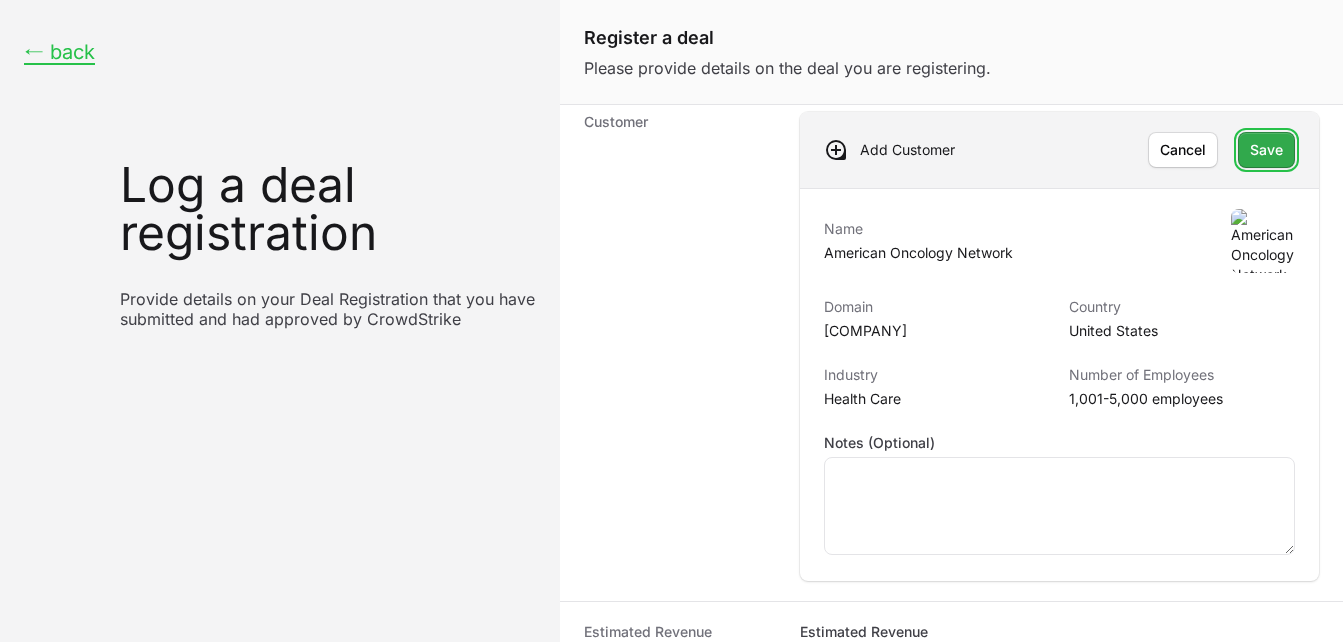 click on "Save" 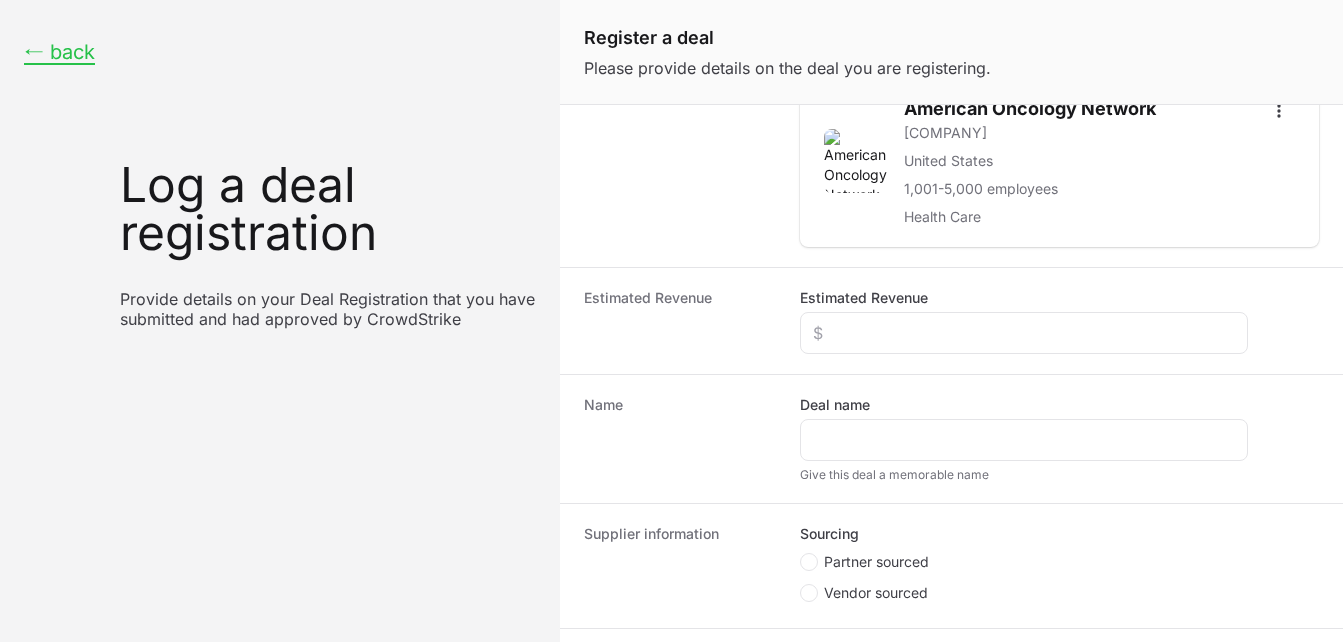 scroll, scrollTop: 514, scrollLeft: 0, axis: vertical 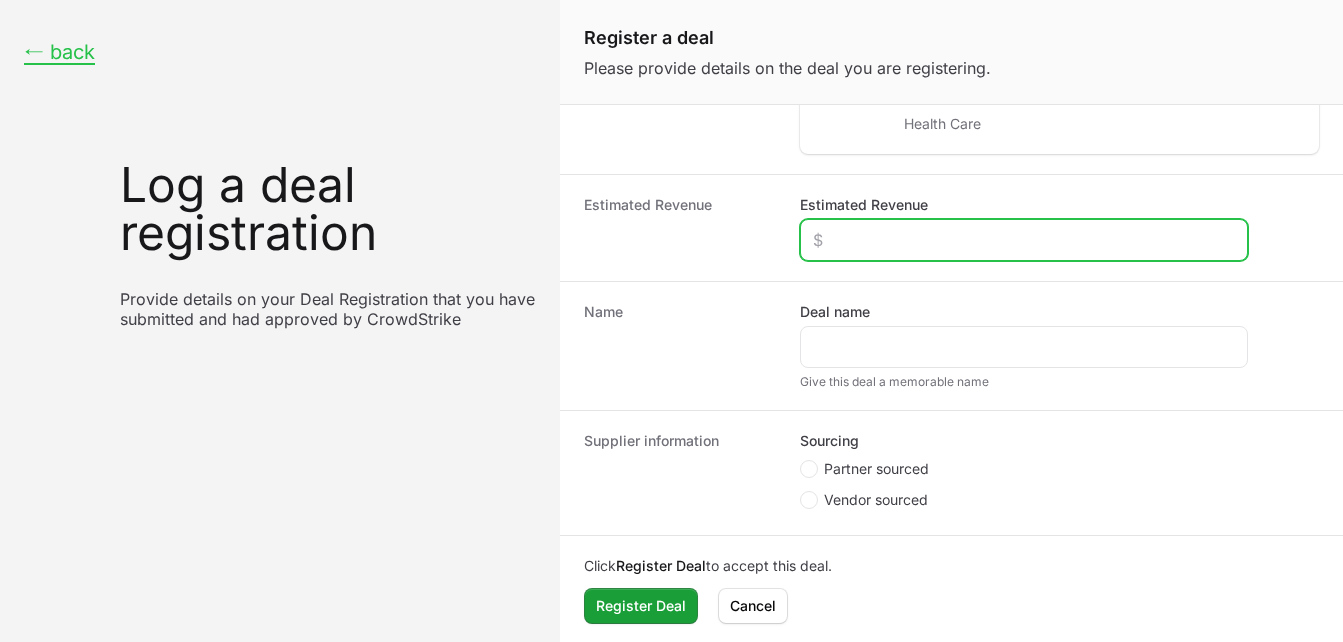 click on "Estimated Revenue" 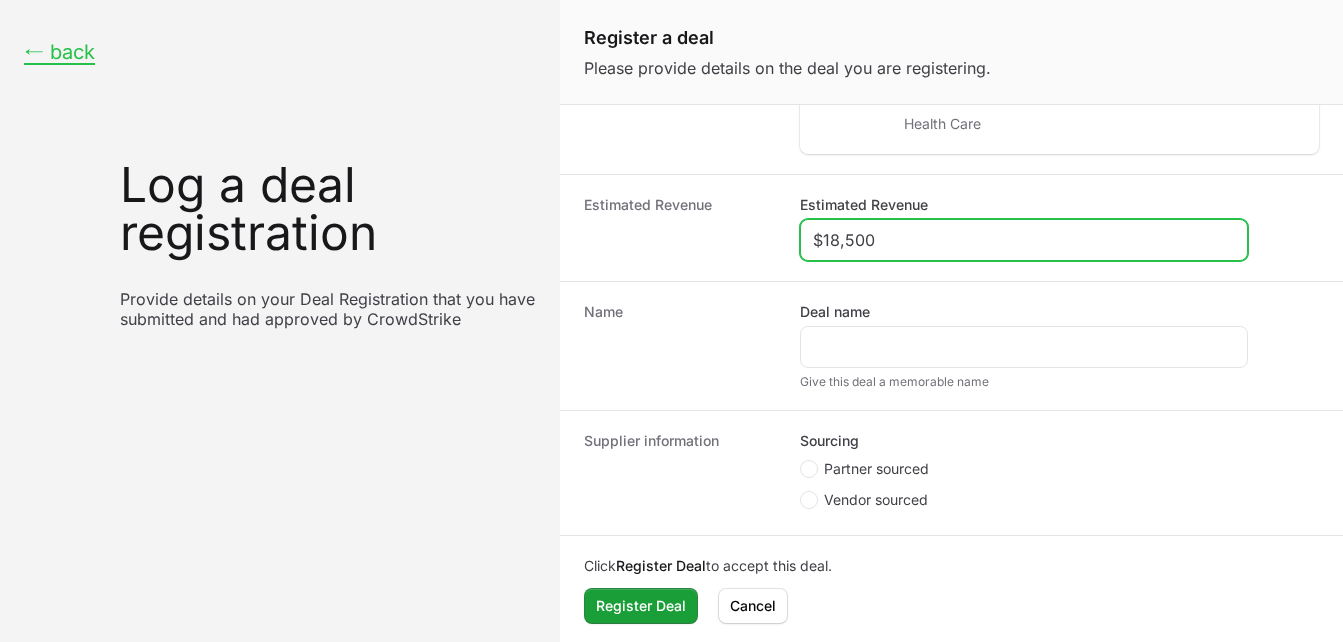 scroll, scrollTop: 520, scrollLeft: 0, axis: vertical 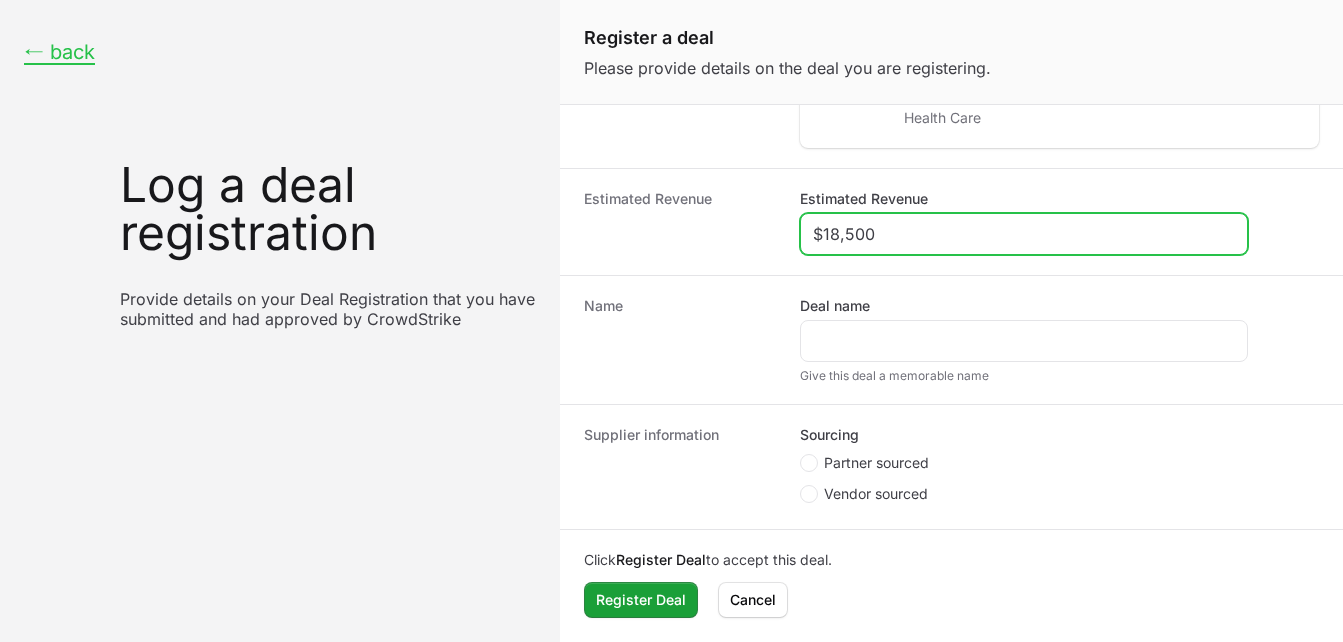 type on "$18,500" 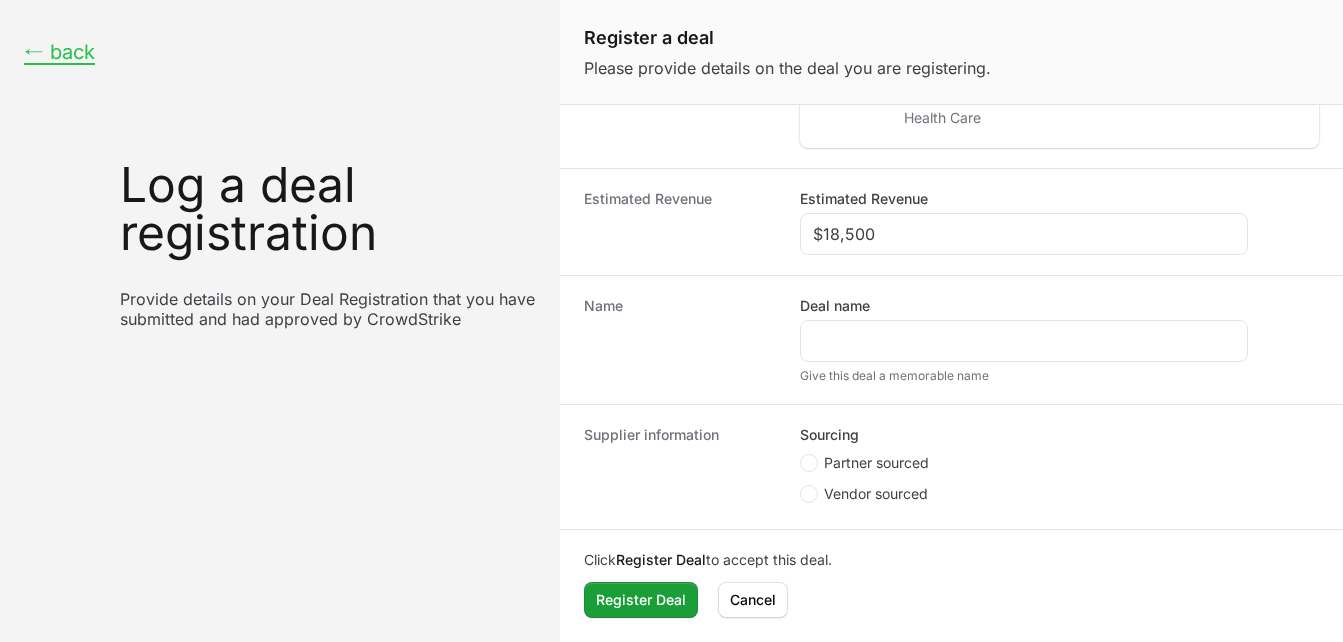 click on "Give this deal a memorable name" 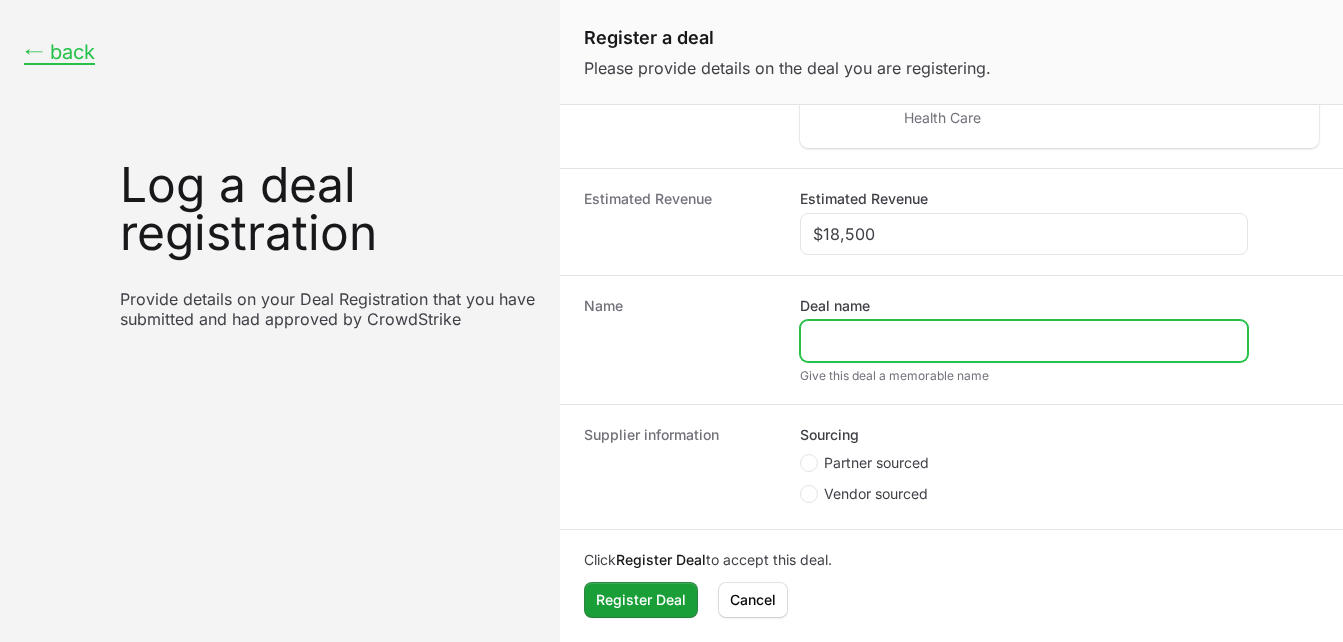 click on "Deal name" 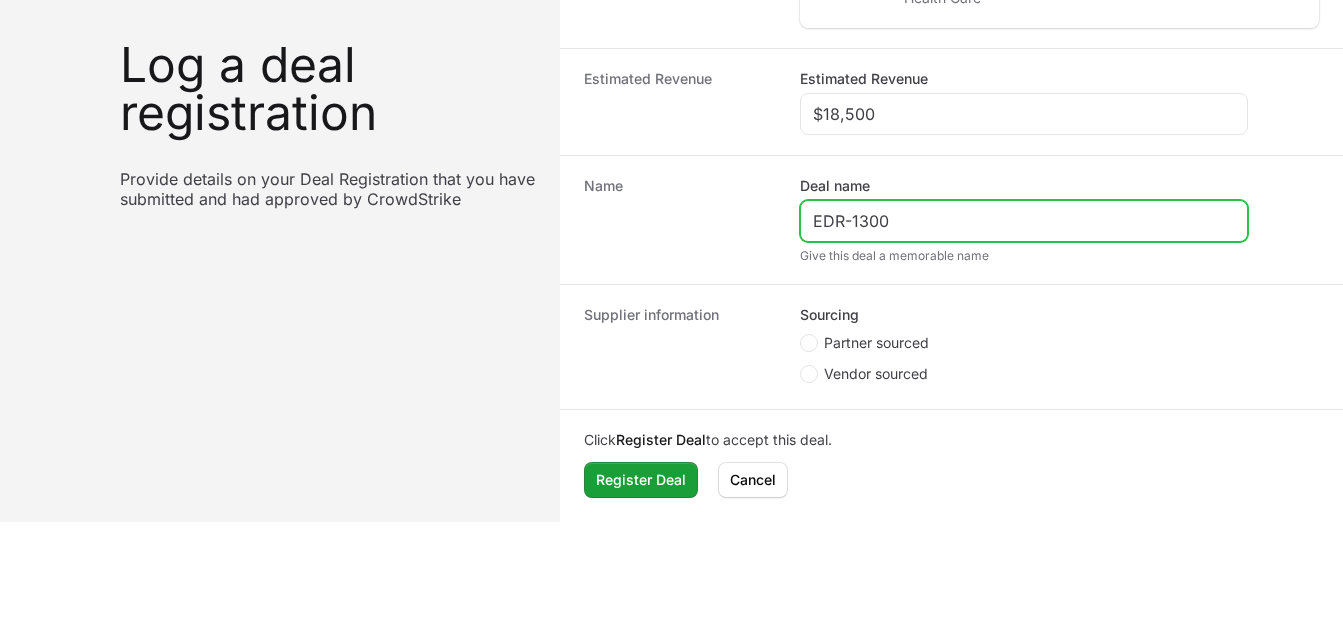 scroll, scrollTop: 144, scrollLeft: 0, axis: vertical 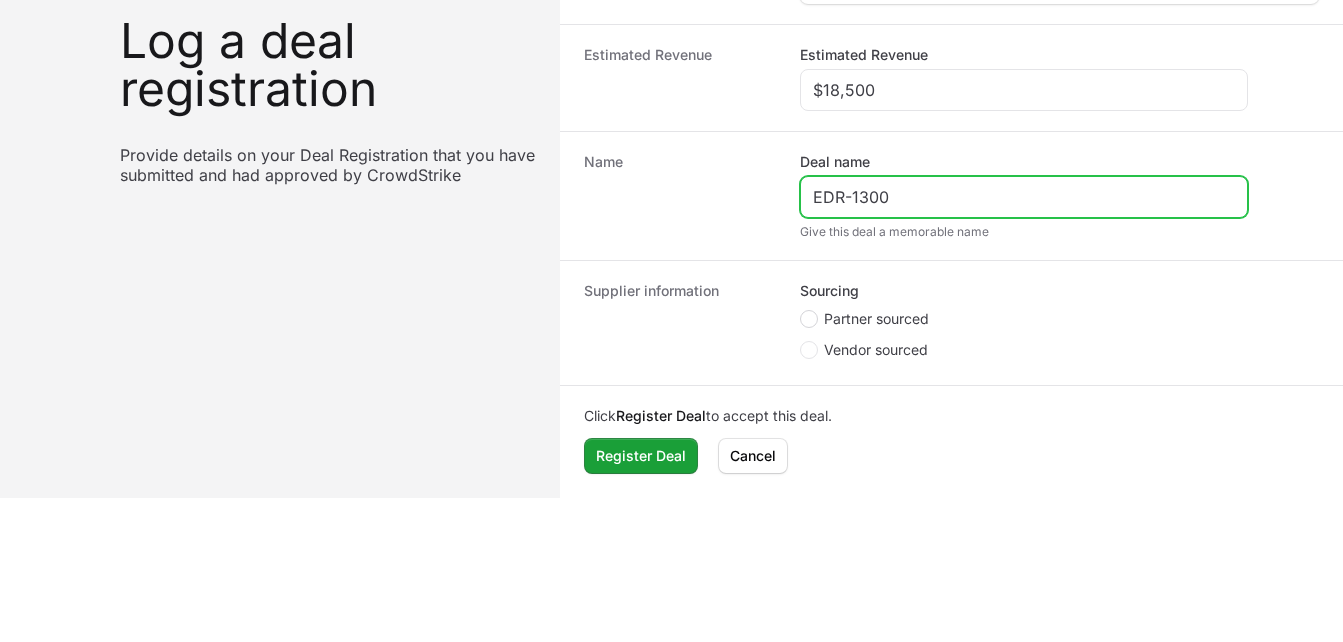 type on "EDR-1300" 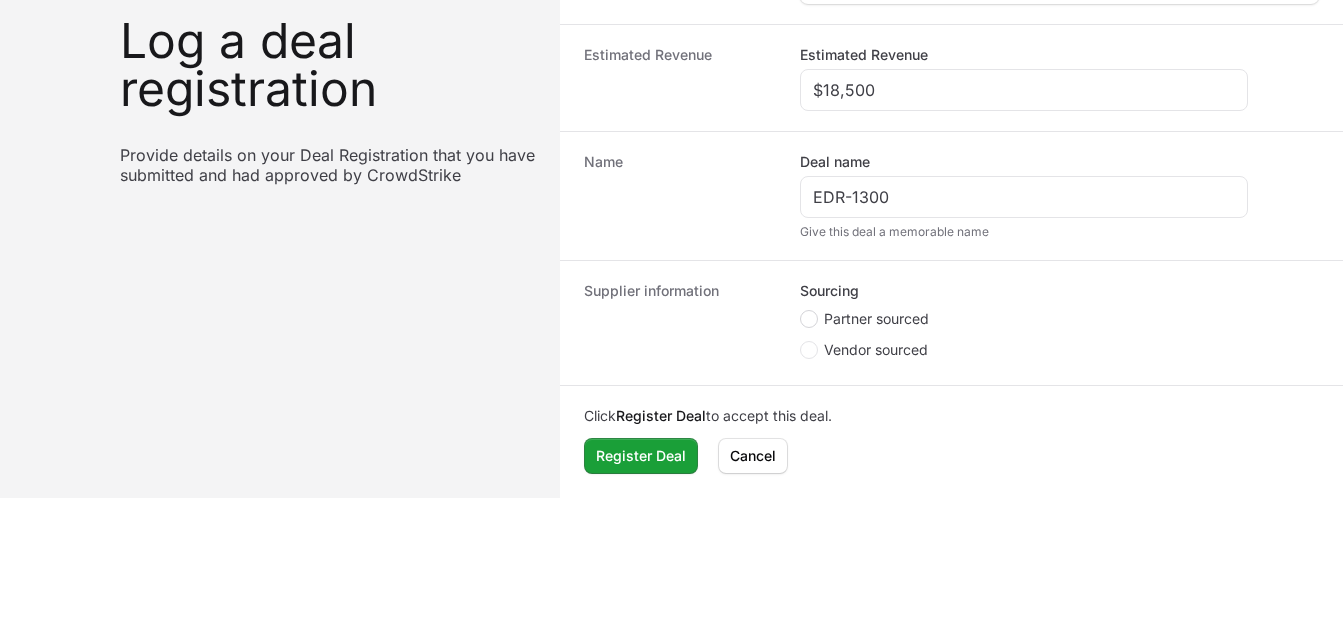 click 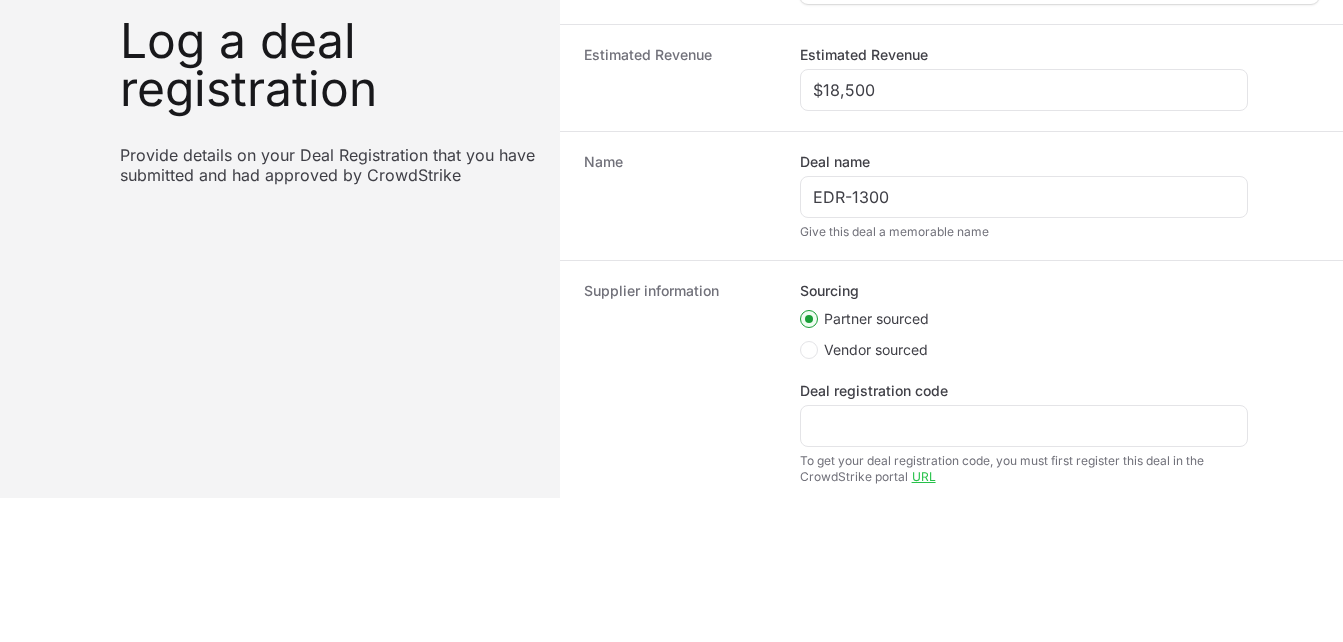 scroll, scrollTop: 365, scrollLeft: 0, axis: vertical 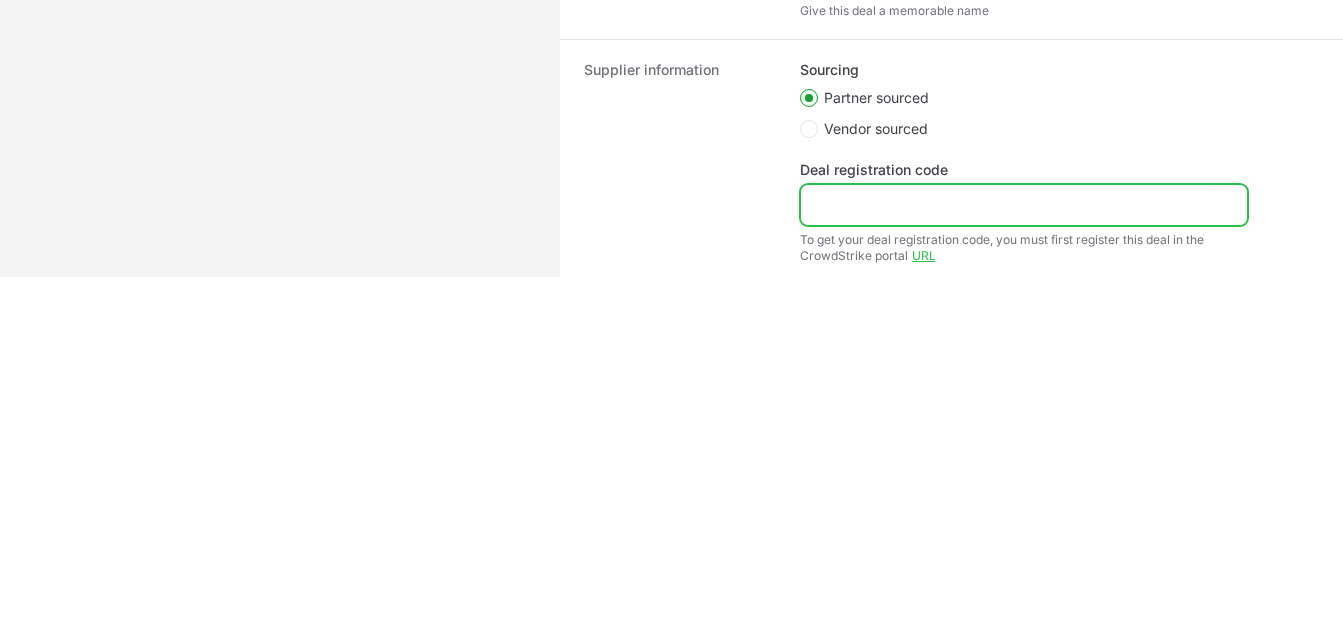 click on "Deal registration code" 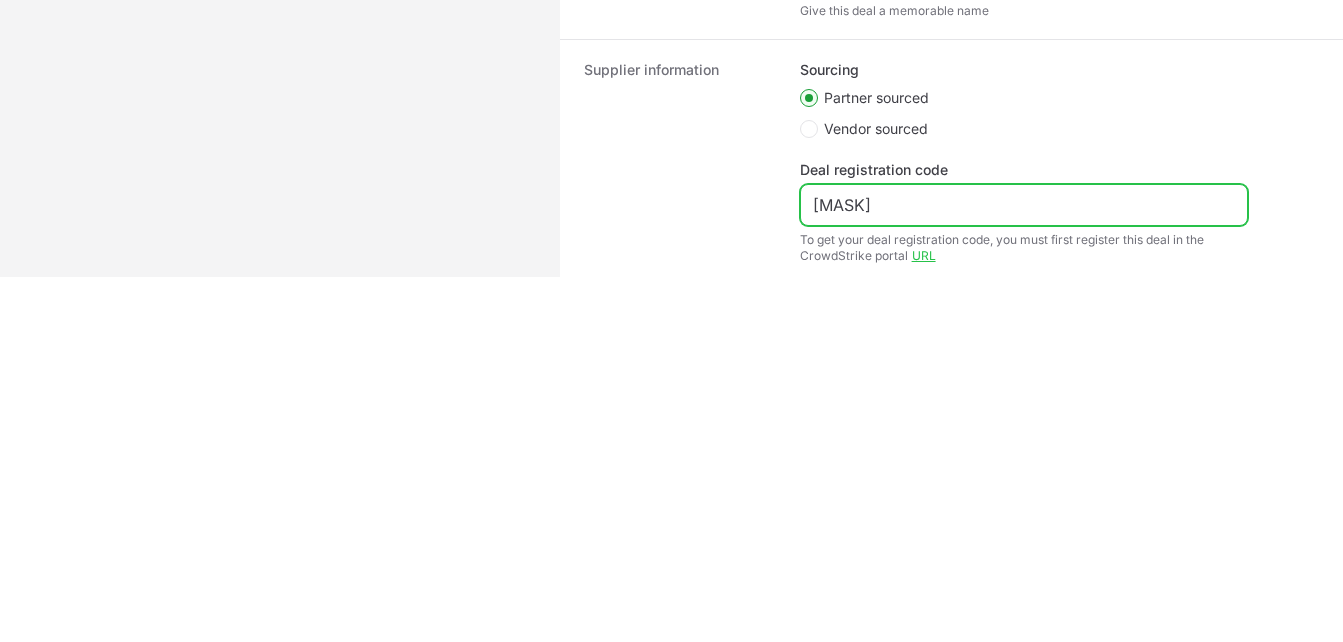 type on "[MASK]" 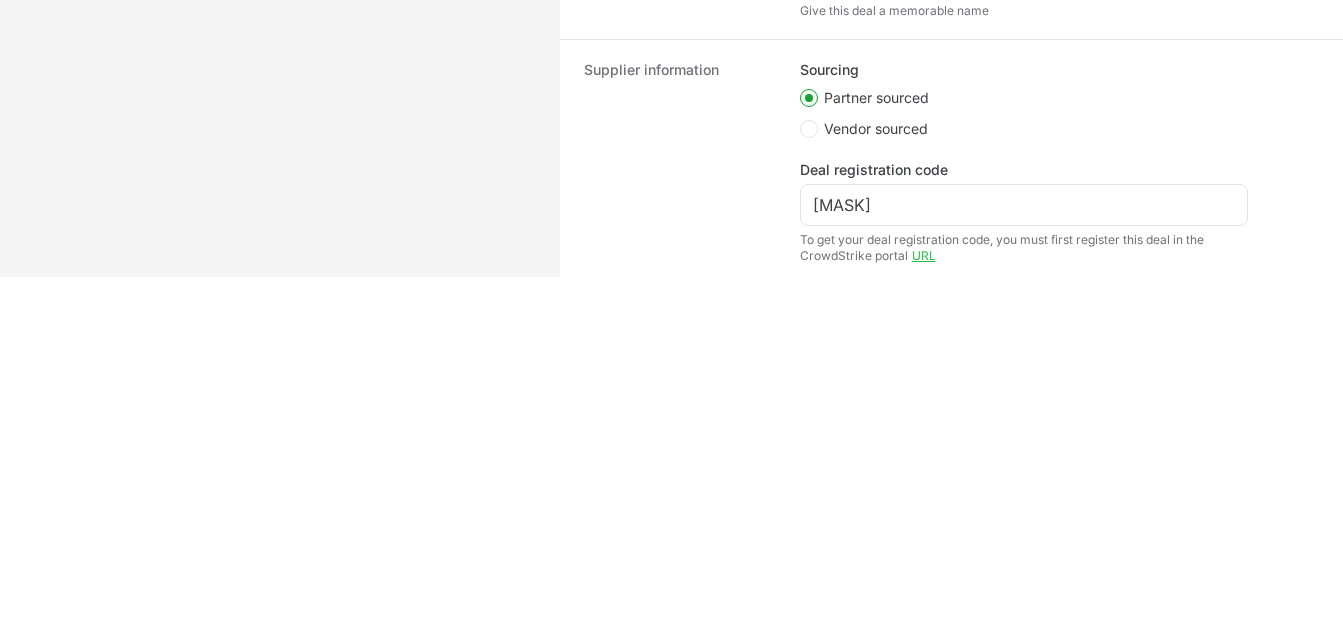 click on "← back  Log a deal registration   Provide details on your Deal Registration that you have submitted and had approved by CrowdStrike Register a deal  Please provide details on the deal you are registering.  Deal status Accepted Partner Select the partner this deal is for: [COMPANY] Link MDF (Optional)  If this deal was generated from an MDF, you can link to that MDF here. You can link this deal to an MDF you have raised or to an MDF that Inflow has added you as a participant.  Customer [COMPANY] [COMPANY] · [COUNTRY] · [EMPLOYEE_RANGE] employees · [INDUSTRY] Estimated Revenue Estimated Revenue $[NUMBER] Name Deal name [MASK] Give this deal a memorable name Supplier information Sourcing Partner sourced Vendor sourced Deal registration code [MASK] To get your deal registration code, you must first register this deal in the CrowdStrike portal URL  Click  Register Deal  to accept this deal.  Register Deal Cancel" at bounding box center [671, -44] 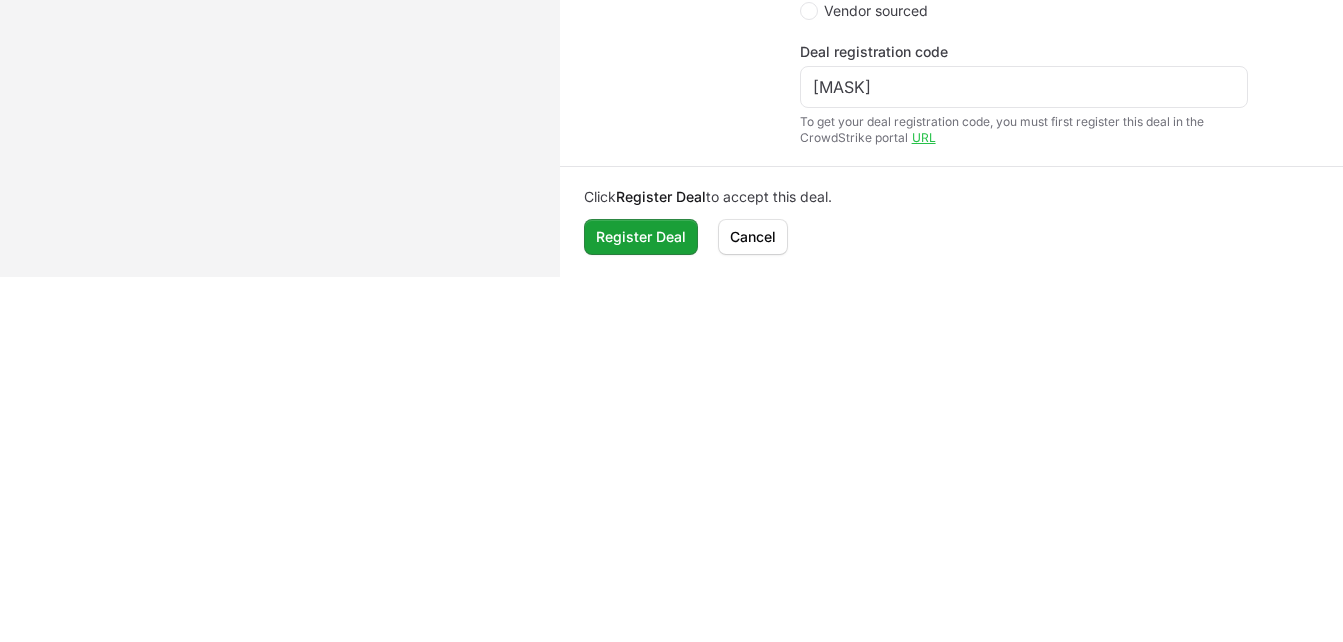 scroll, scrollTop: 640, scrollLeft: 0, axis: vertical 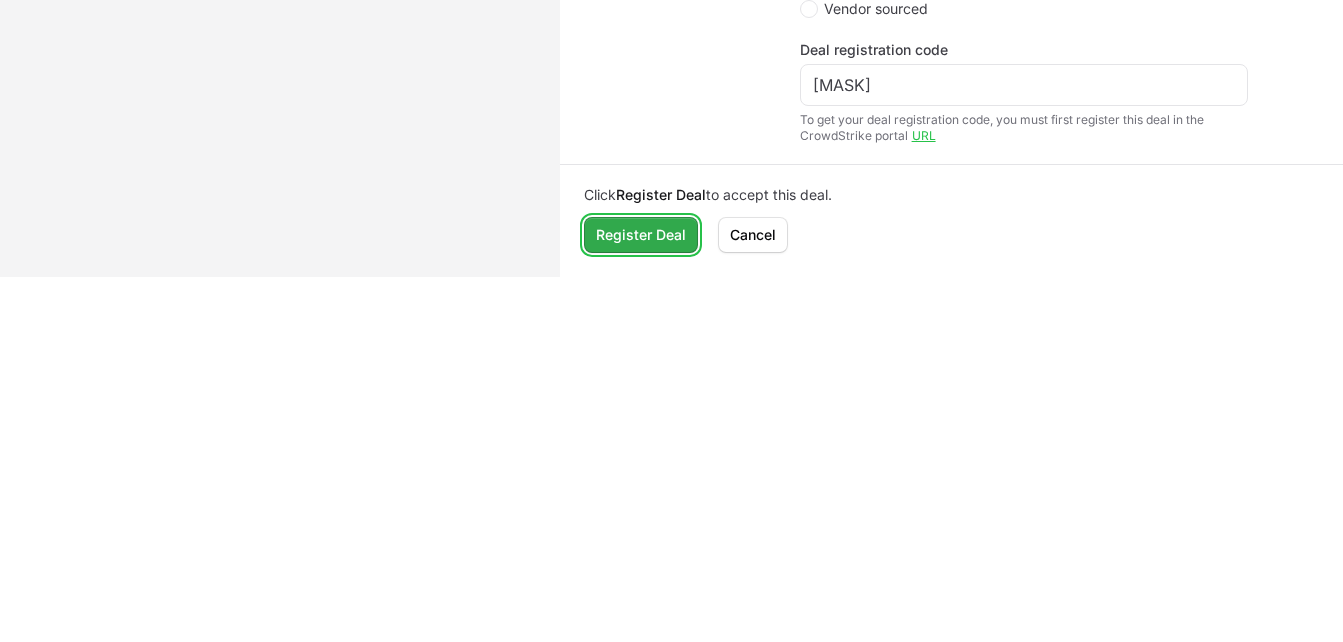 click on "Register Deal" 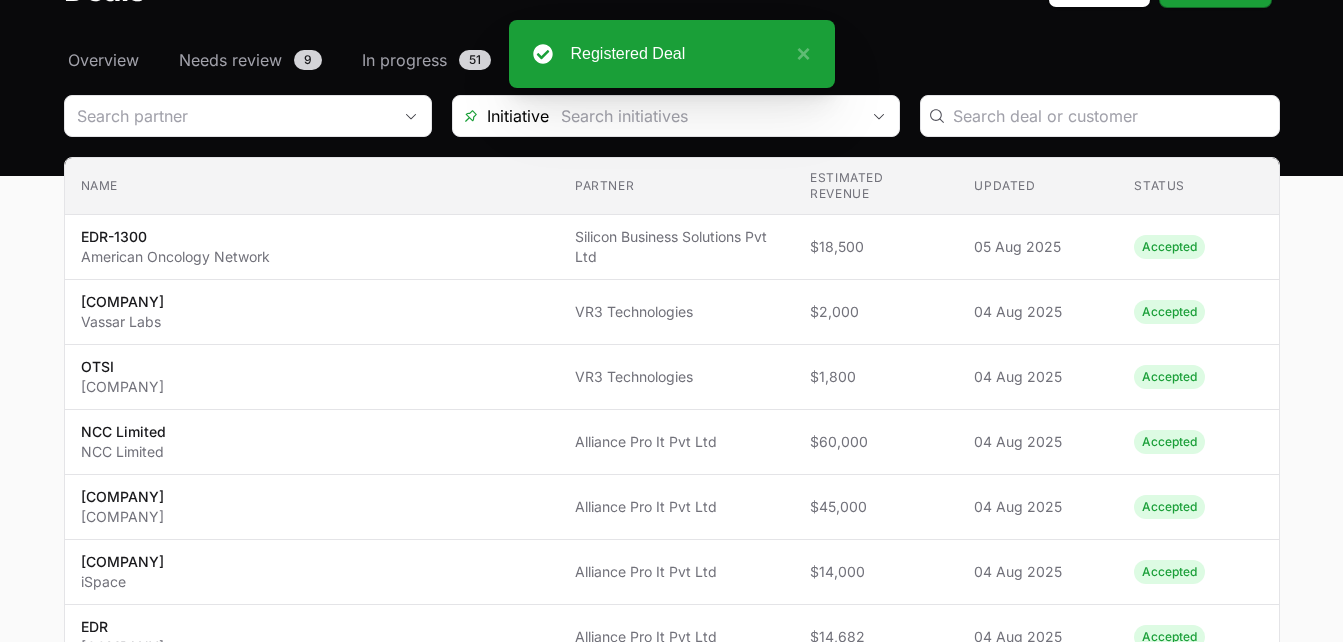 scroll, scrollTop: 0, scrollLeft: 0, axis: both 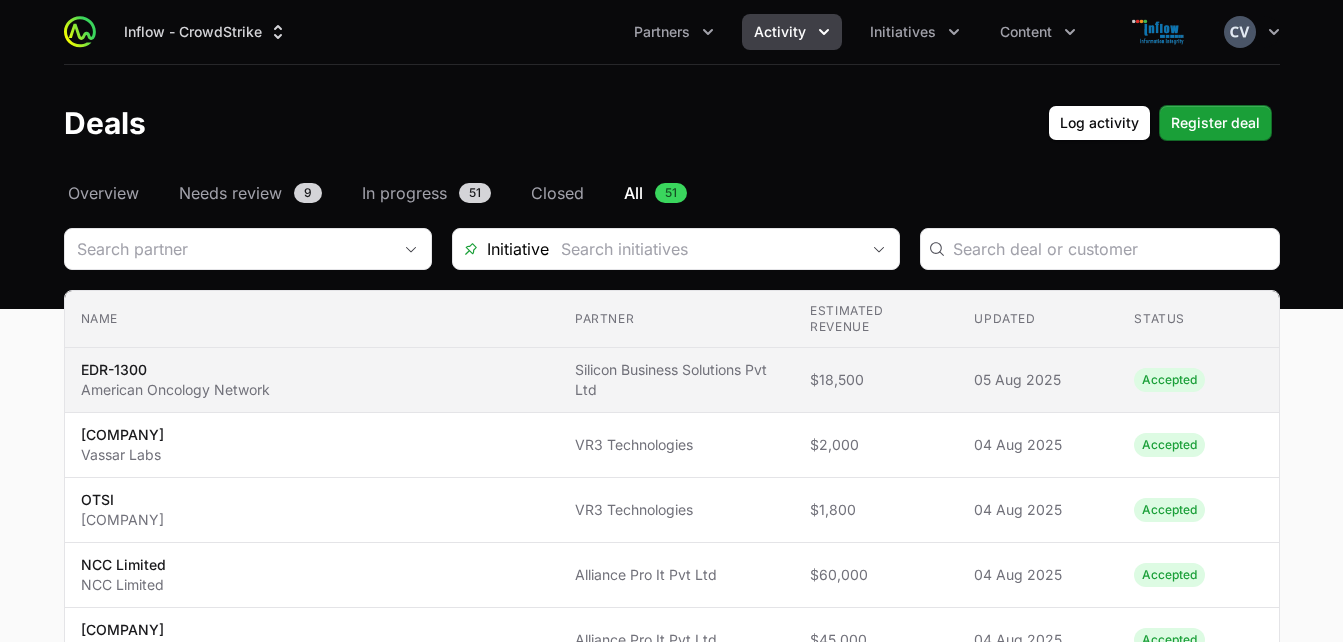 click on "Accepted" 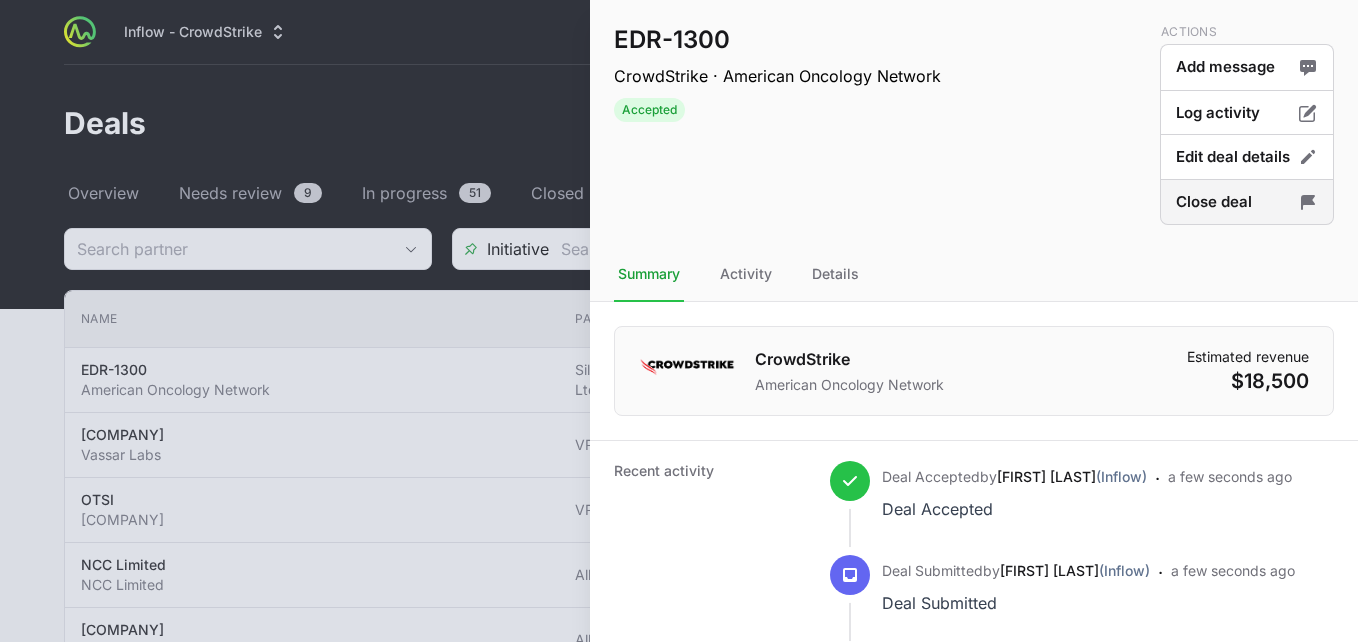 click on "Close deal" 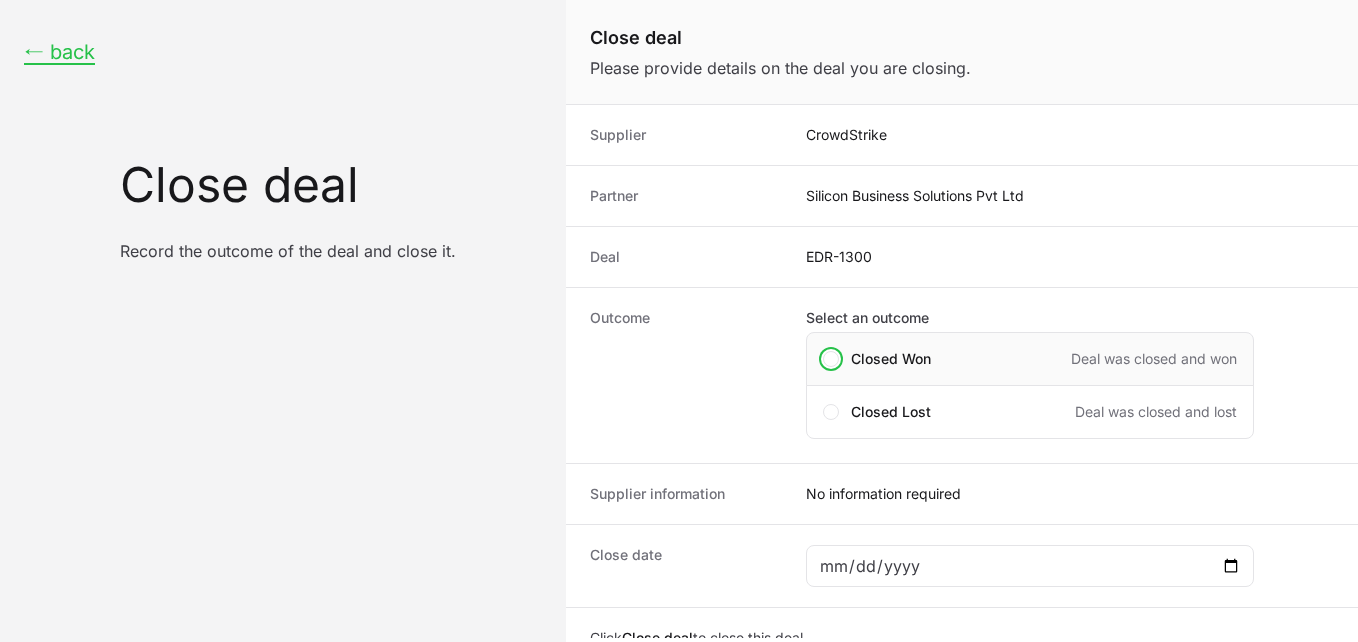 click on "Deal was closed and won" 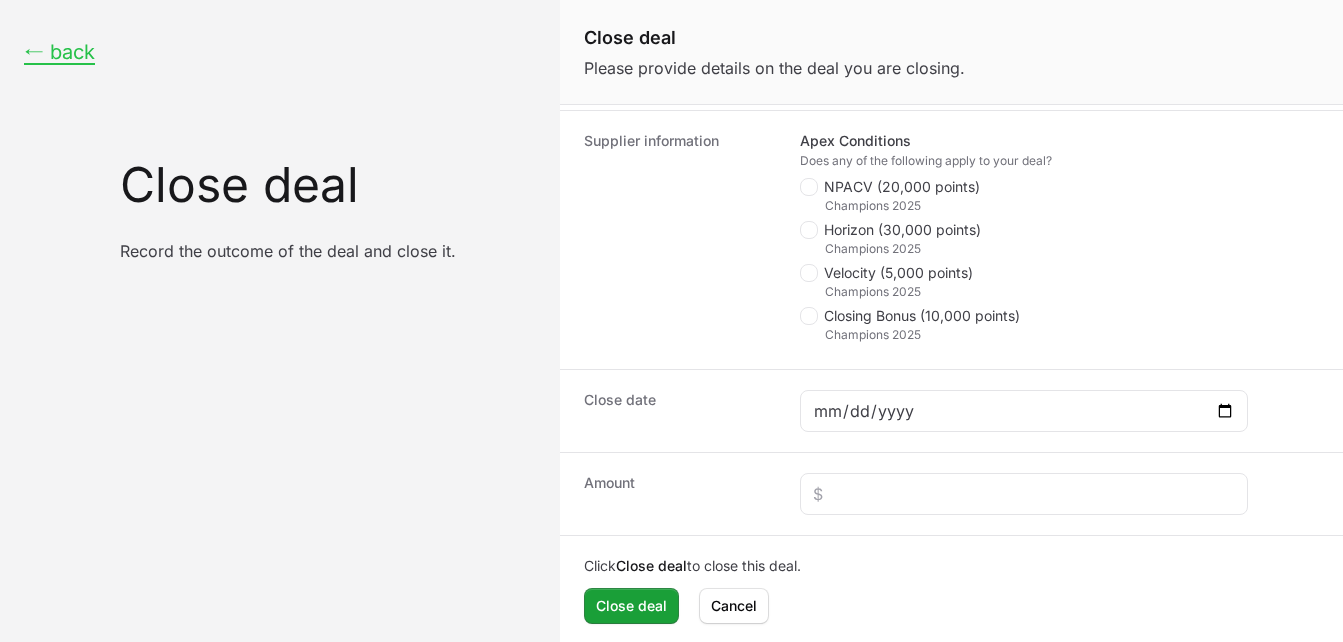 scroll, scrollTop: 504, scrollLeft: 0, axis: vertical 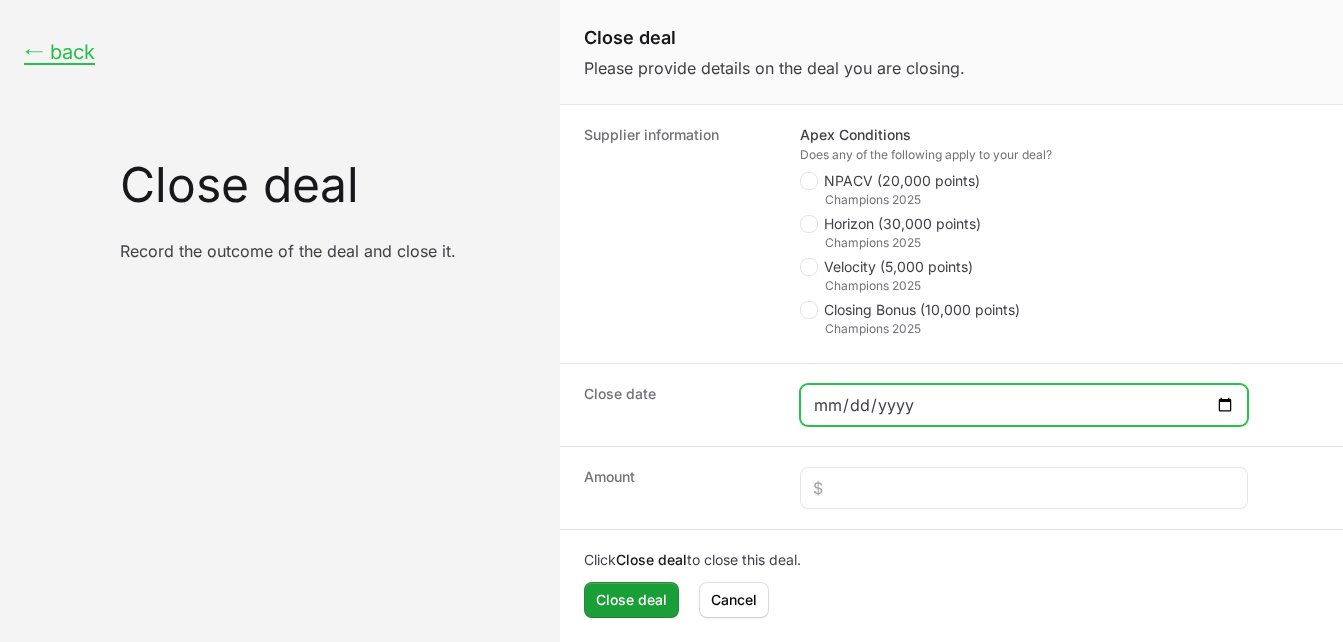 click 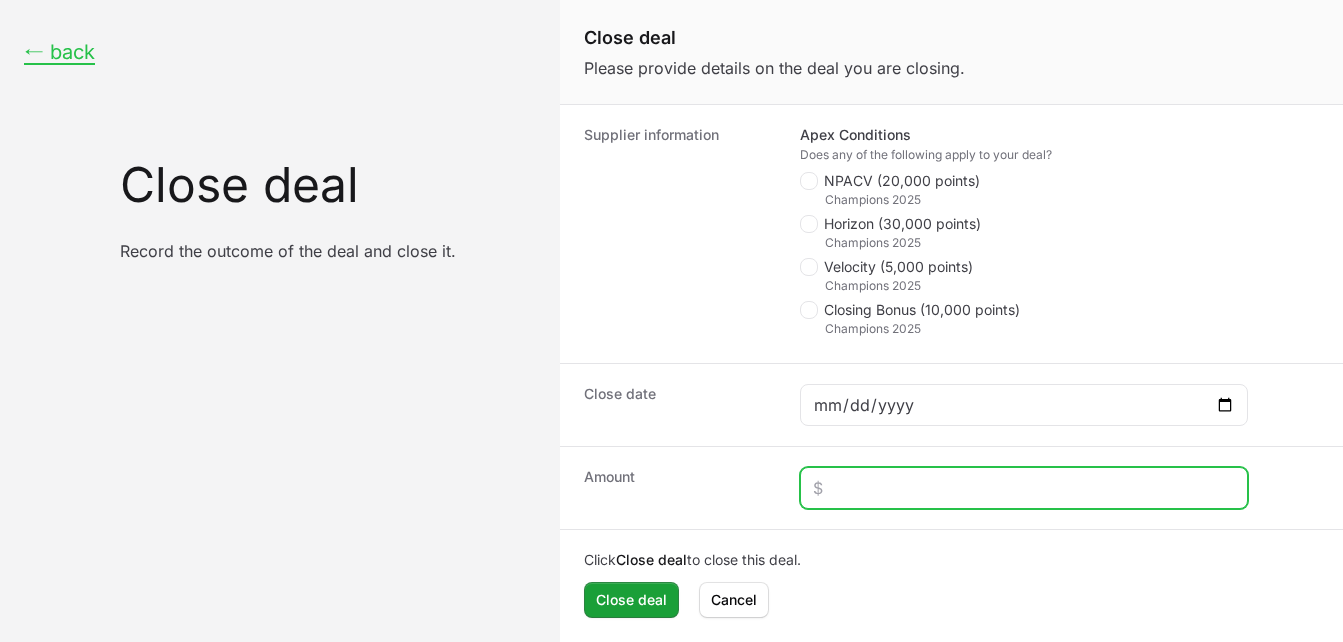 click 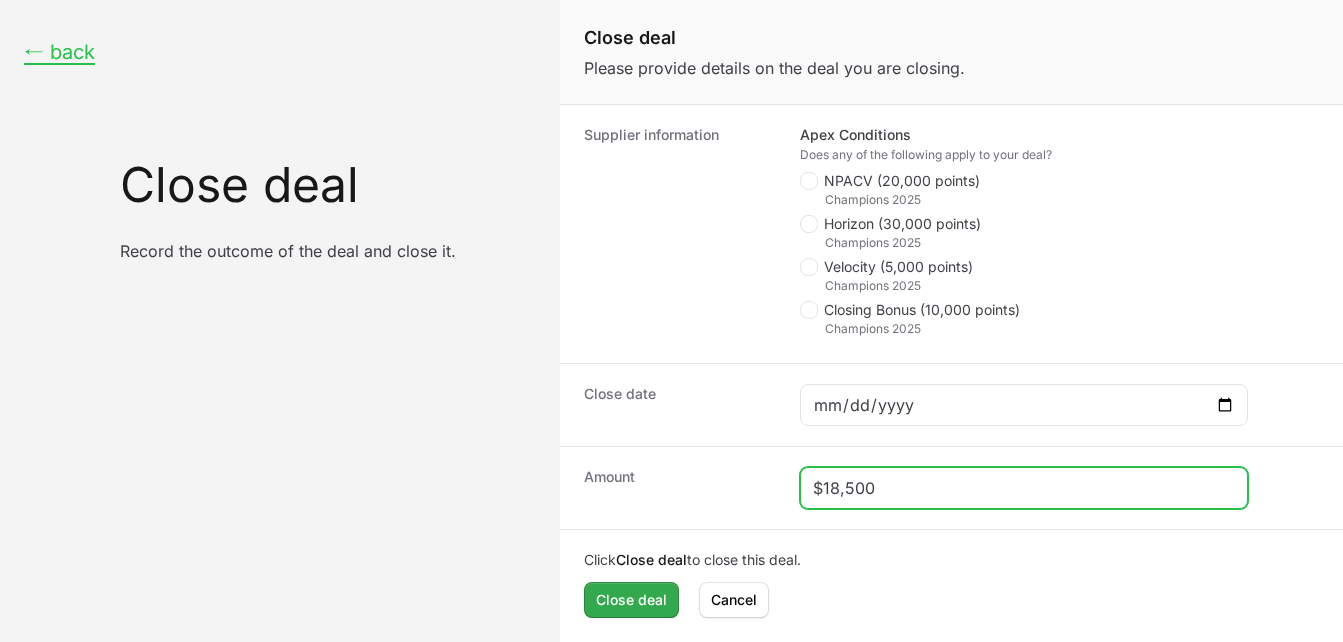 type on "$18,500" 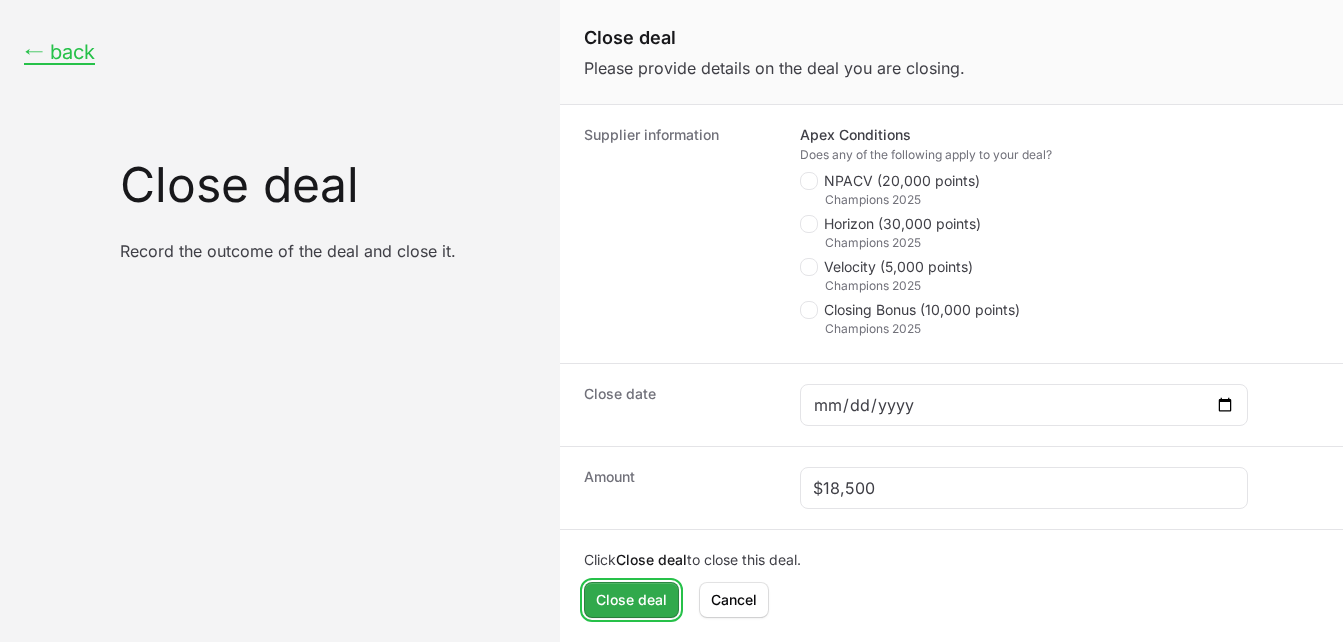 click on "Close deal" 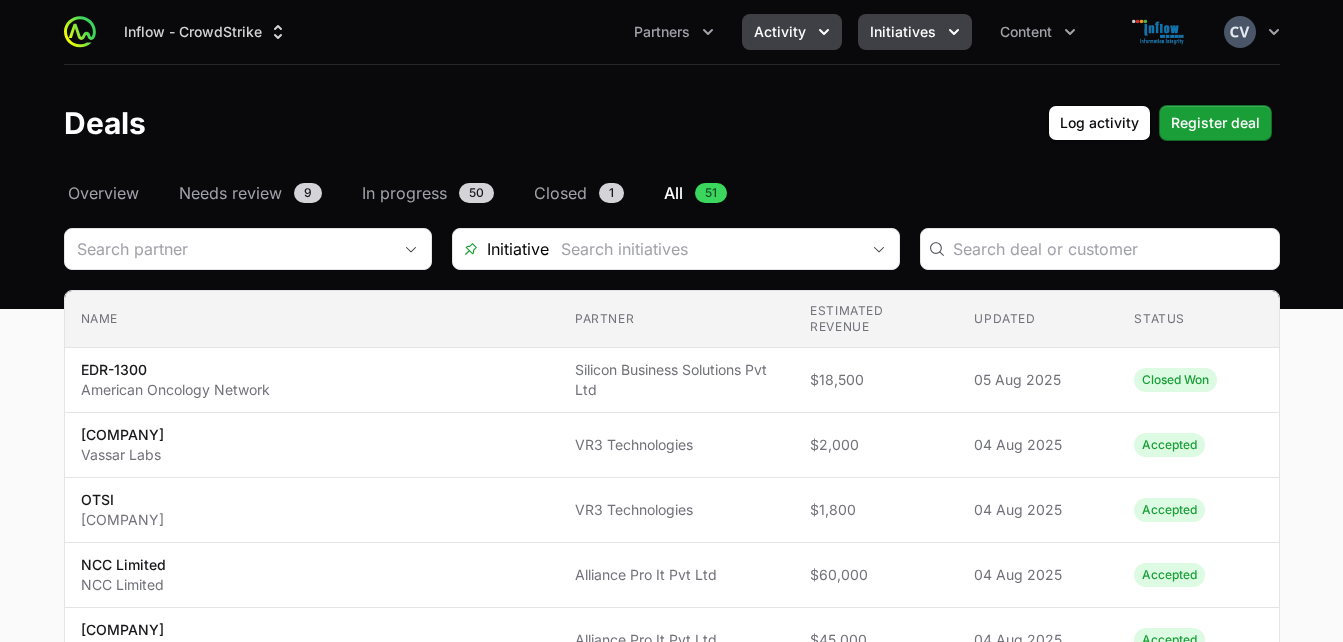 click 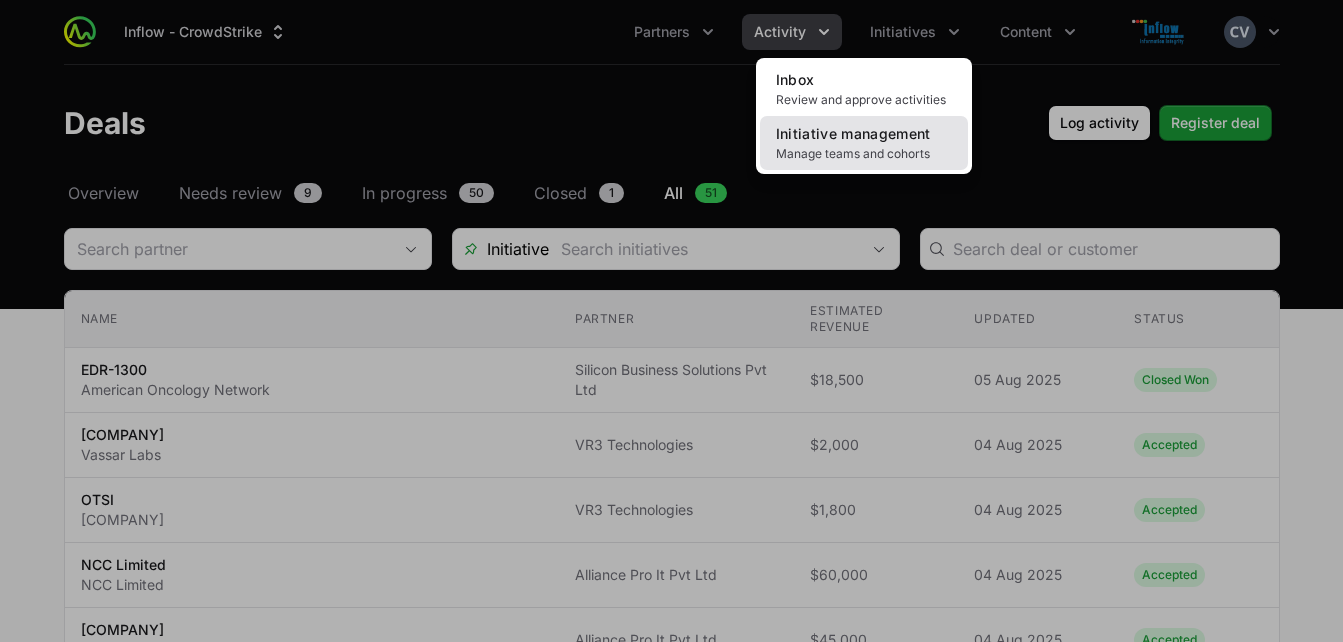 click on "Initiative management Manage teams and cohorts" 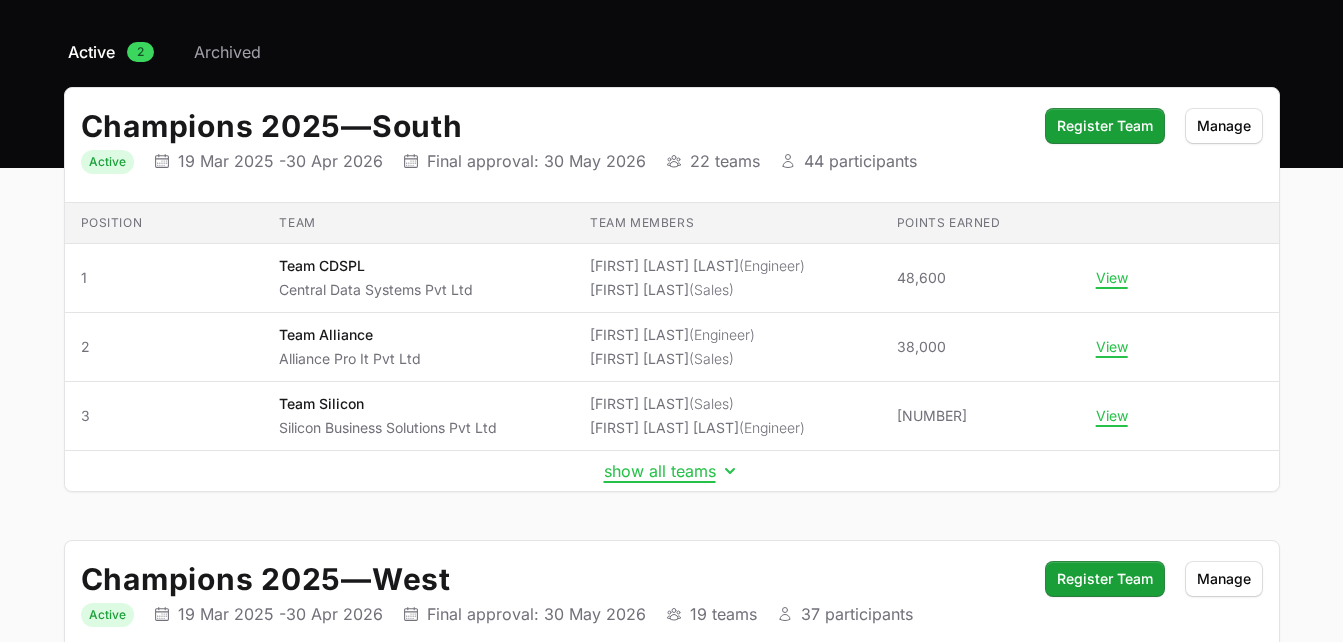 scroll, scrollTop: 143, scrollLeft: 0, axis: vertical 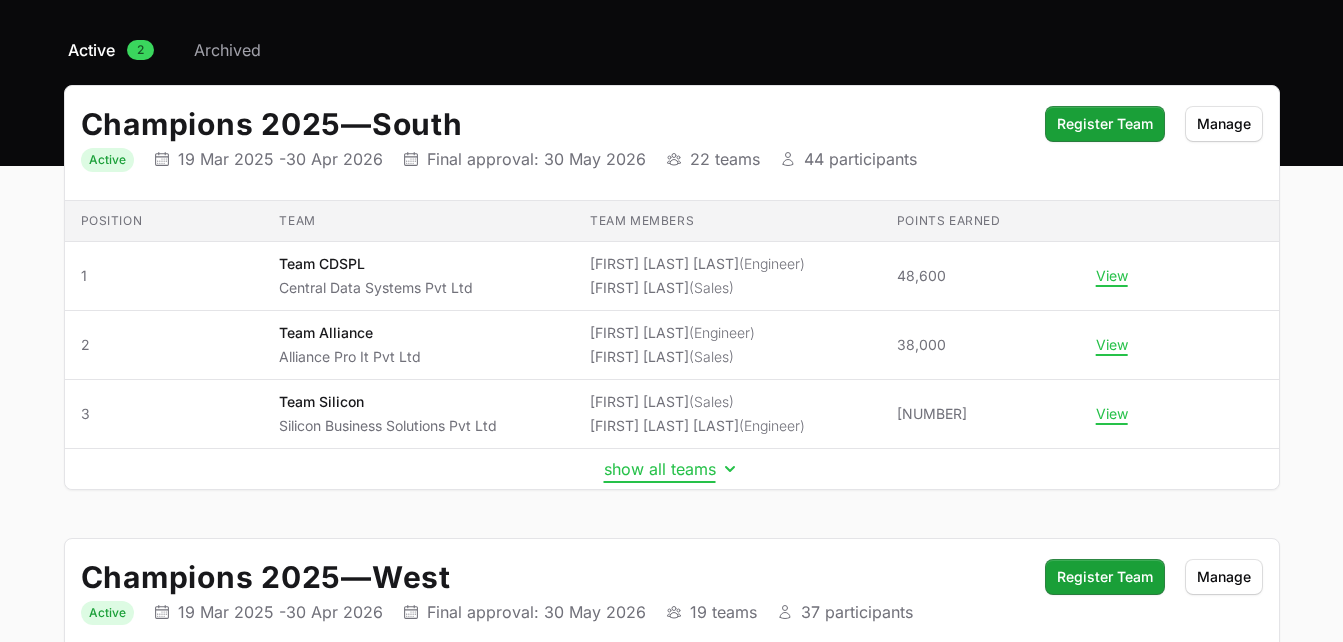 click 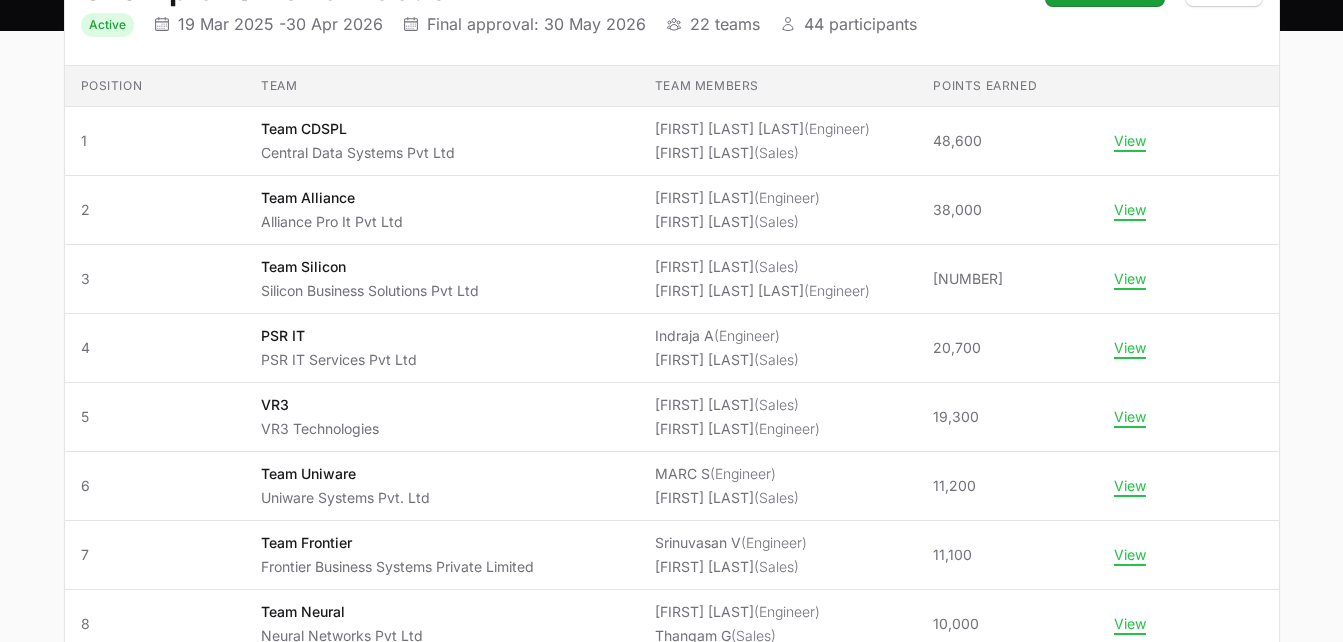 scroll, scrollTop: 286, scrollLeft: 0, axis: vertical 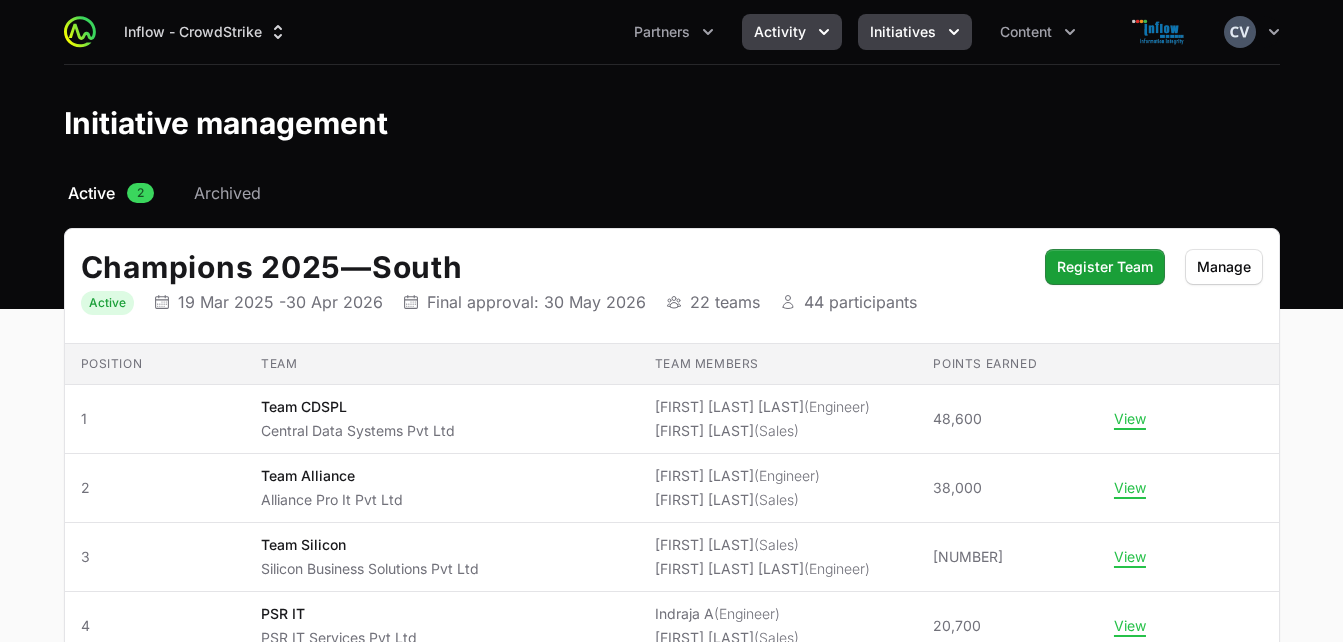 click 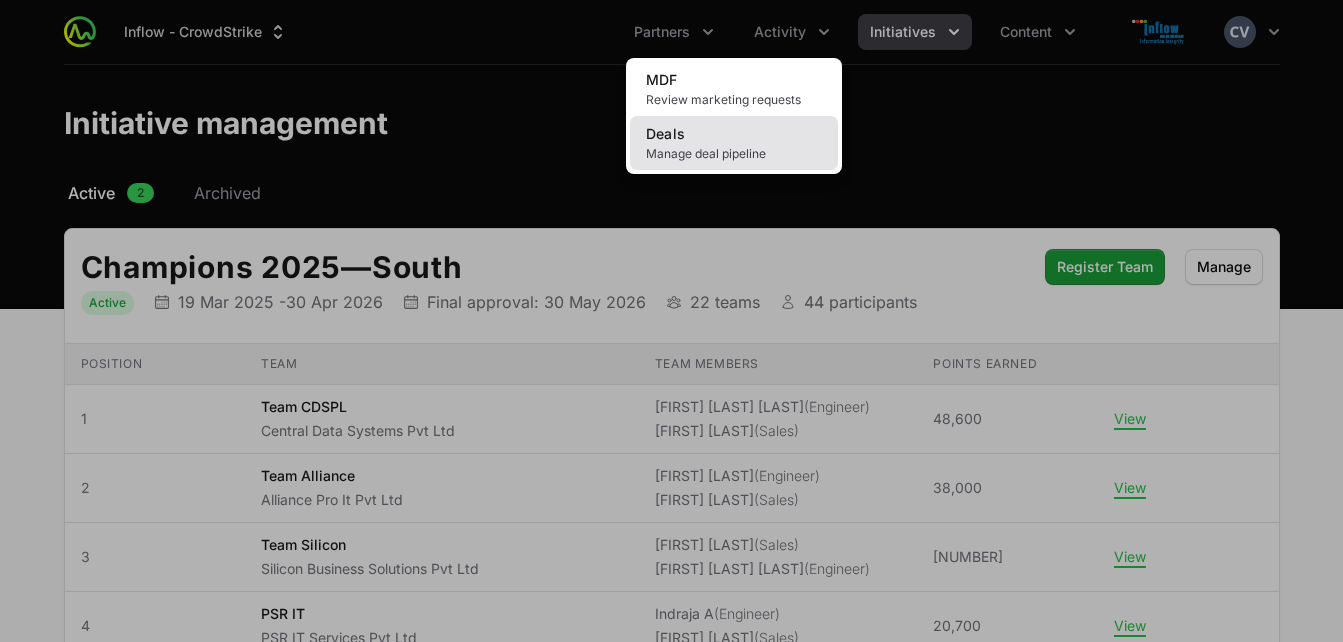 click on "Manage deal pipeline" 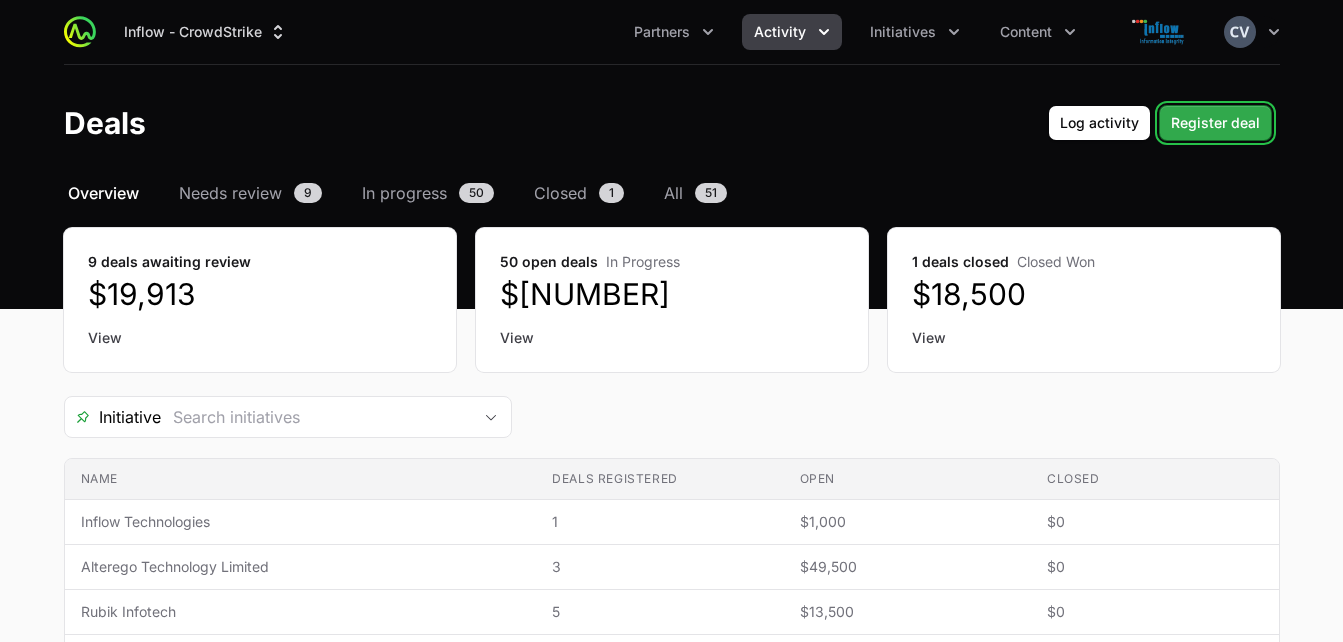click on "Register deal" 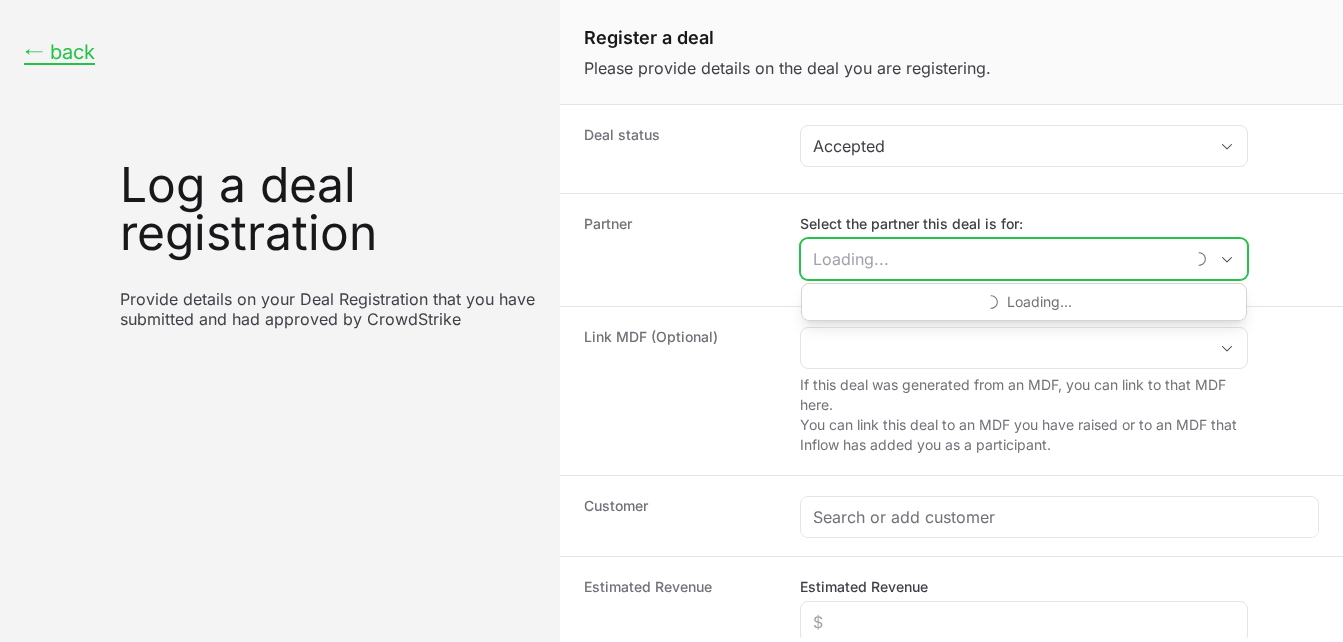click on "Select the partner this deal is for:" 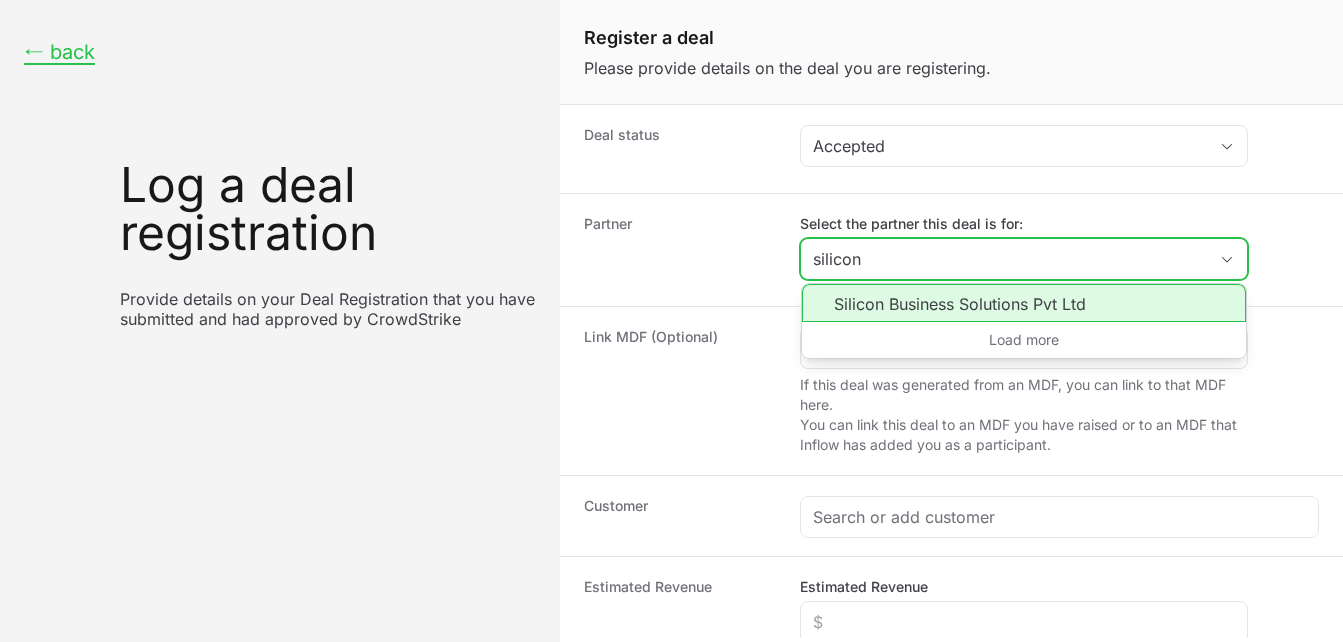 click on "Silicon Business Solutions Pvt Ltd" 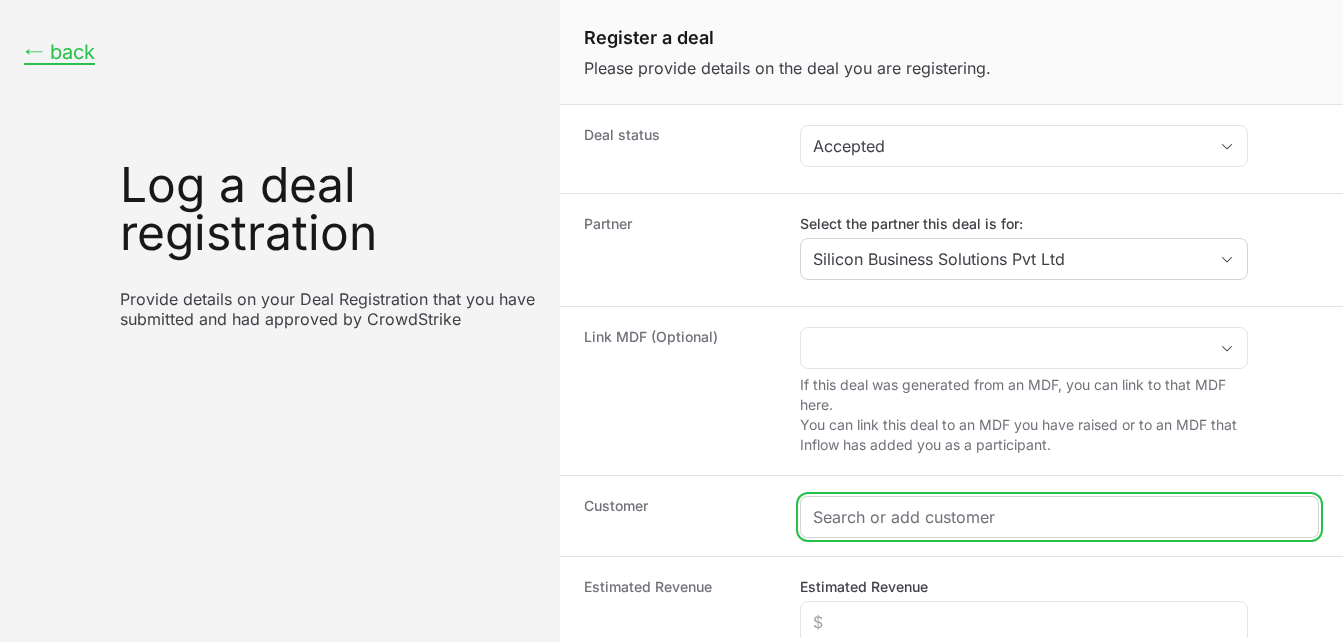 click 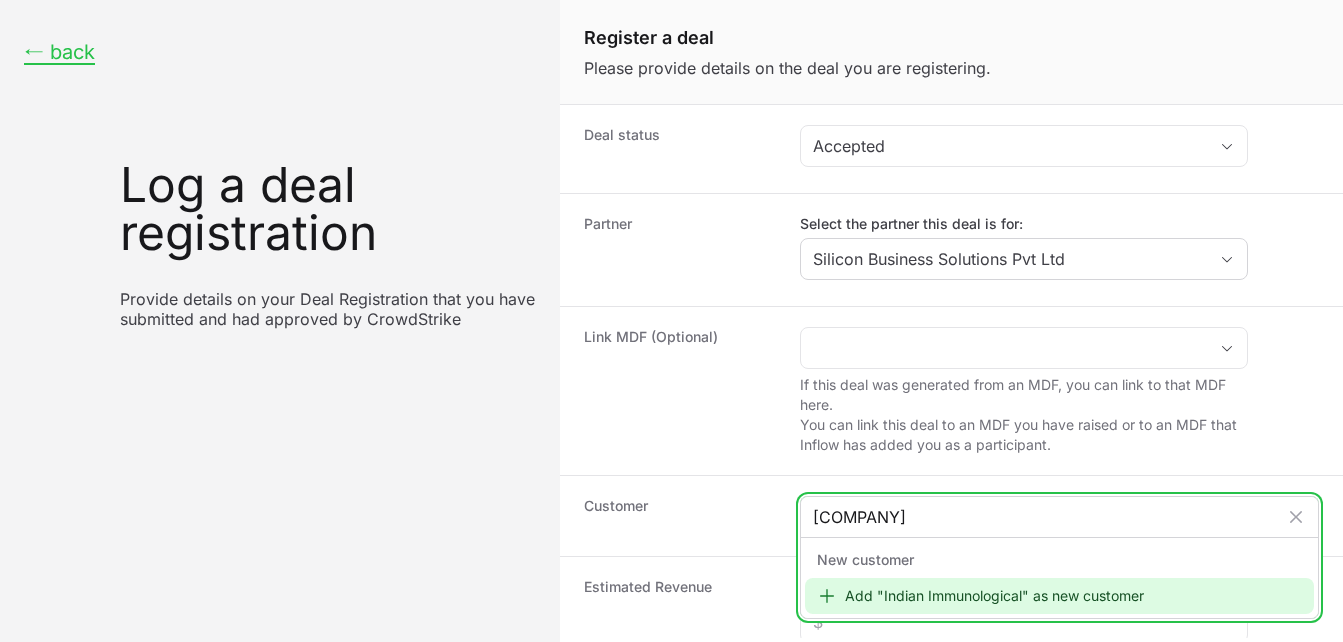 type on "[COMPANY]" 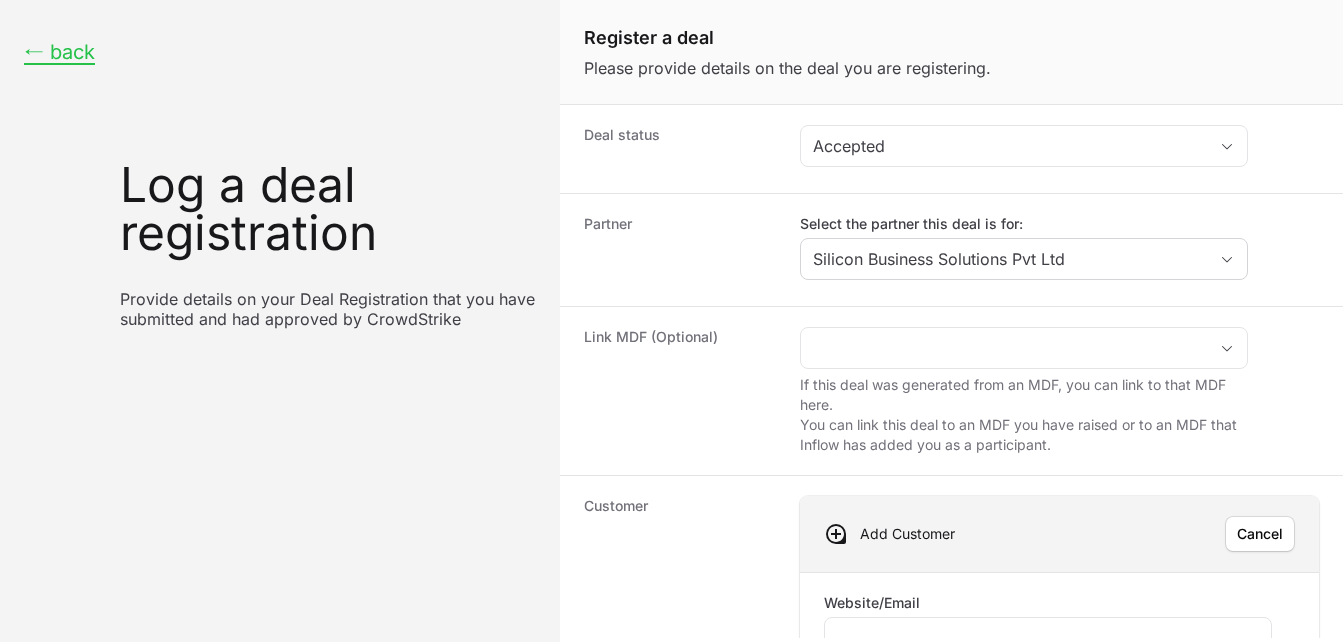 click on "Website/Email" 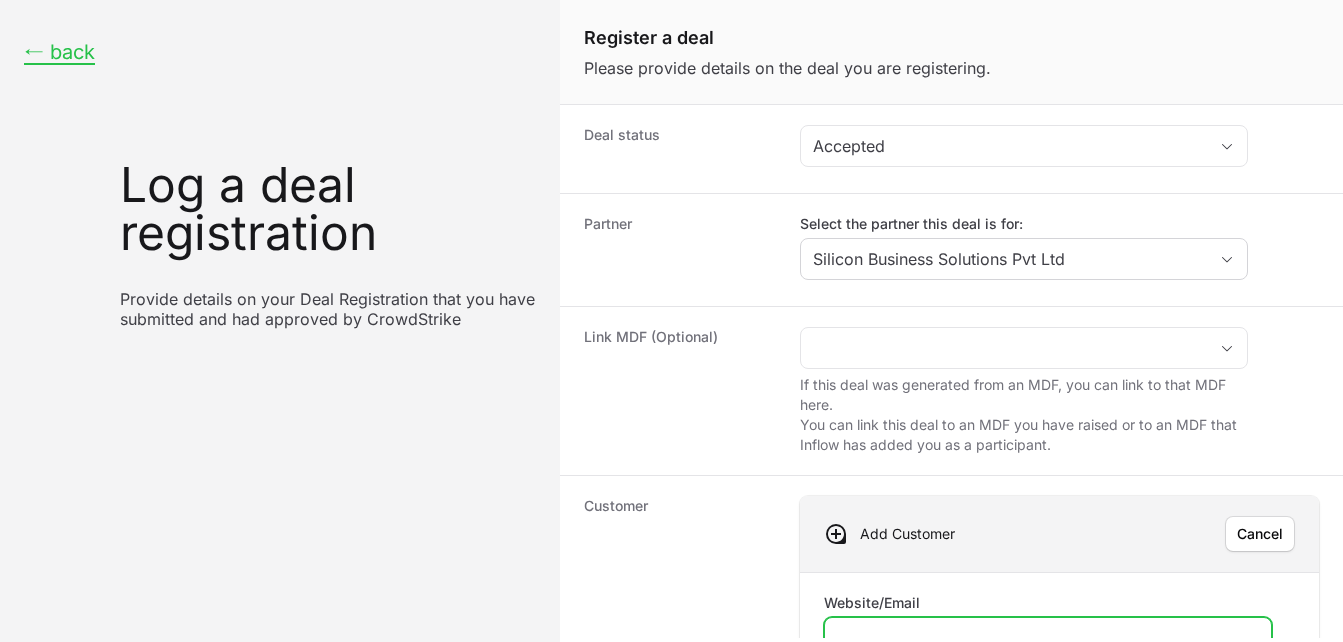 click on "Website/Email" 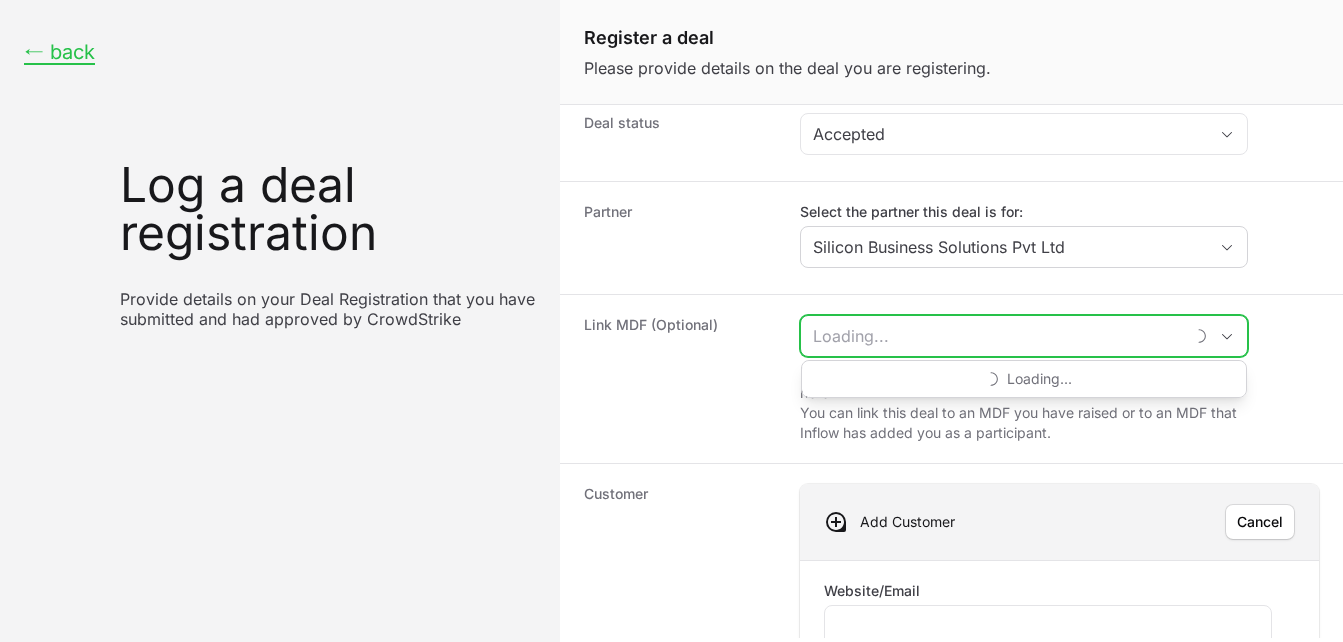 click 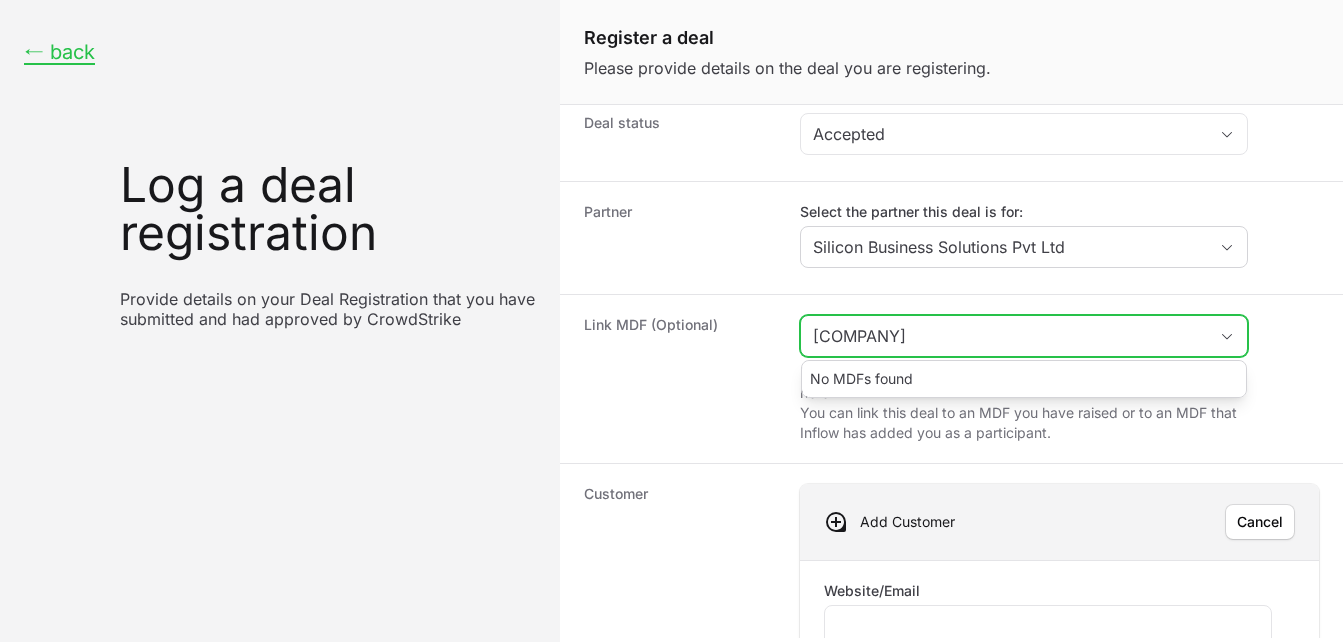 type on "[COMPANY]" 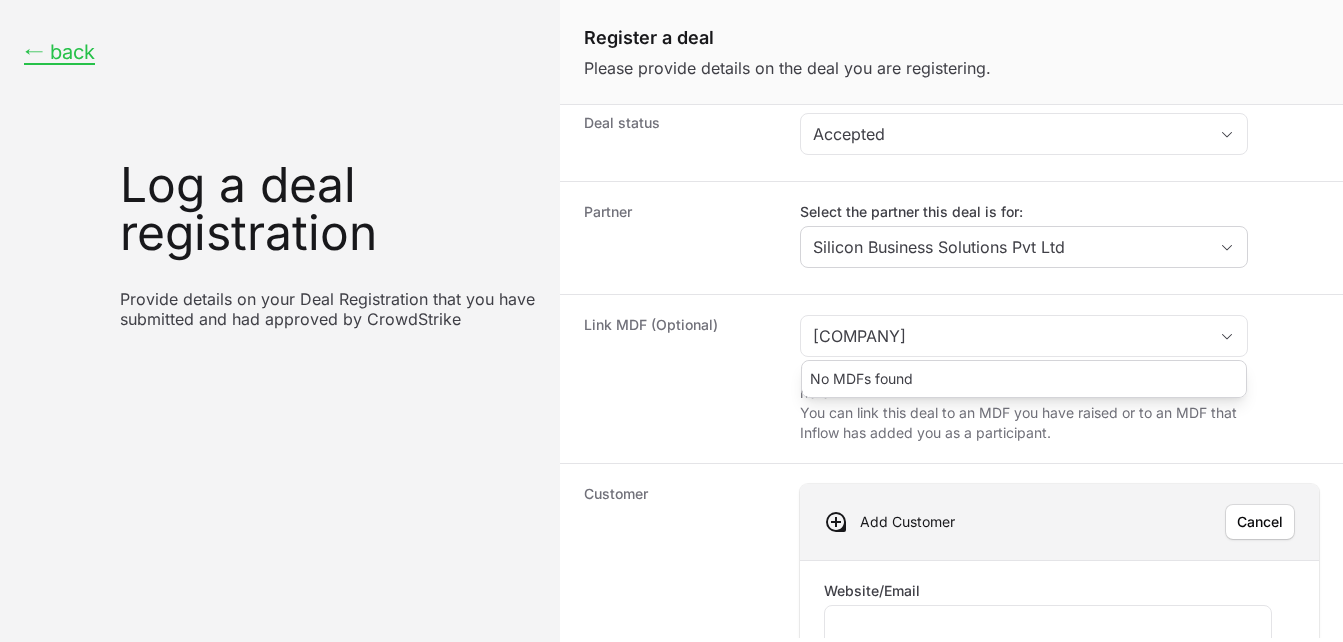 type 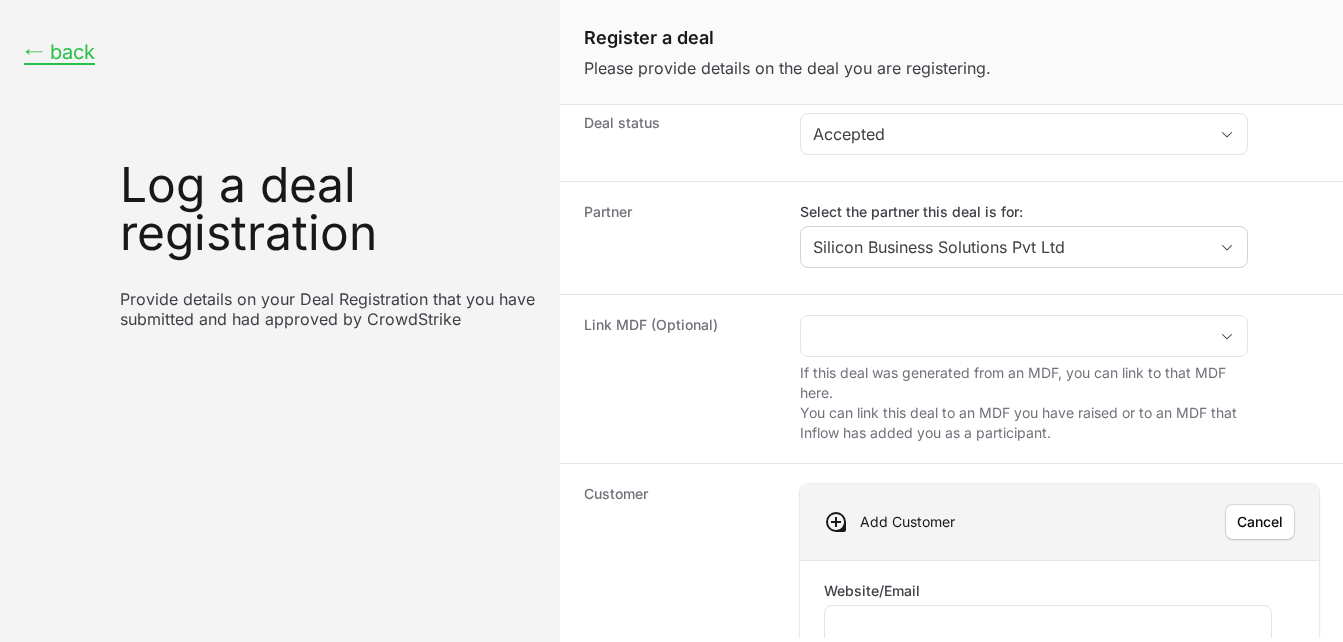 click on "Website/Email" 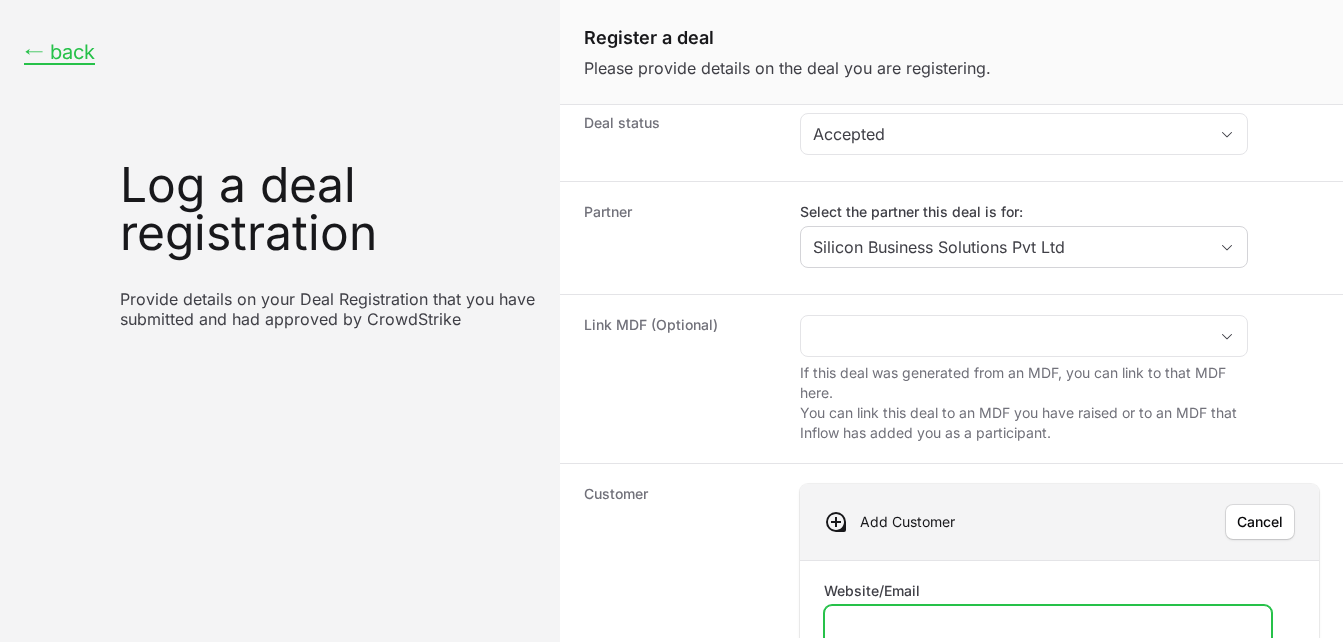 click on "Website/Email" 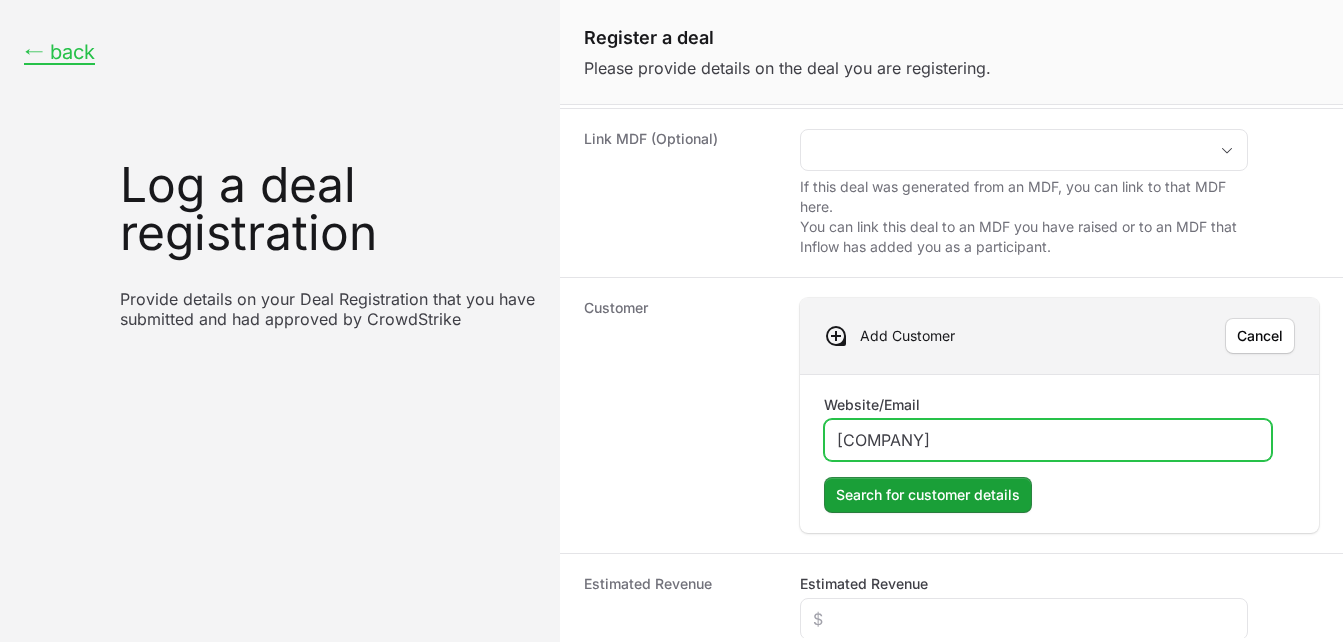 scroll, scrollTop: 242, scrollLeft: 0, axis: vertical 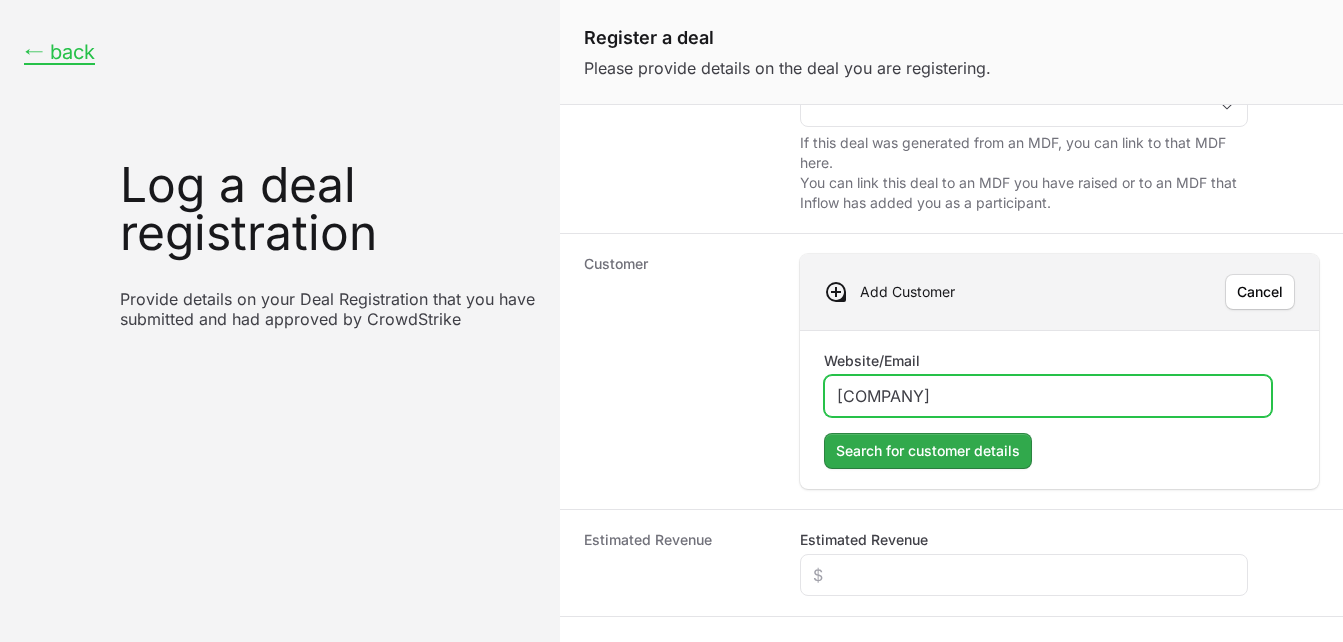 type on "[COMPANY]" 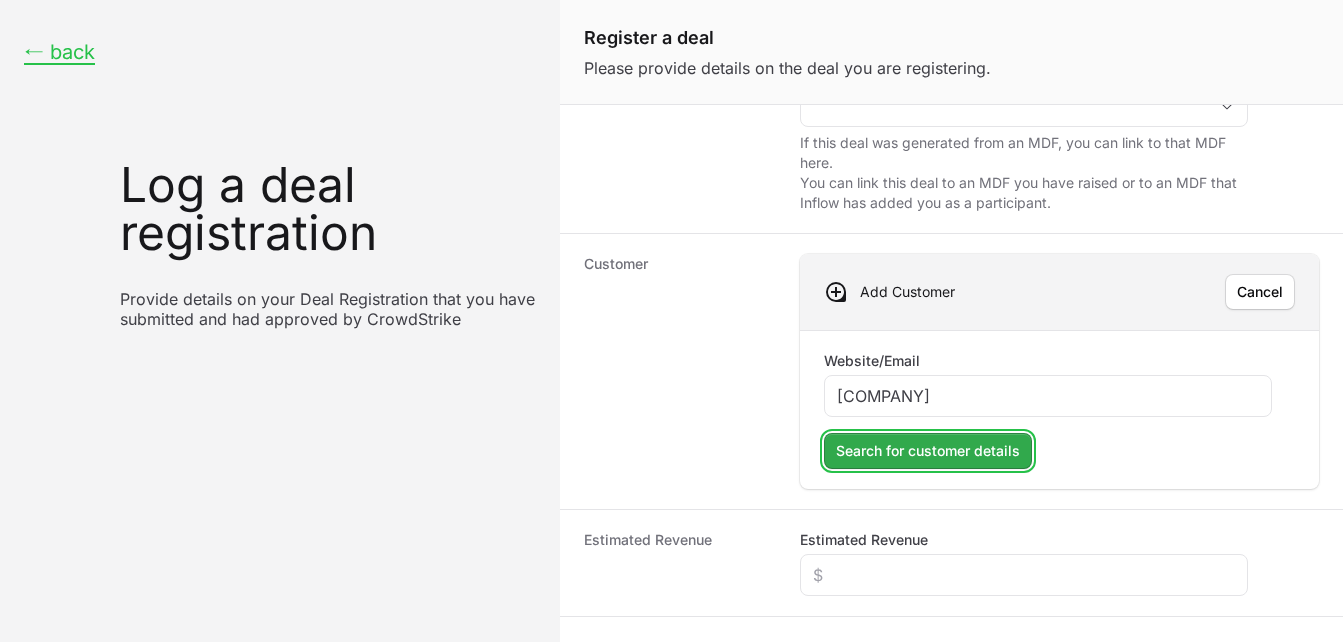click on "Search for customer details" 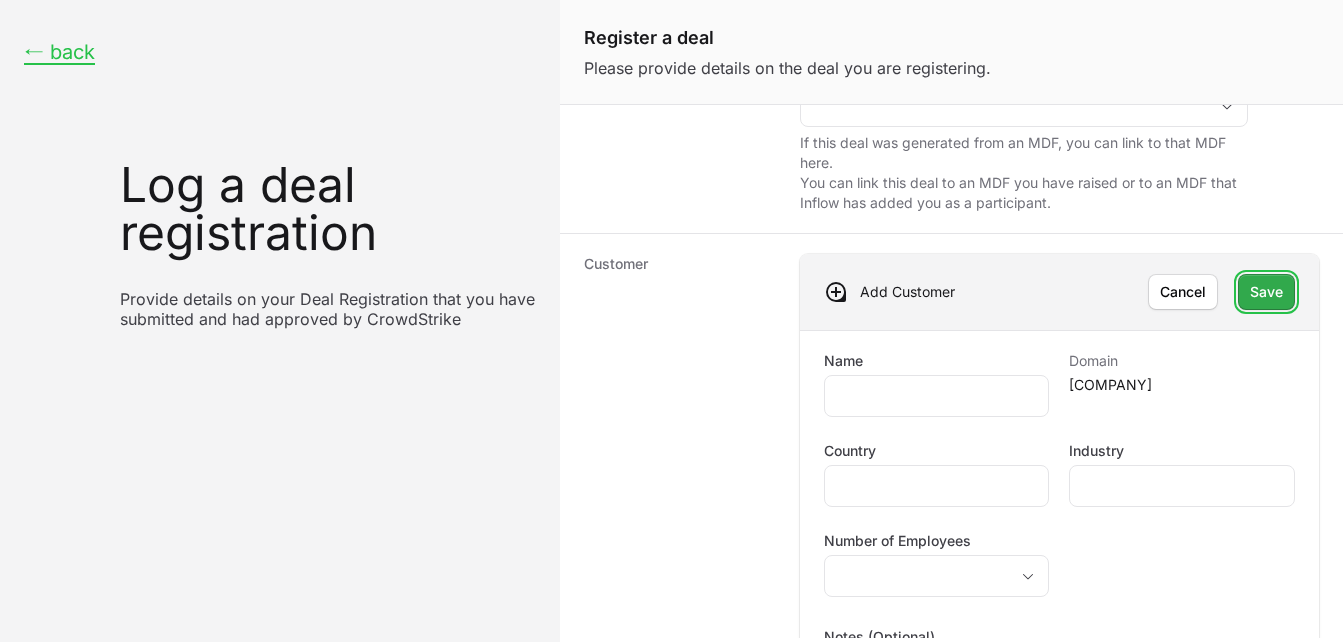 click on "Save" 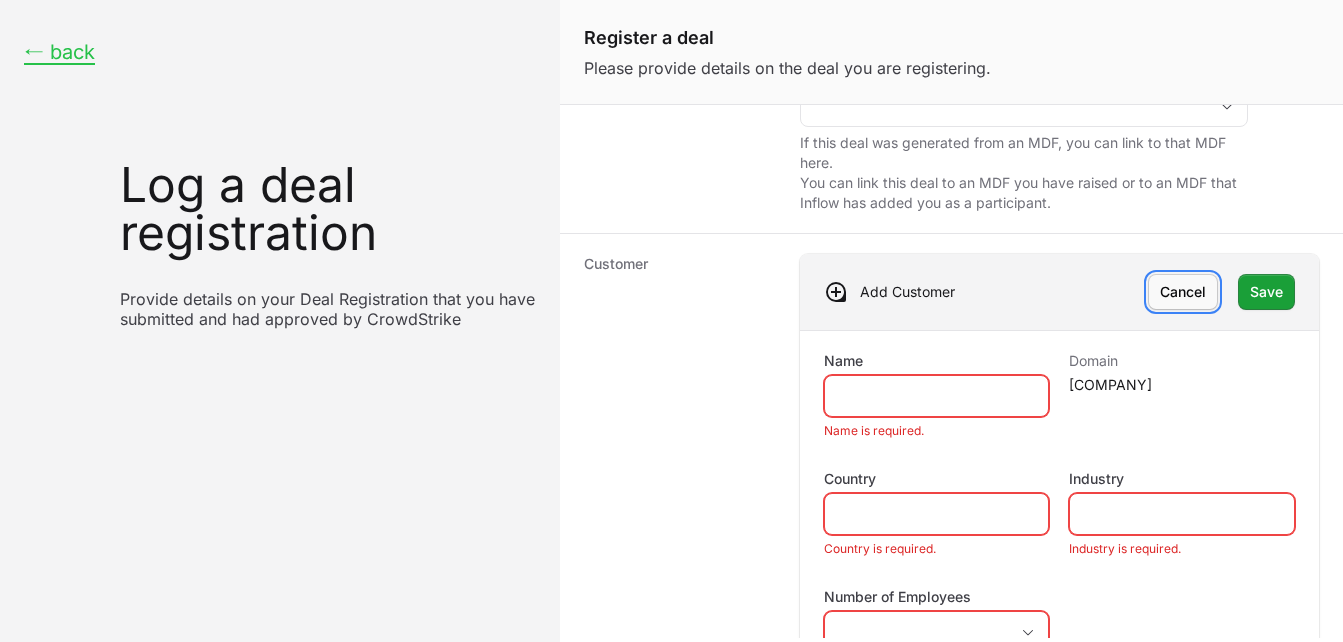 click on "Cancel" 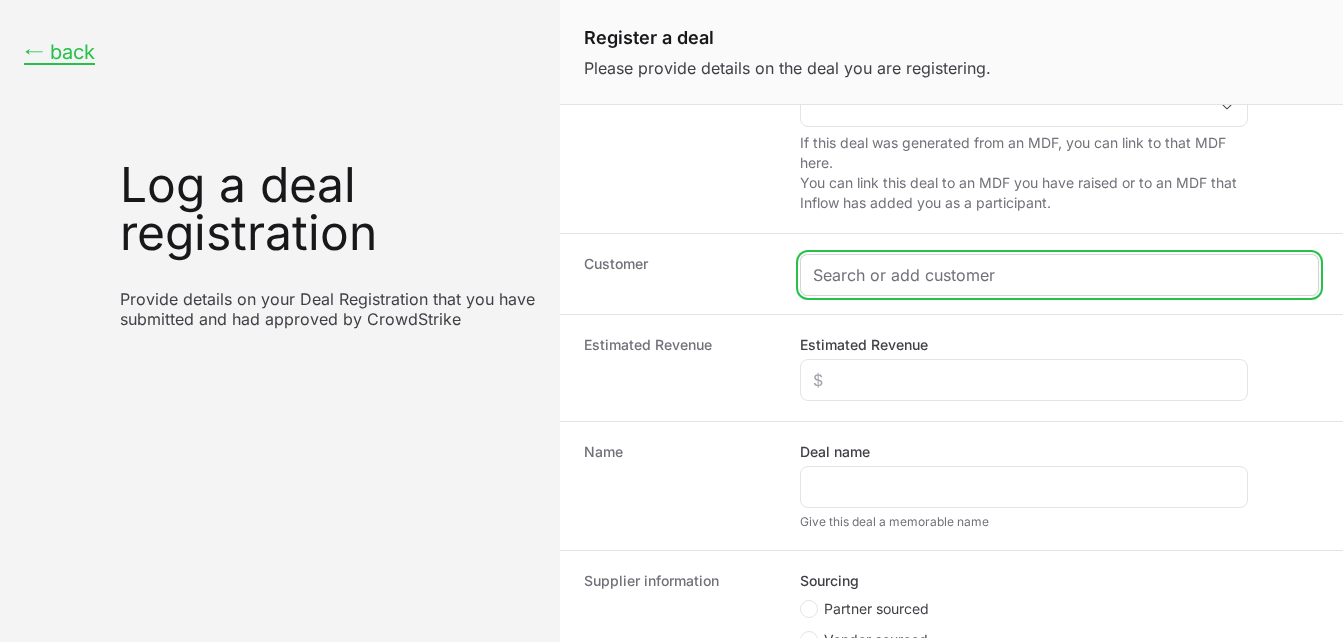 click 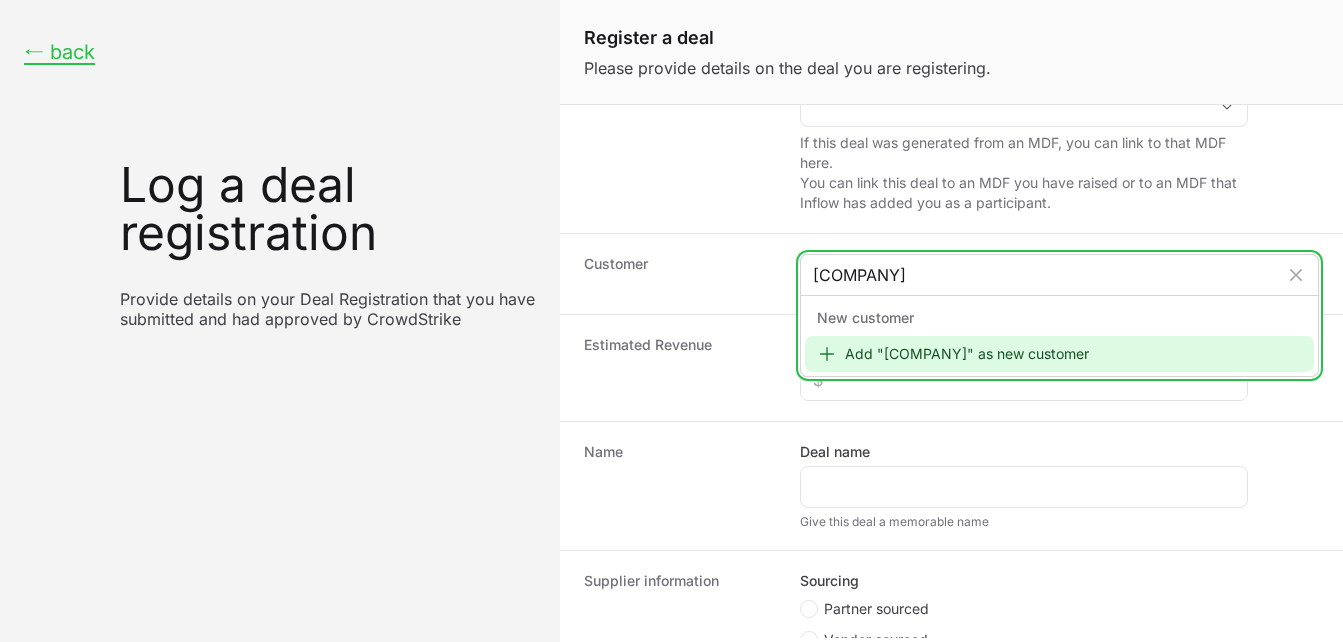 type on "[COMPANY]" 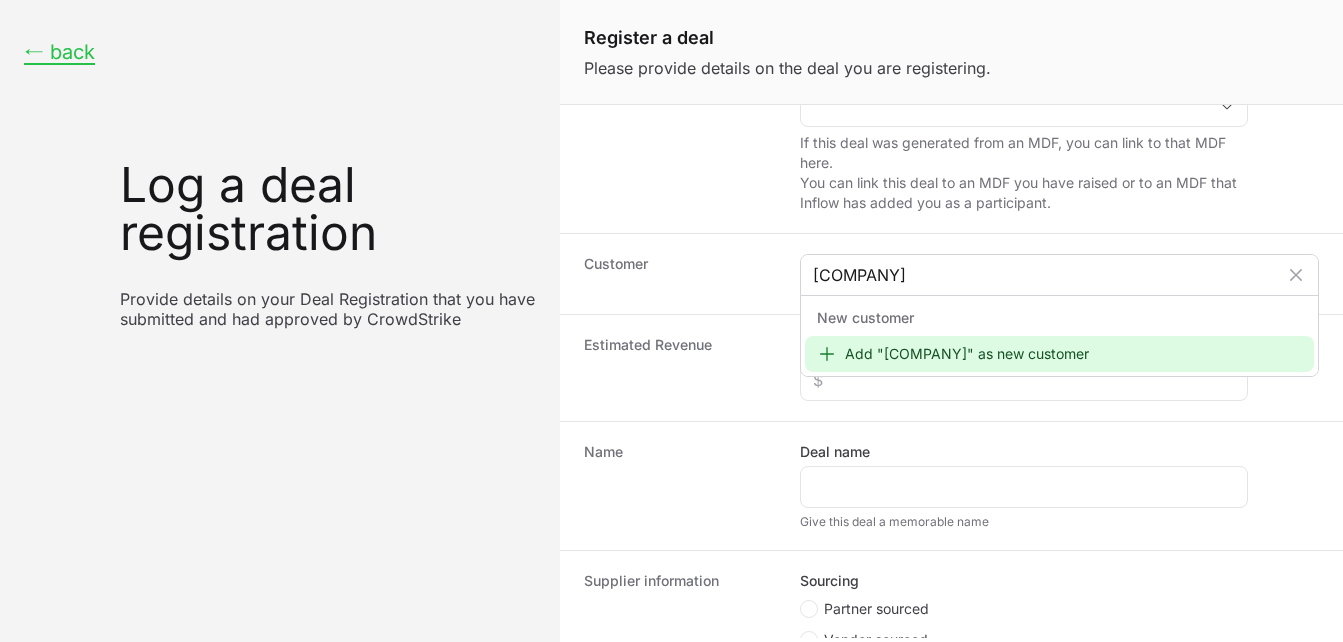 click on "New customer" 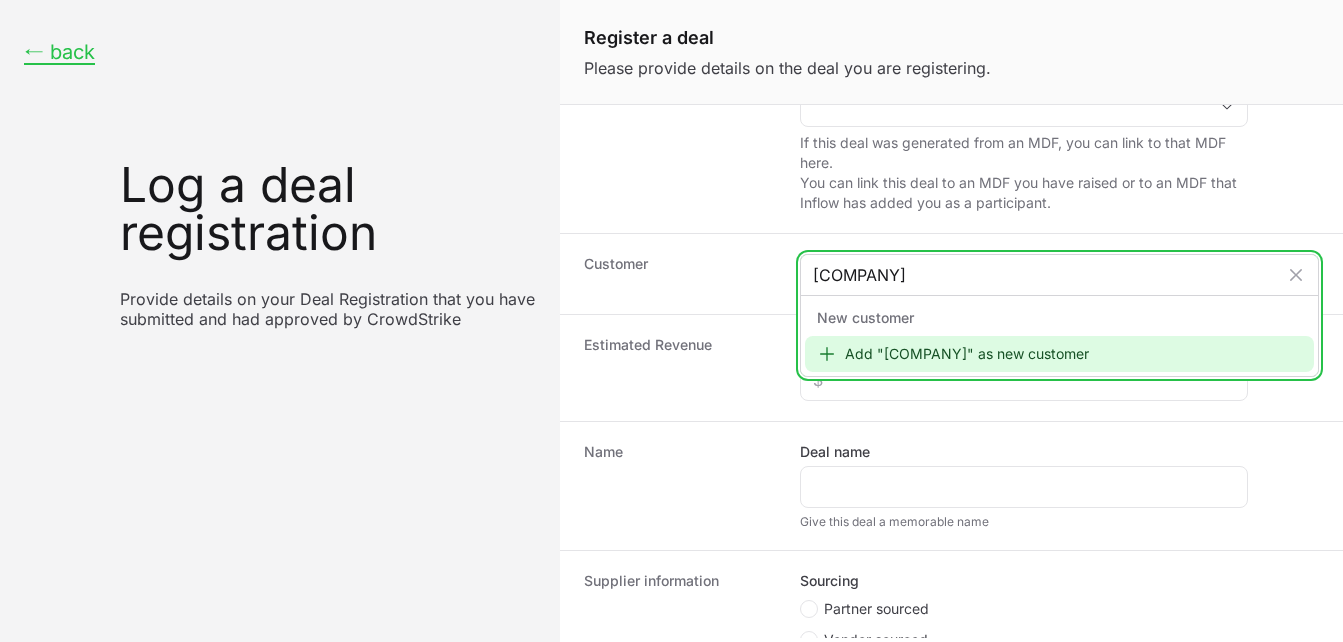 click on "Add "[COMPANY]" as new customer" 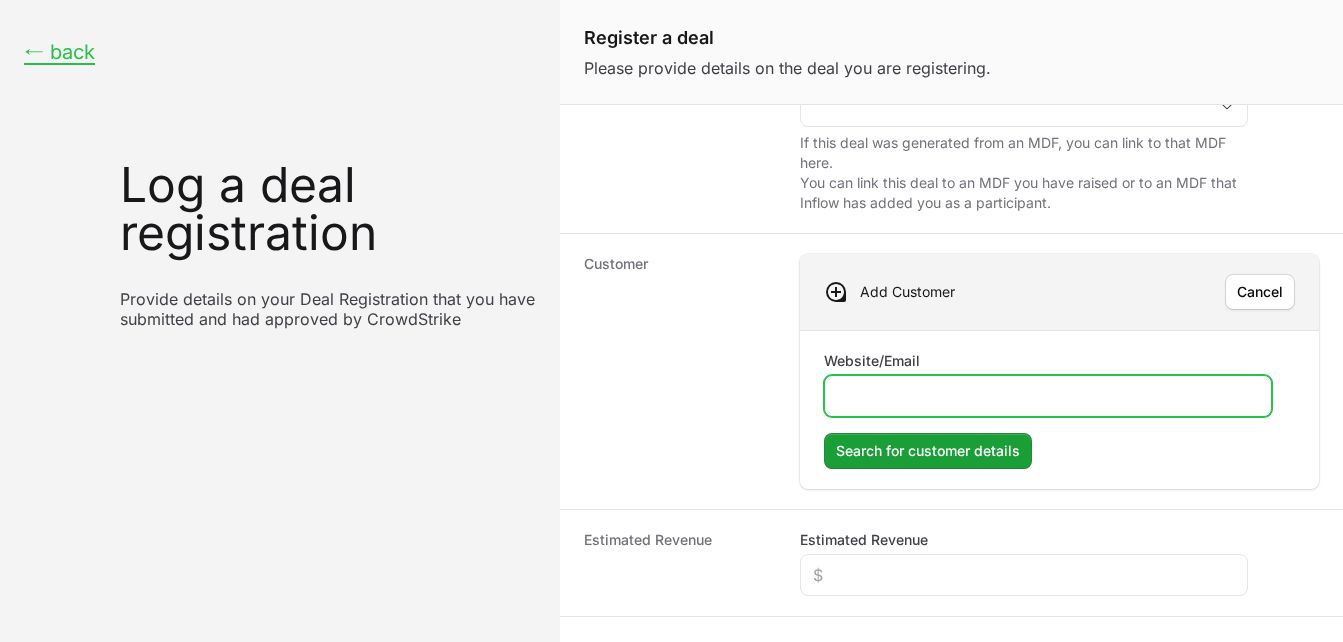 click on "Website/Email" 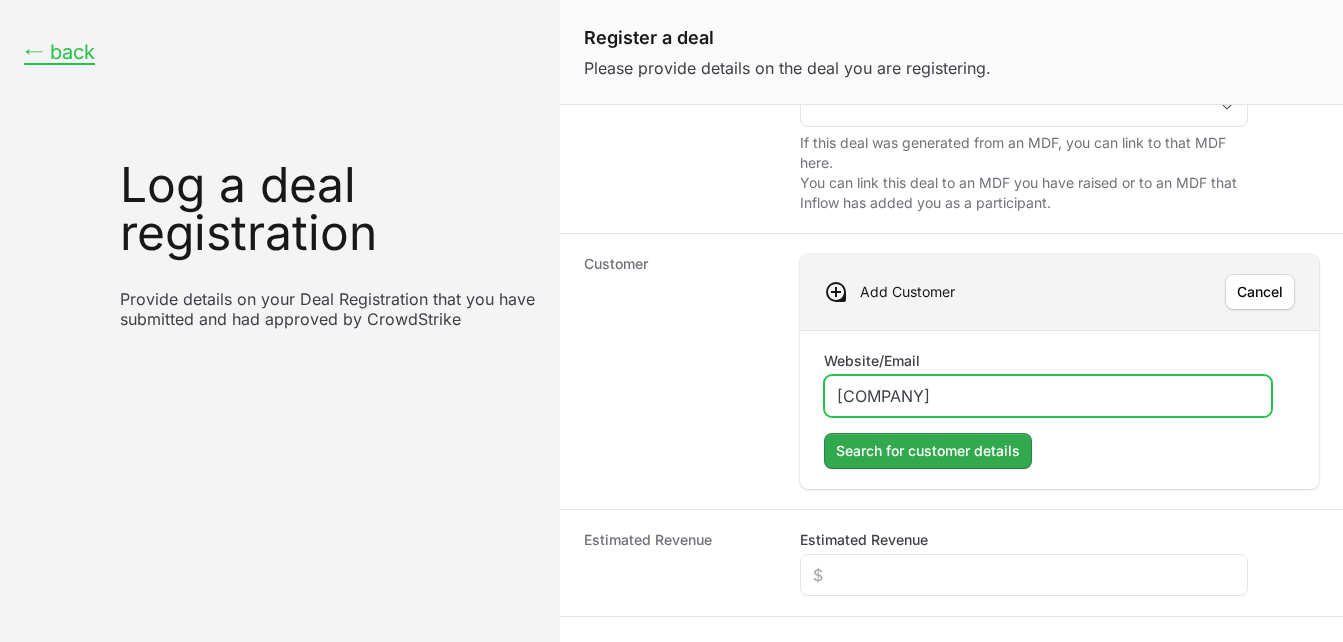 type on "[COMPANY]" 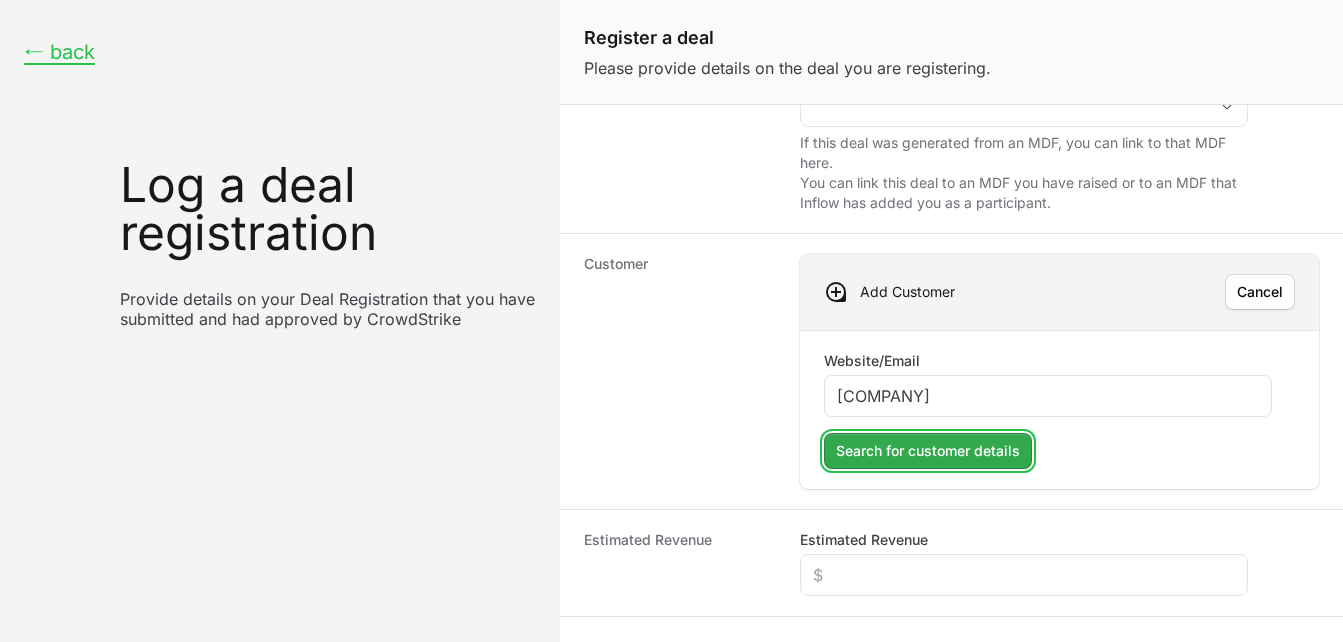 click on "Search for customer details" 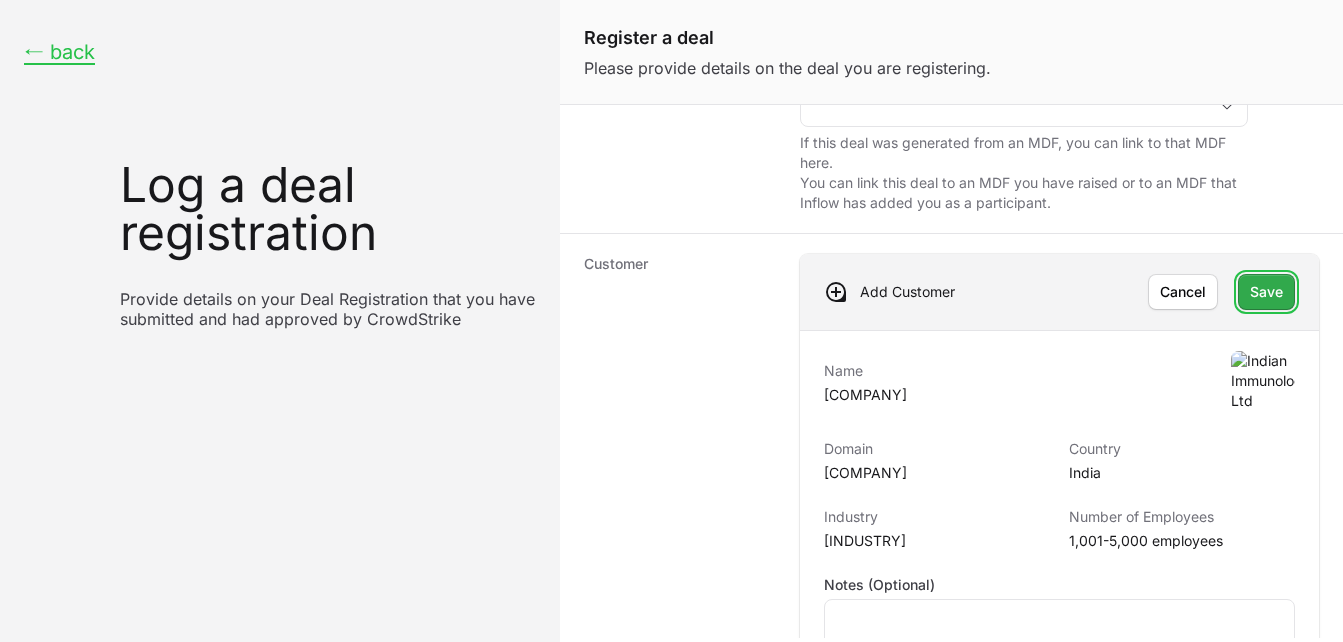 click on "Save" 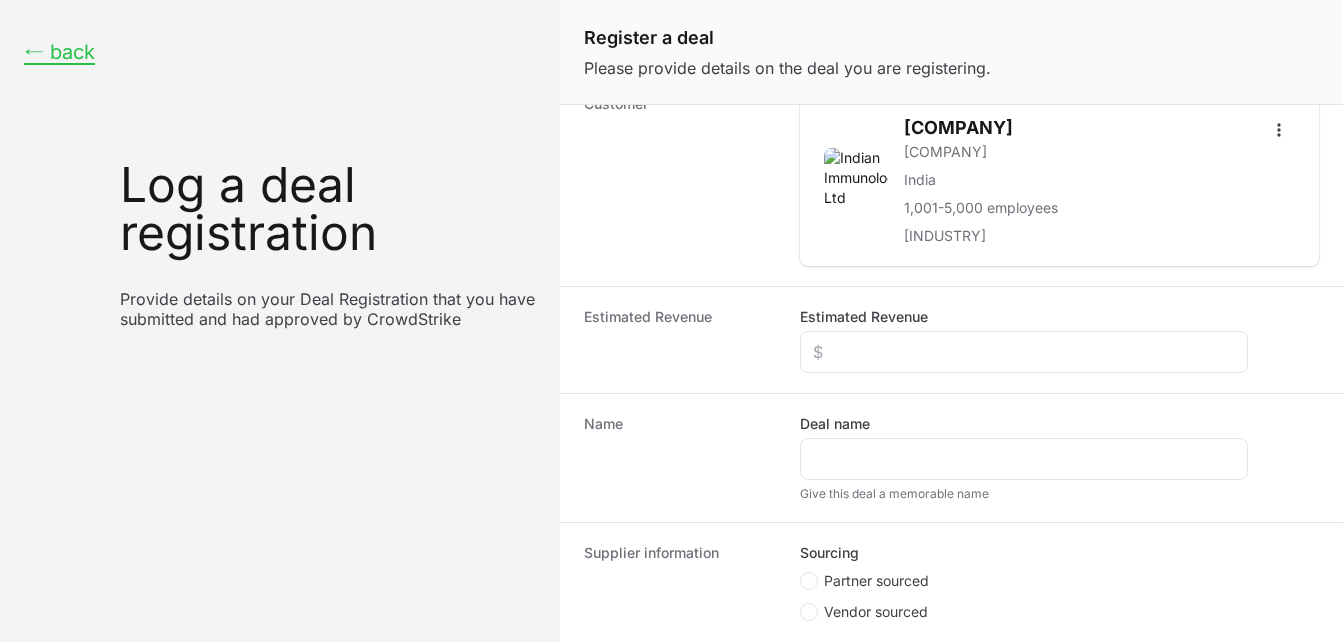 scroll, scrollTop: 419, scrollLeft: 0, axis: vertical 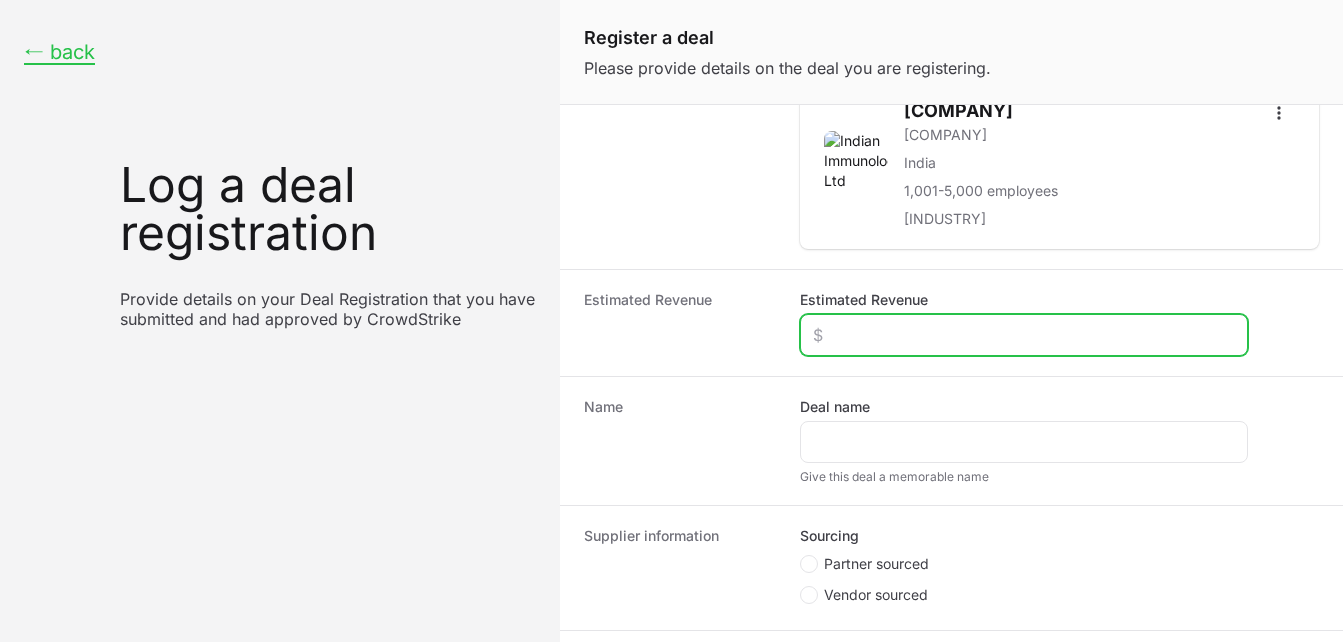 click on "Estimated Revenue" 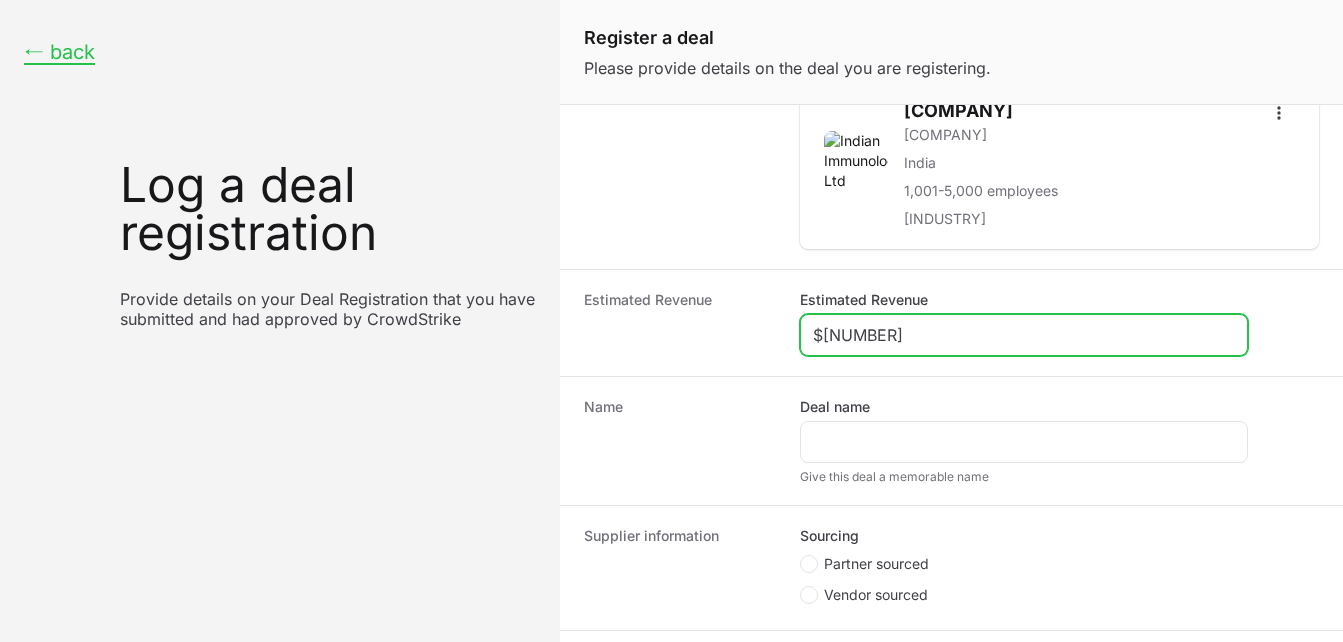 scroll, scrollTop: 520, scrollLeft: 0, axis: vertical 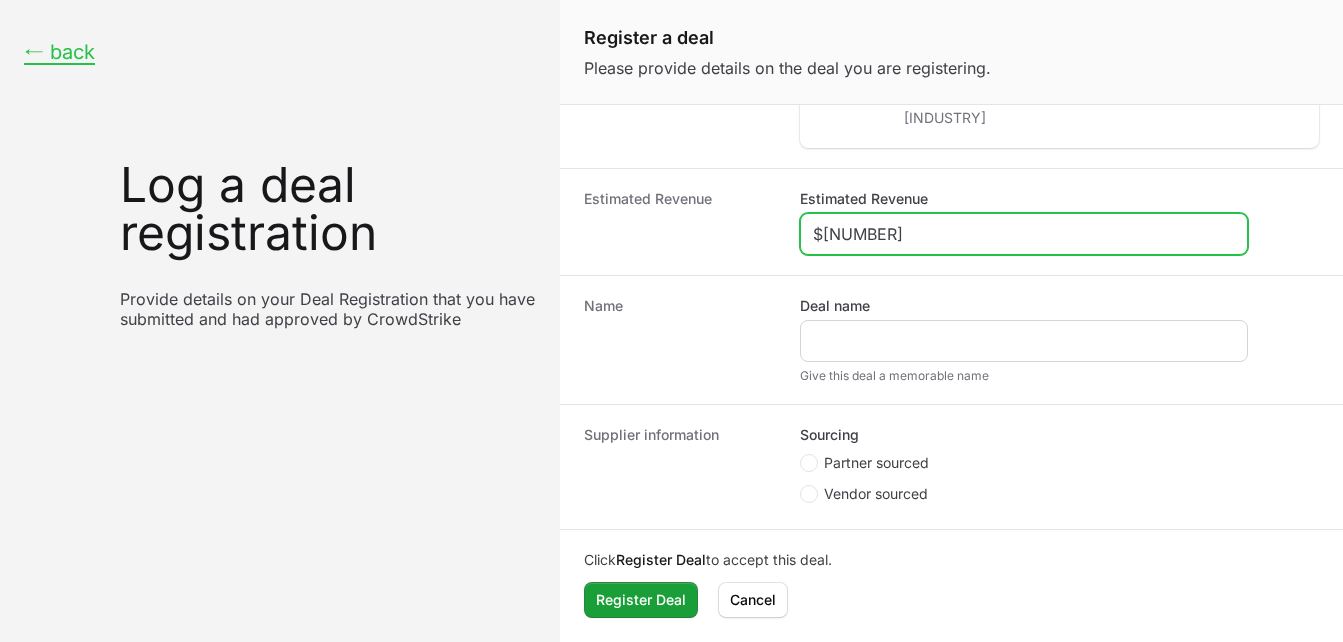 type on "$[NUMBER]" 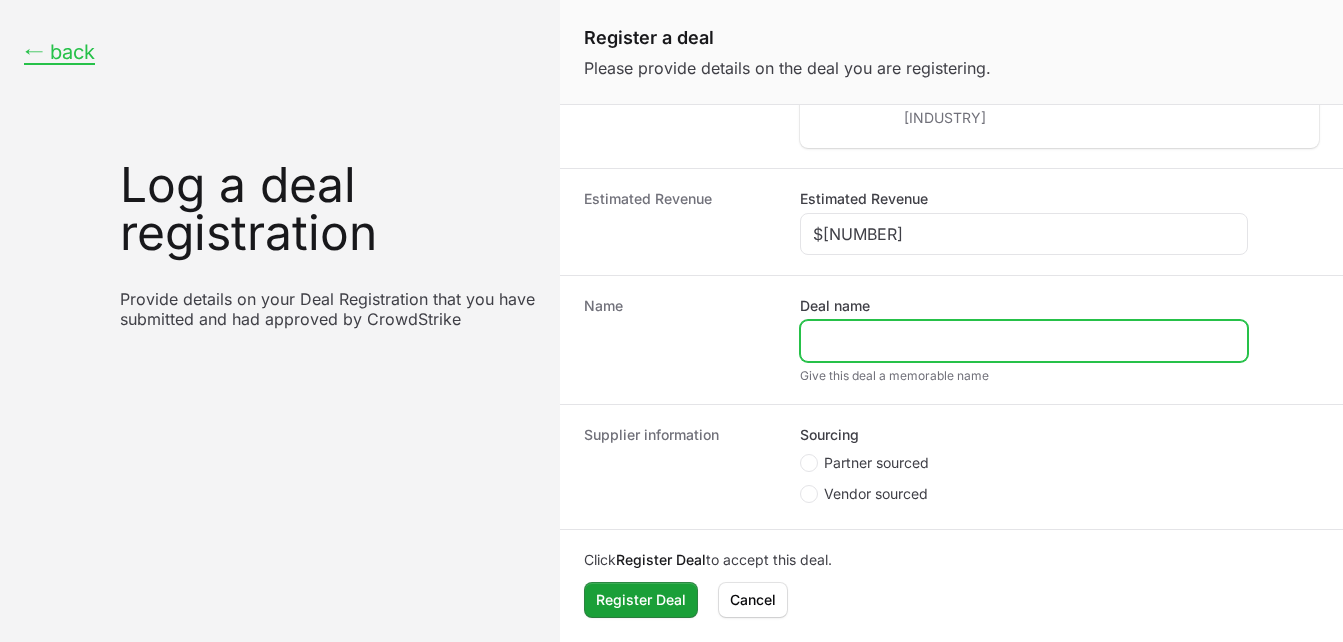 click on "Deal name" 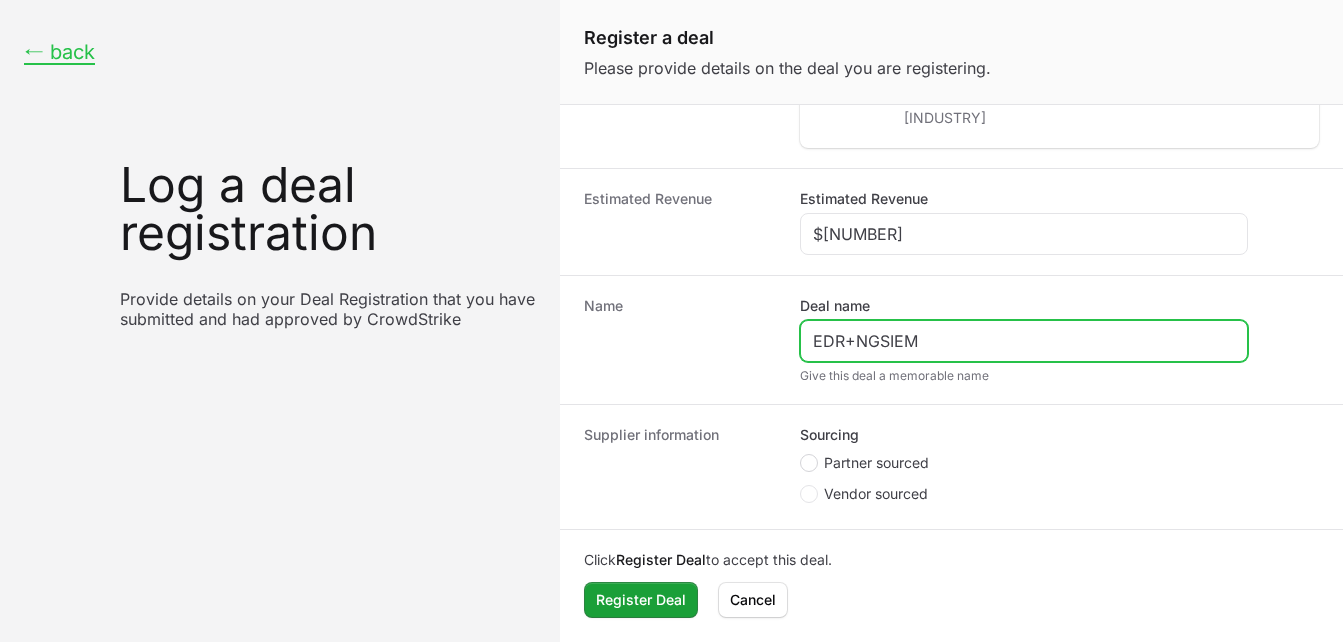 type on "EDR+NGSIEM" 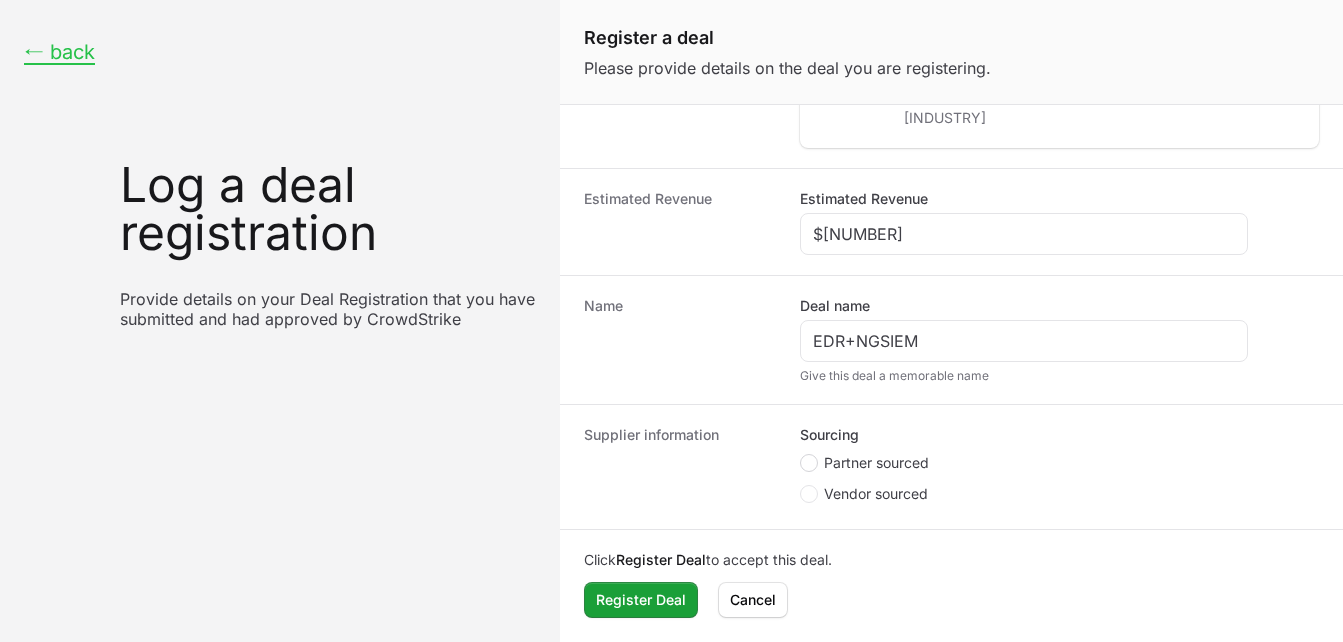 click 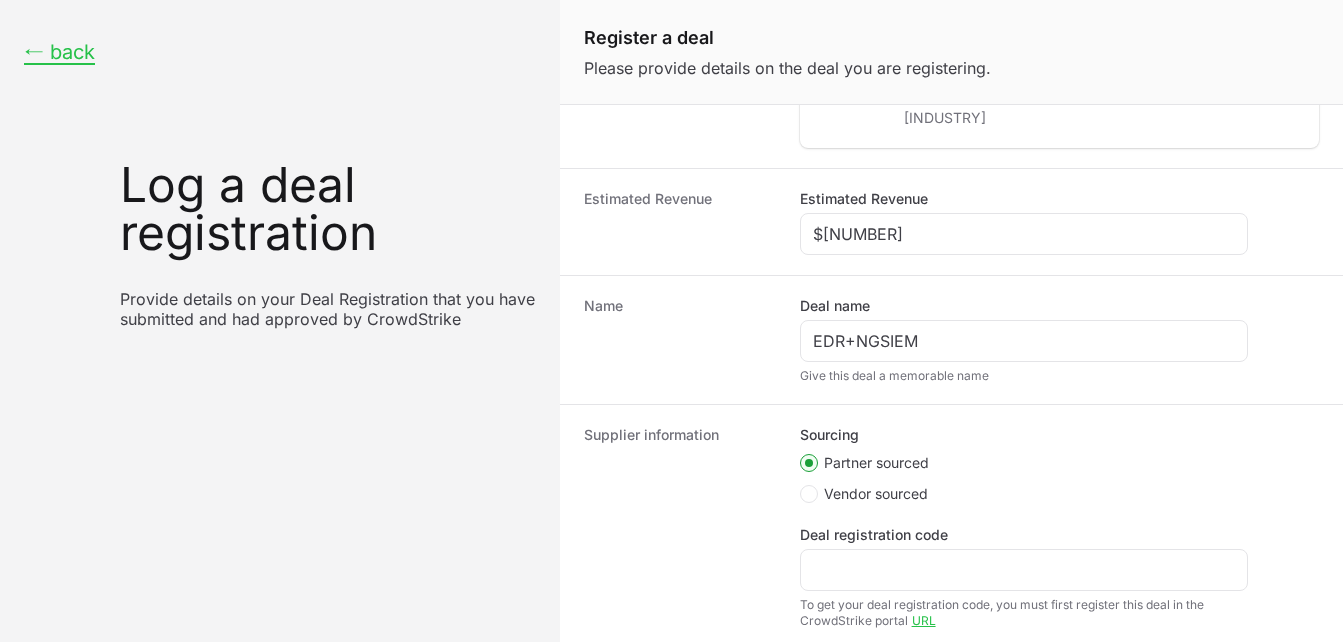 scroll, scrollTop: 365, scrollLeft: 0, axis: vertical 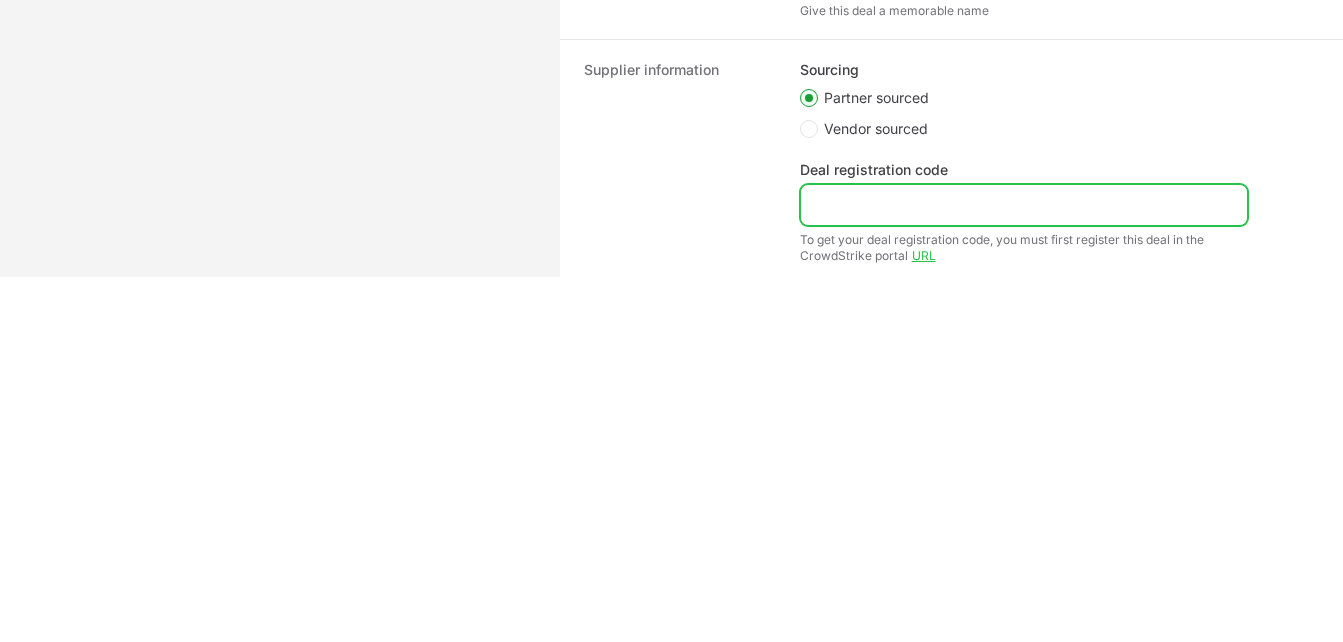 click on "Deal registration code" 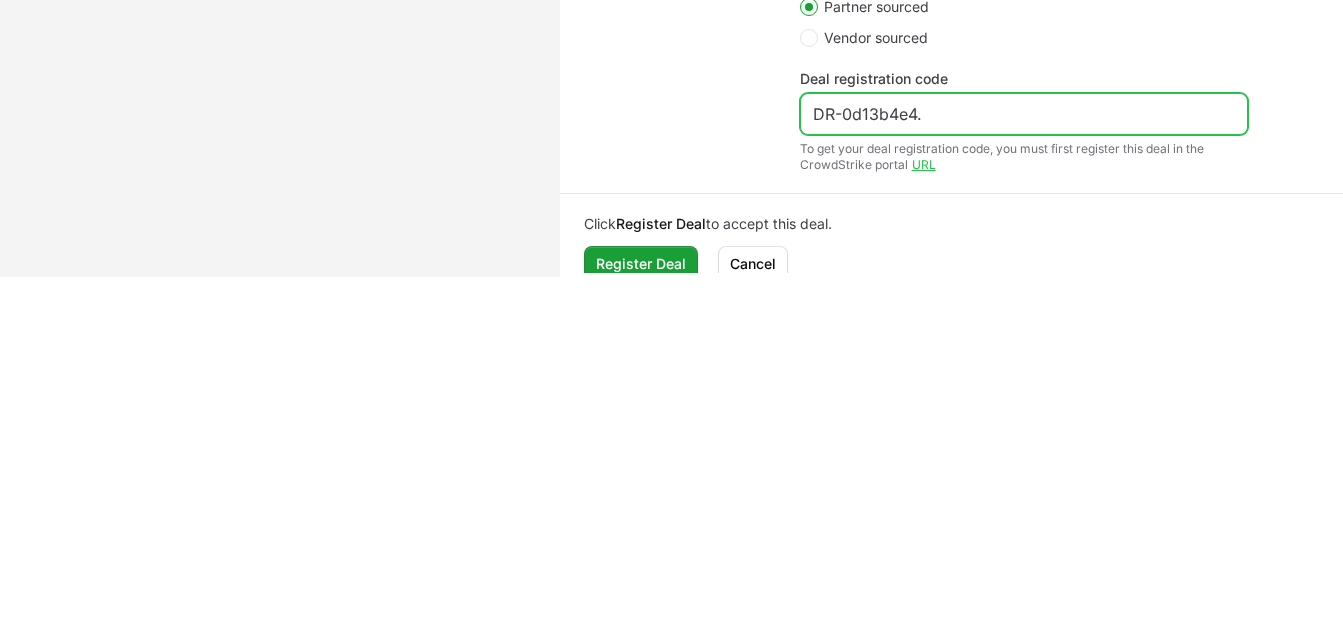 scroll, scrollTop: 633, scrollLeft: 0, axis: vertical 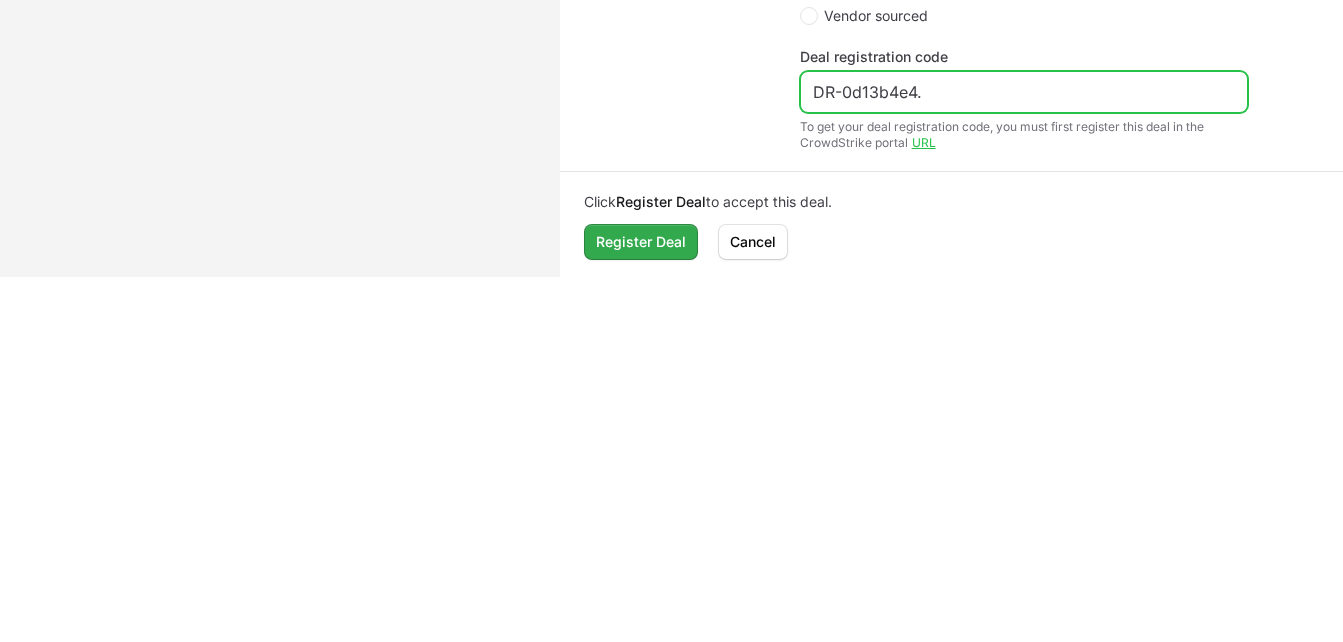 type on "DR-0d13b4e4." 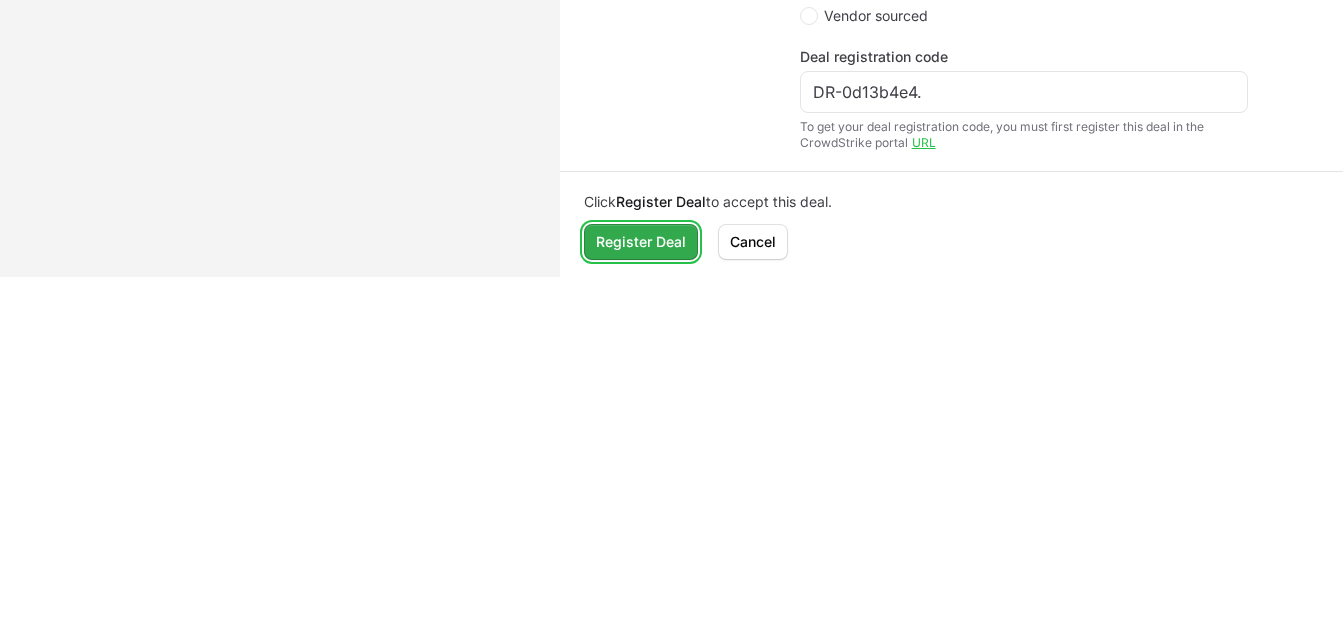 click on "Register Deal" 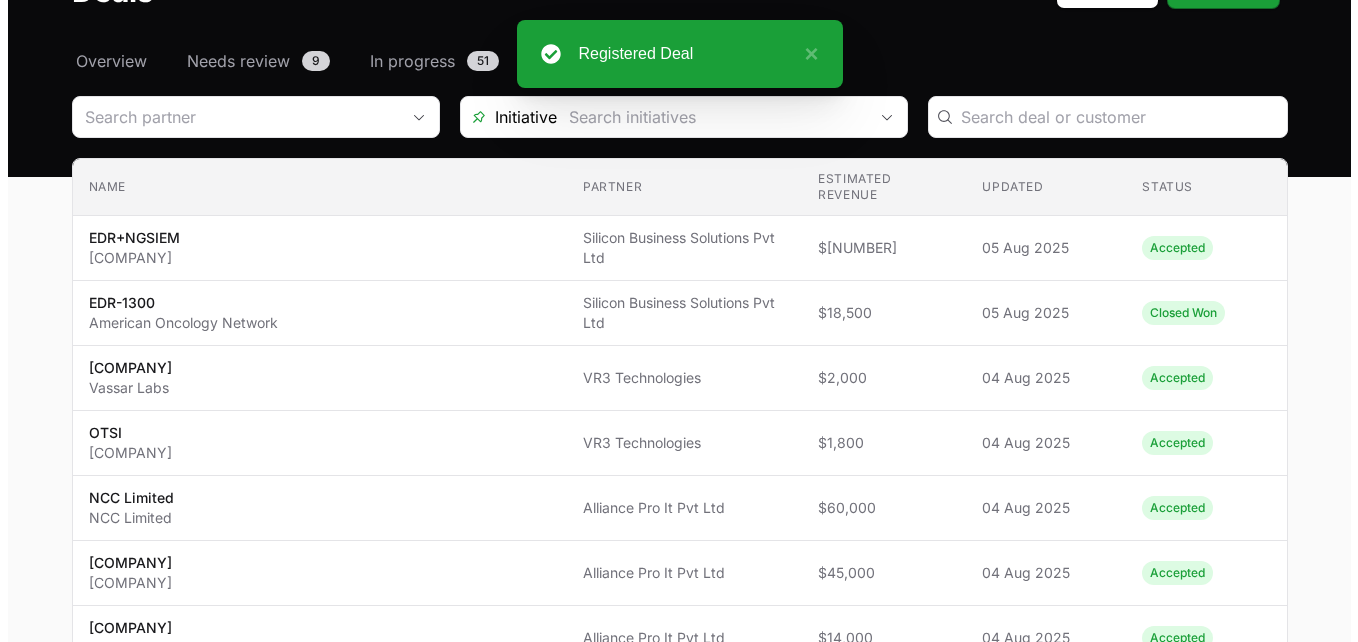 scroll, scrollTop: 136, scrollLeft: 0, axis: vertical 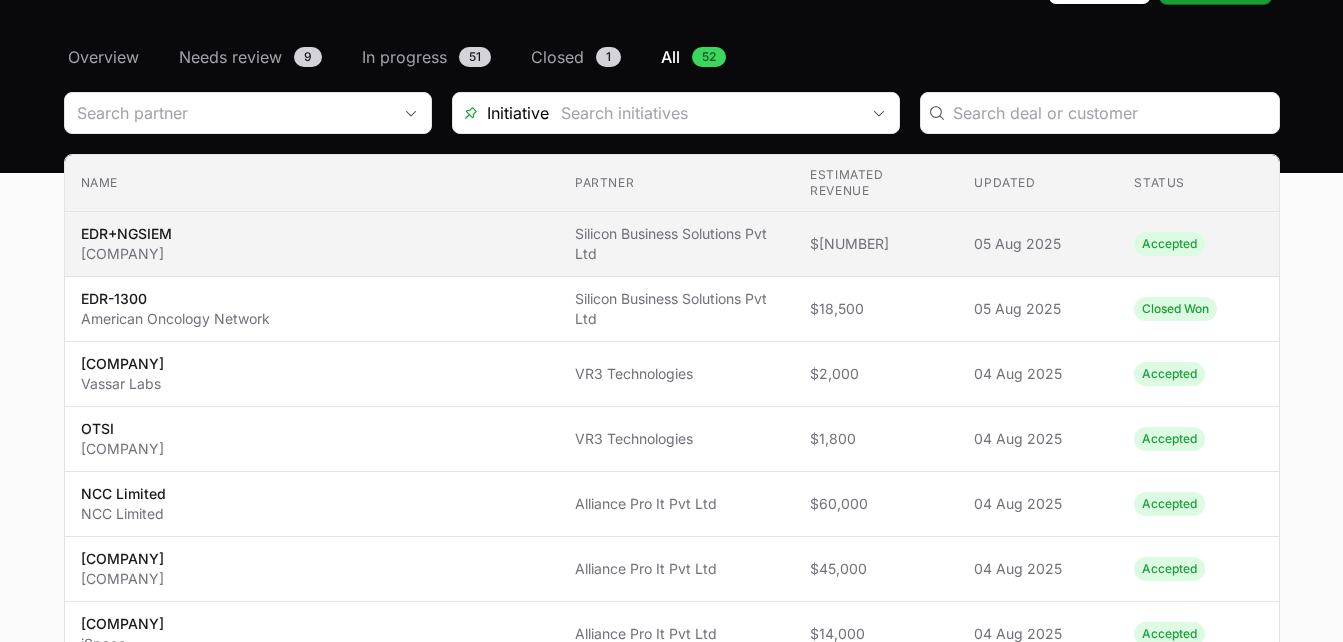 click on "Accepted" 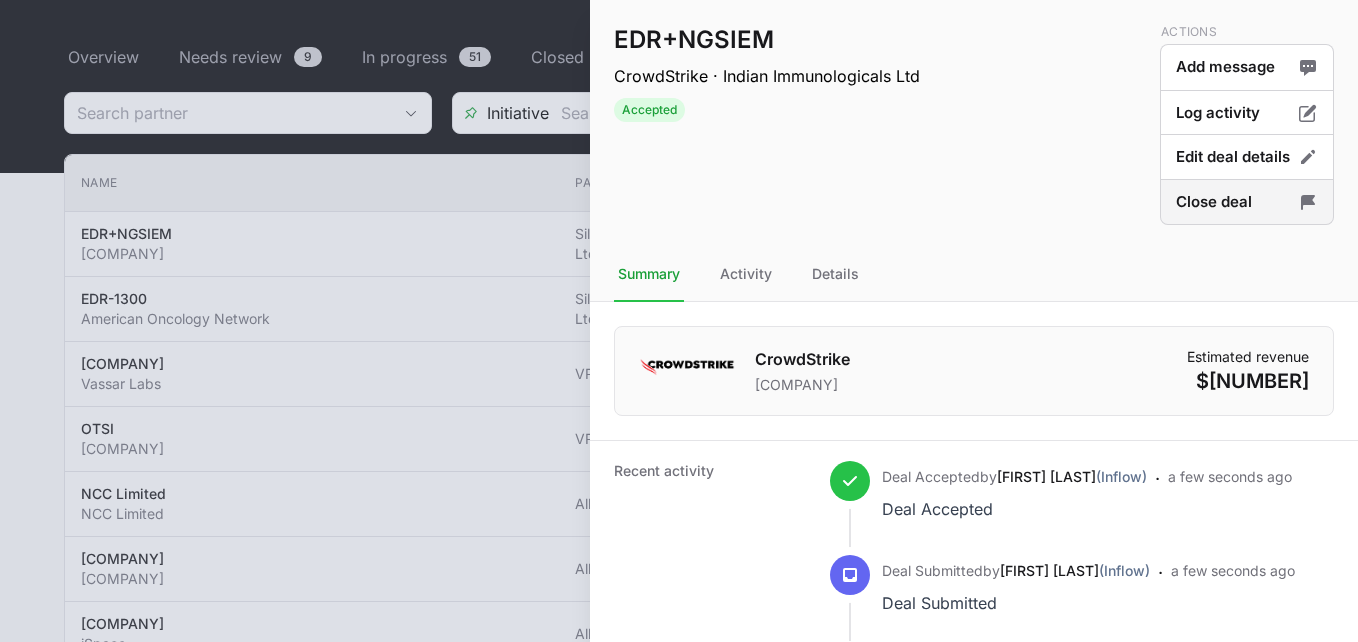 click on "Close deal" 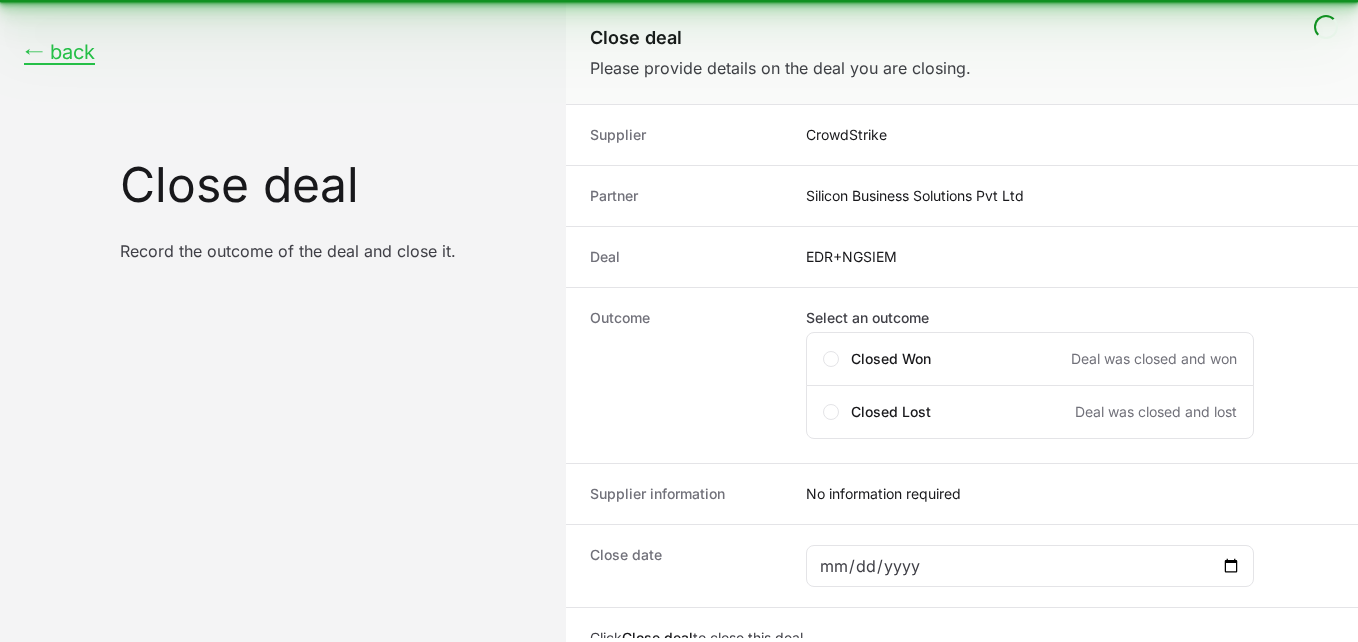 scroll, scrollTop: 0, scrollLeft: 0, axis: both 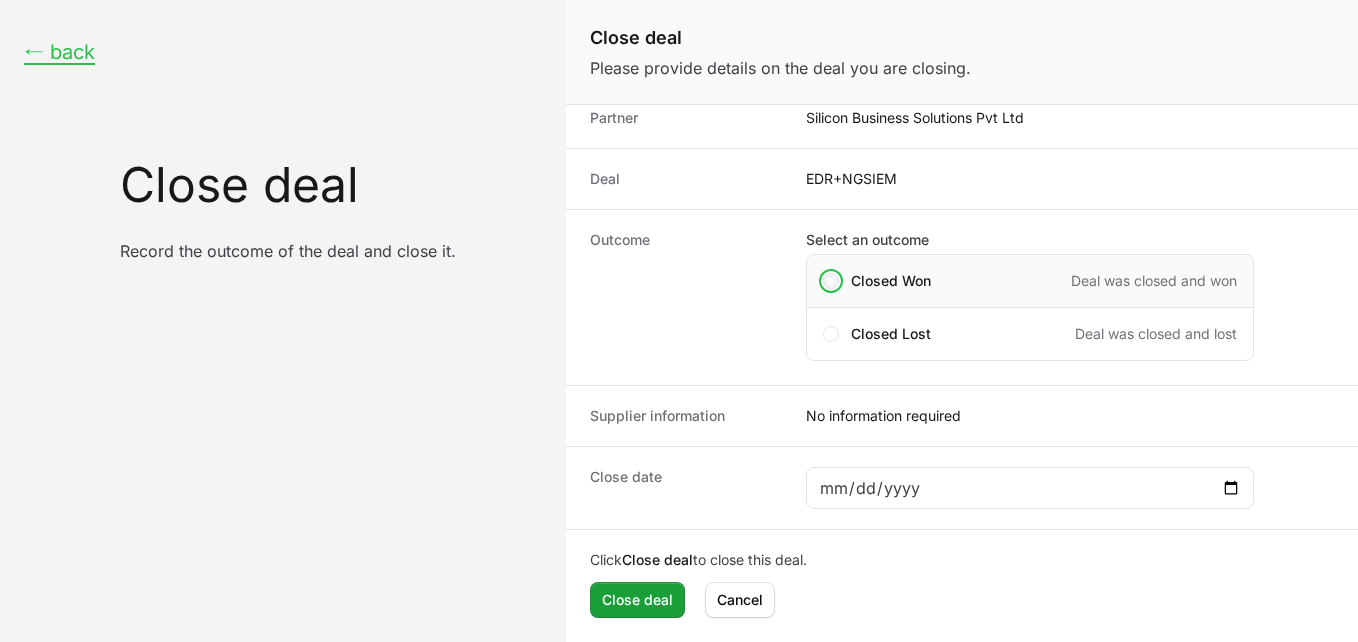 click 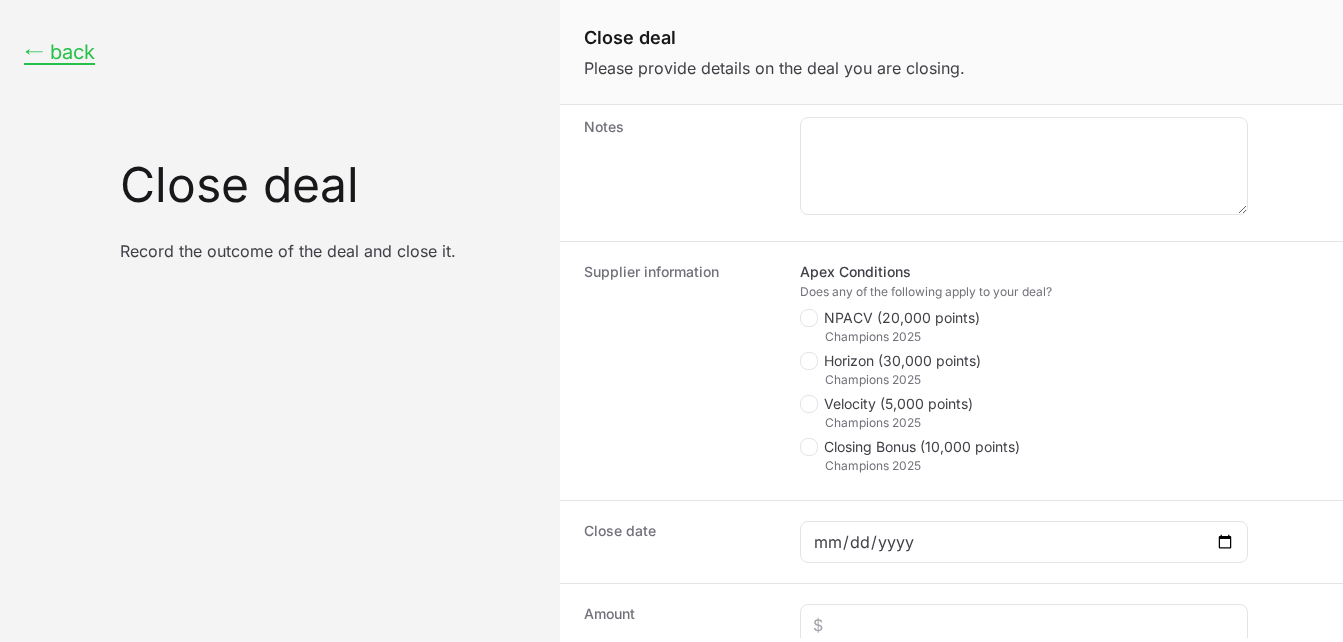 scroll, scrollTop: 369, scrollLeft: 0, axis: vertical 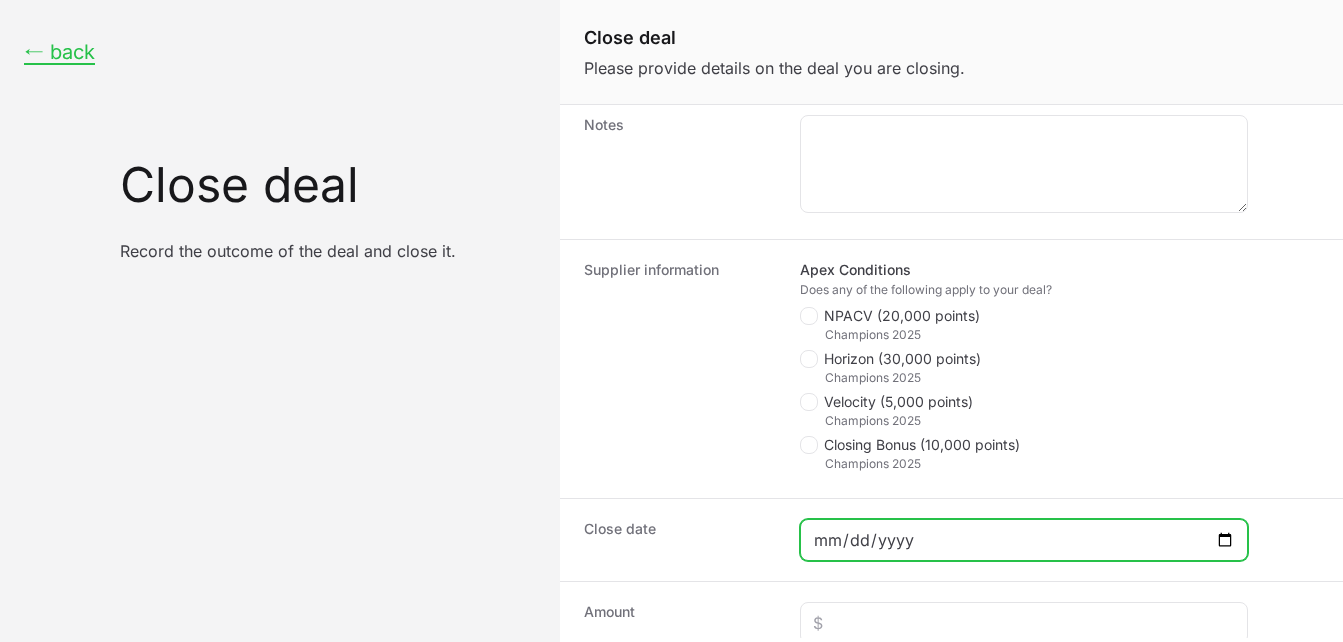 click 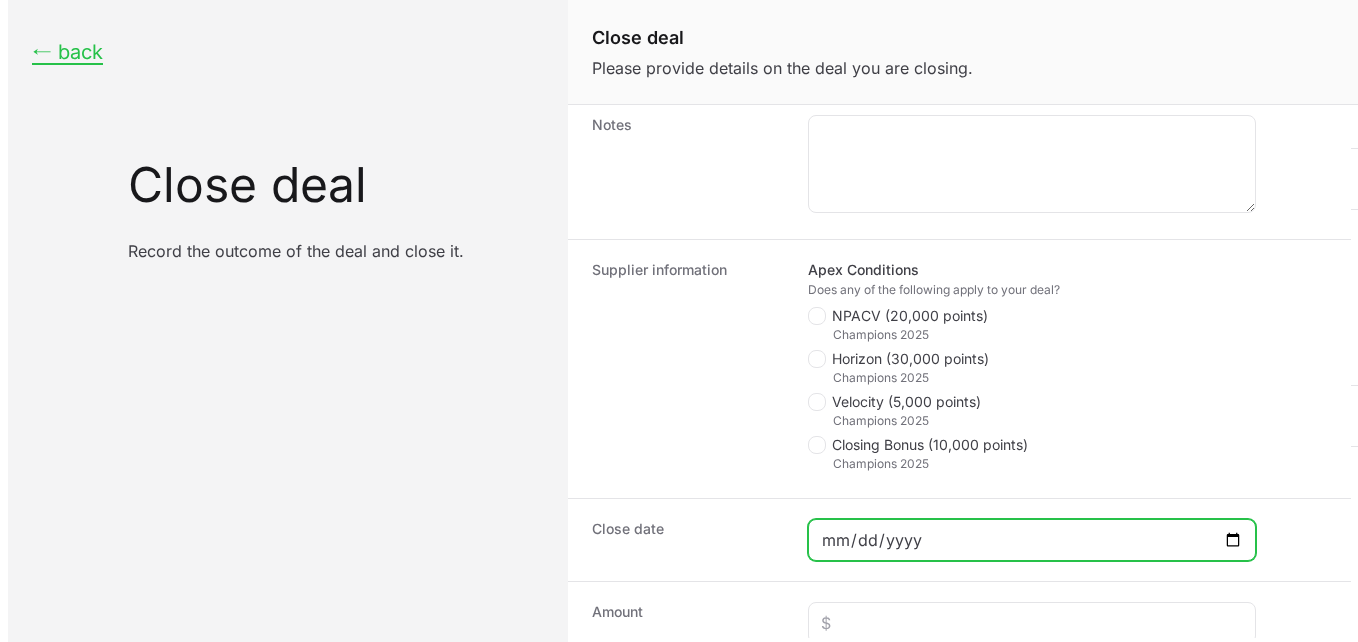 scroll, scrollTop: 504, scrollLeft: 0, axis: vertical 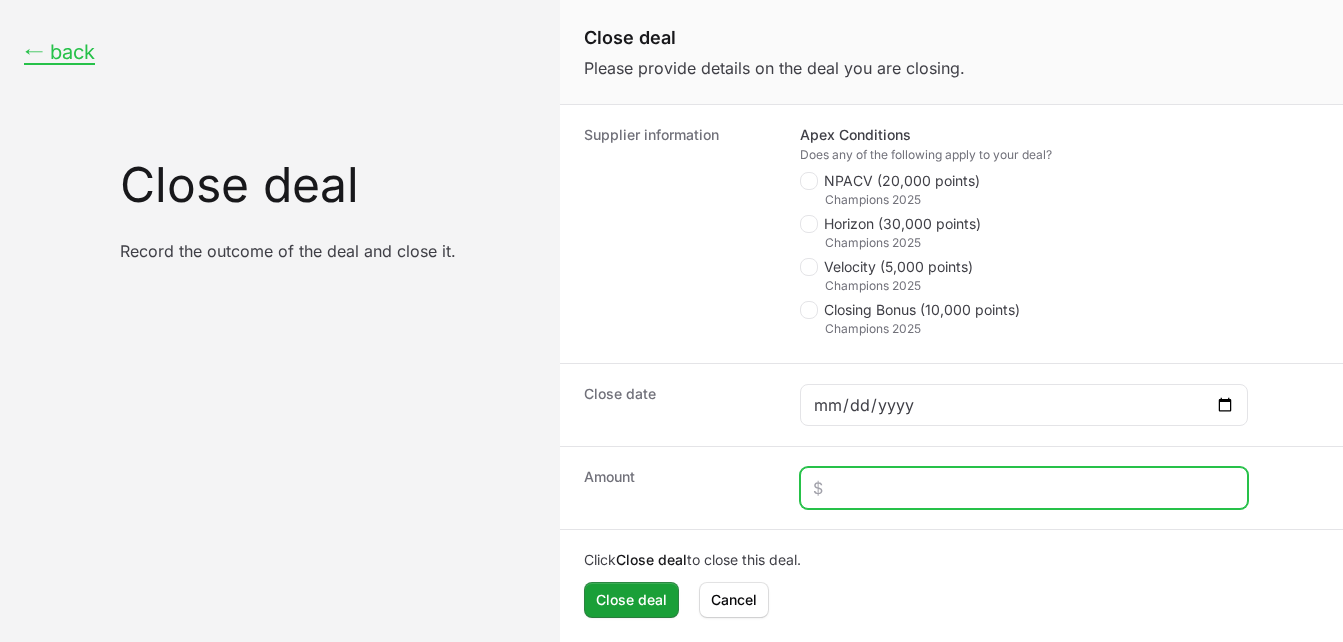 click 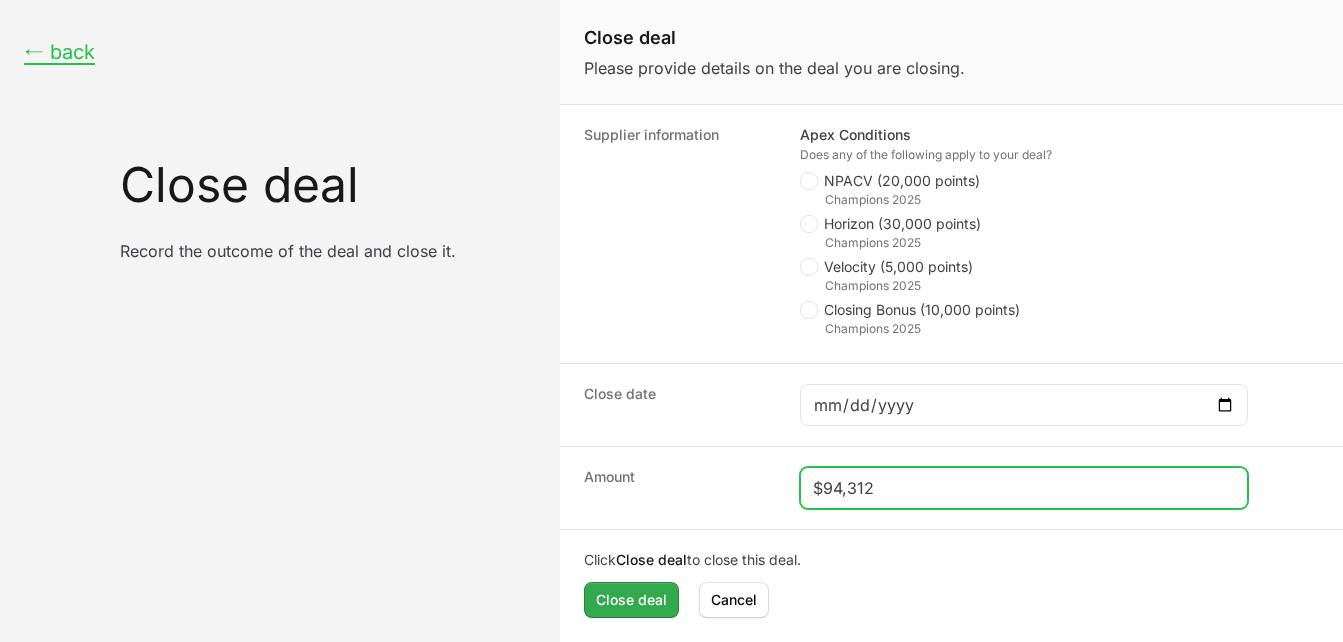 type on "$94,312" 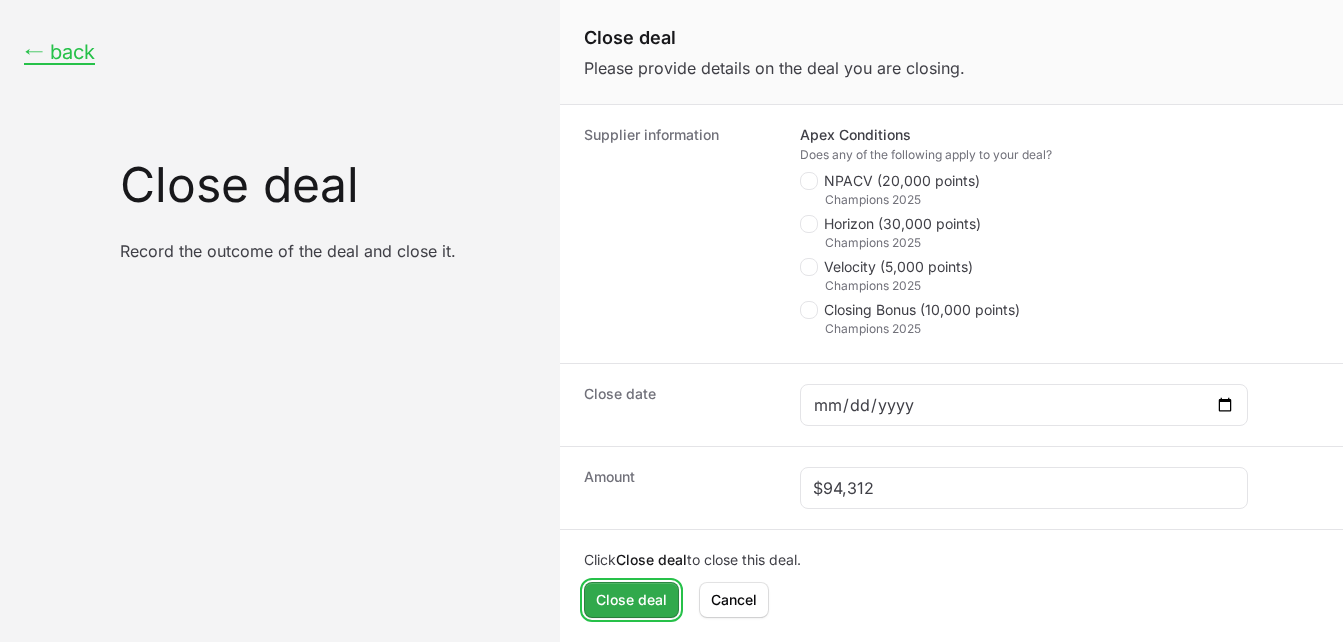 click on "Close deal" 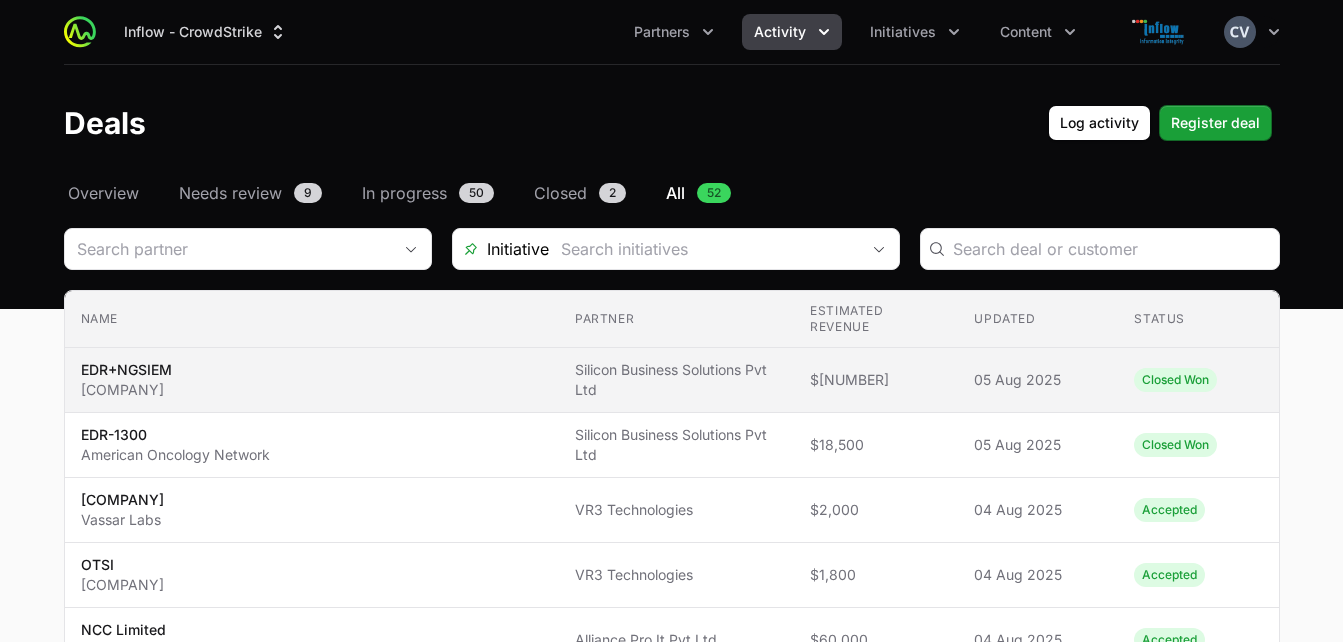 click on "Closed Won" 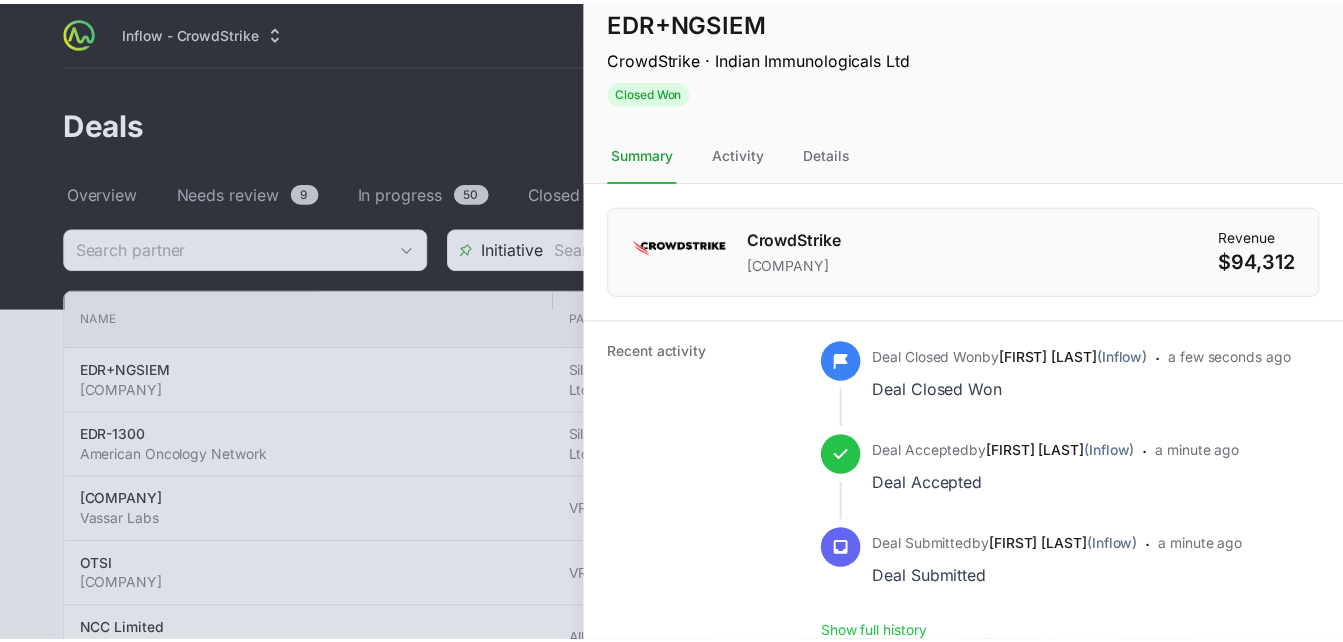 scroll, scrollTop: 0, scrollLeft: 0, axis: both 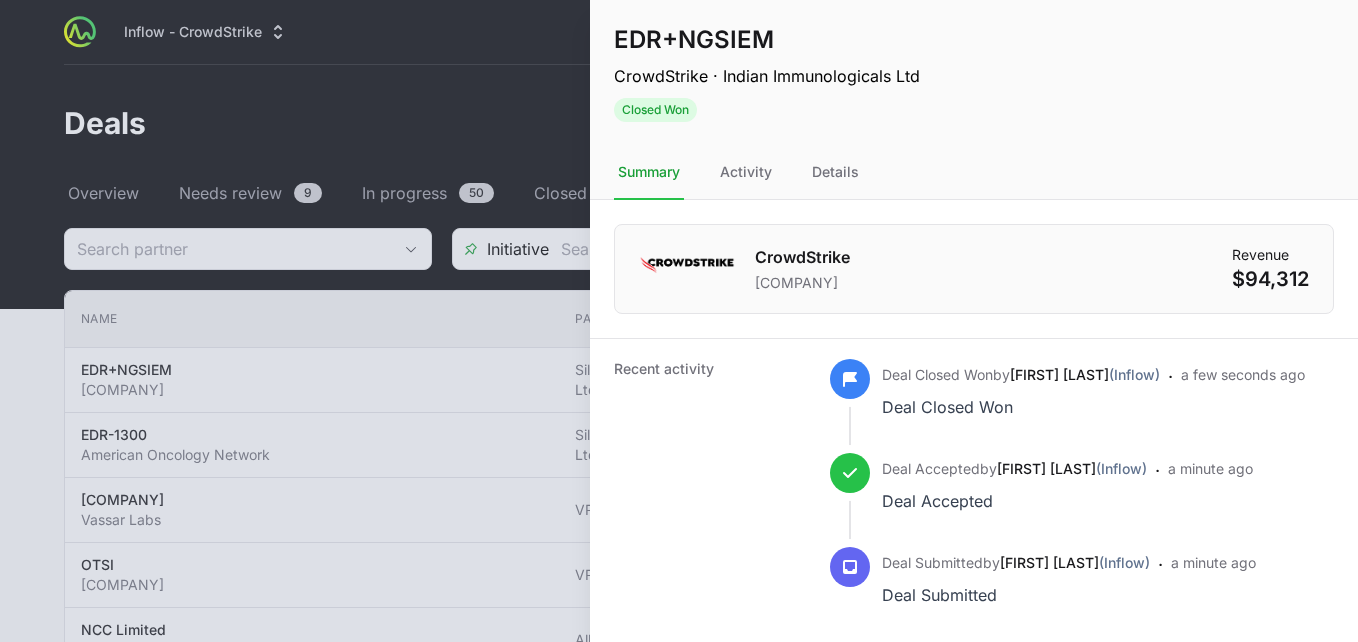 click at bounding box center [679, 321] 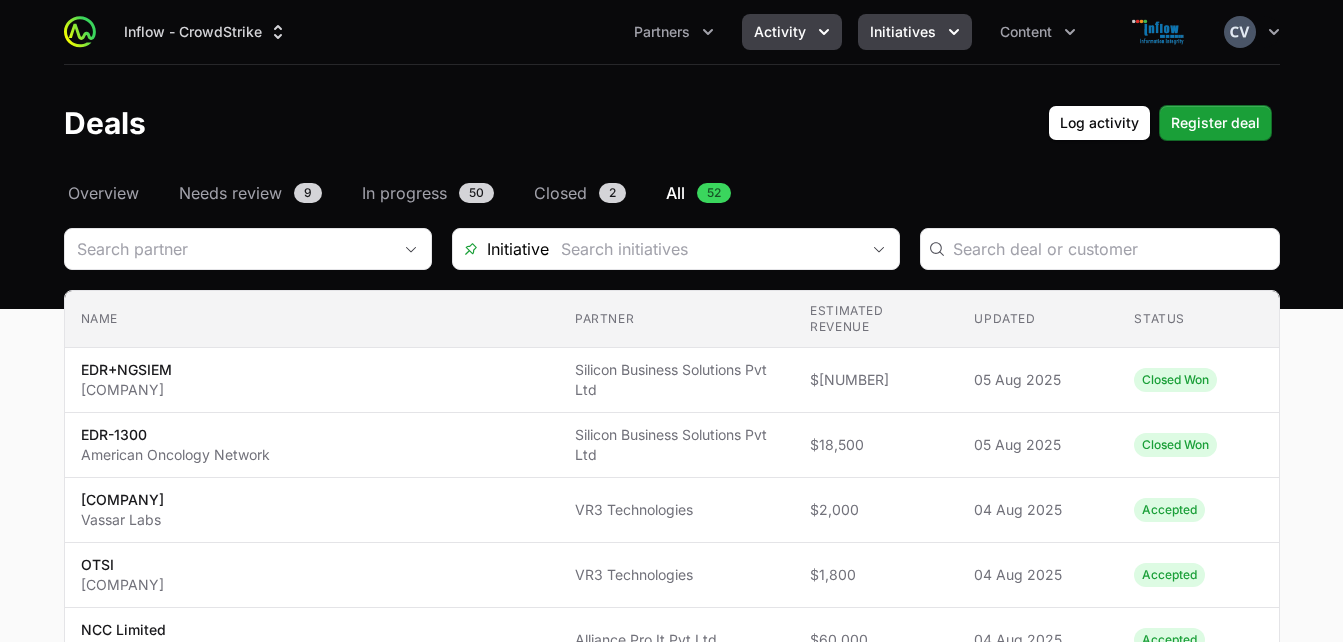 click on "Initiatives" 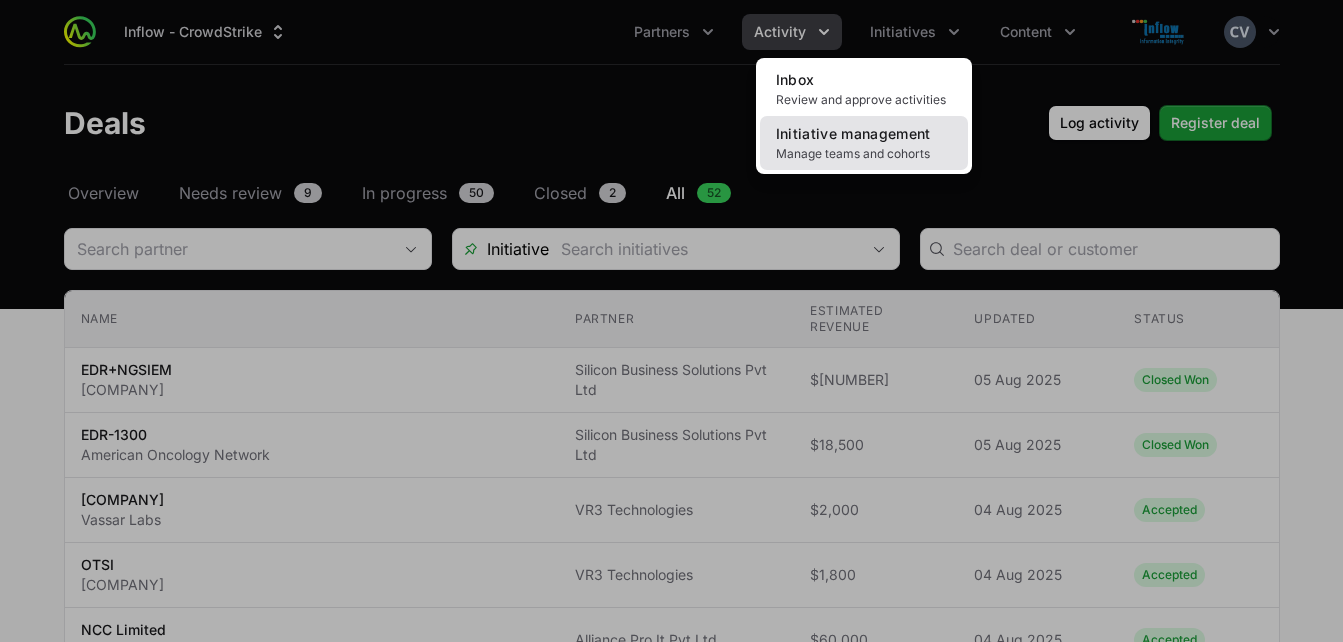 click on "Initiative management Manage teams and cohorts" 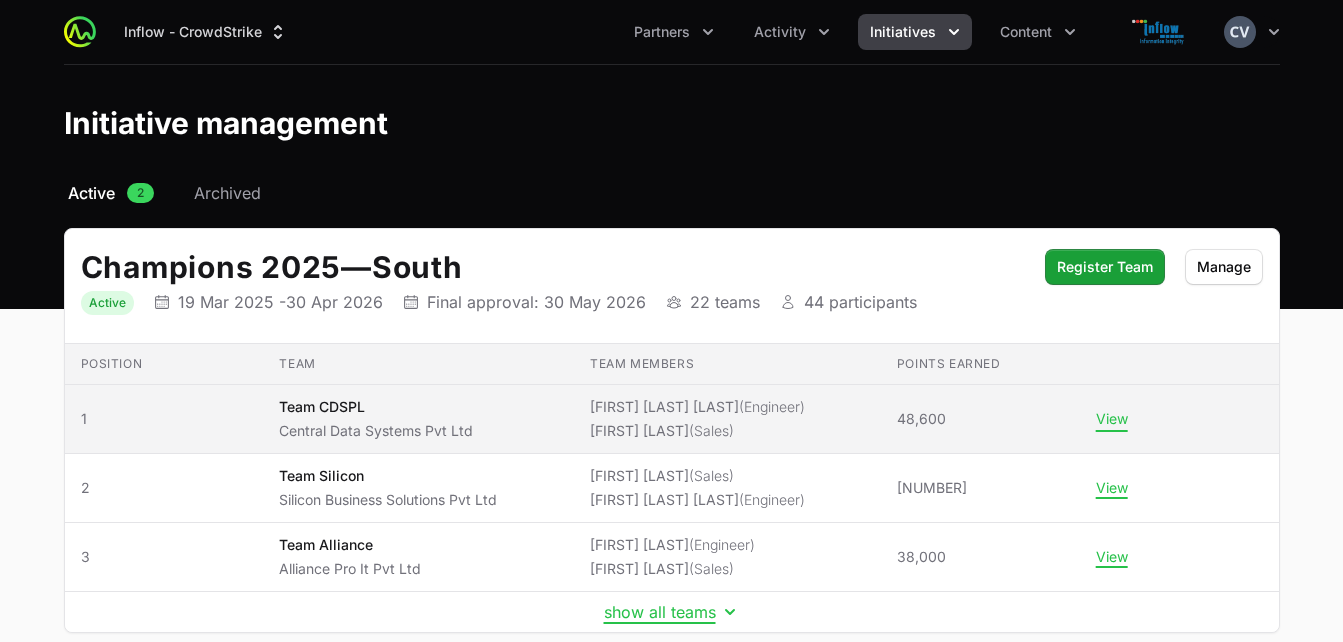 click on "View" 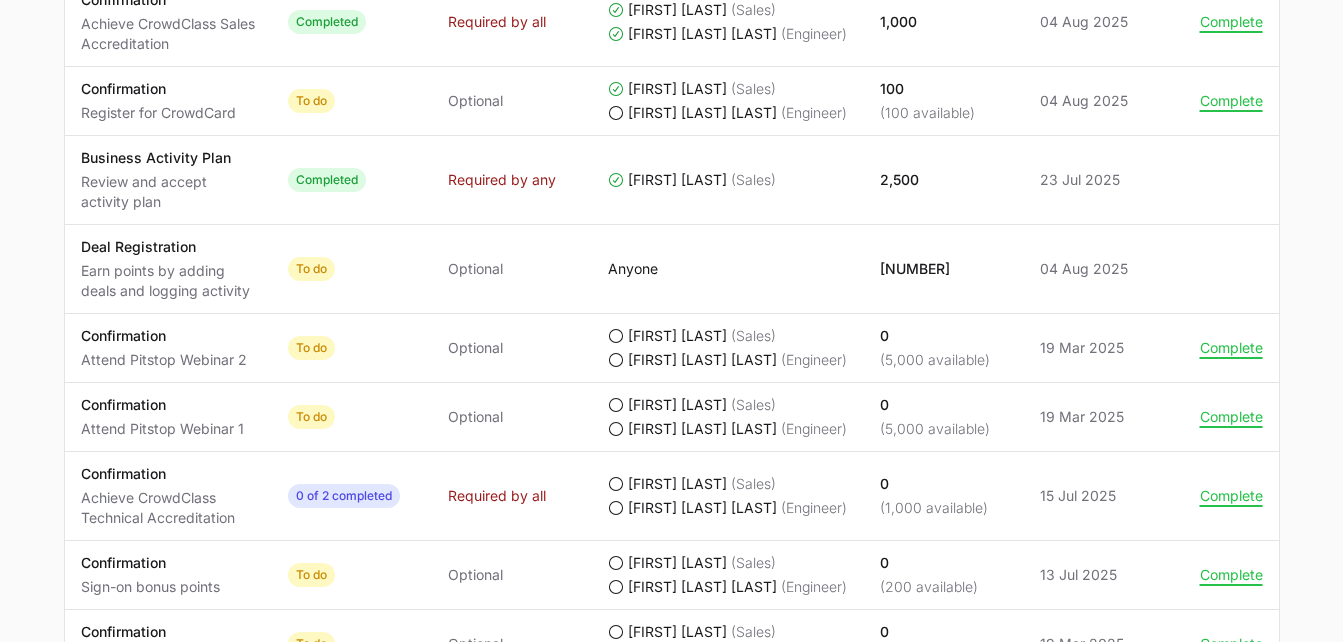 scroll, scrollTop: 240, scrollLeft: 0, axis: vertical 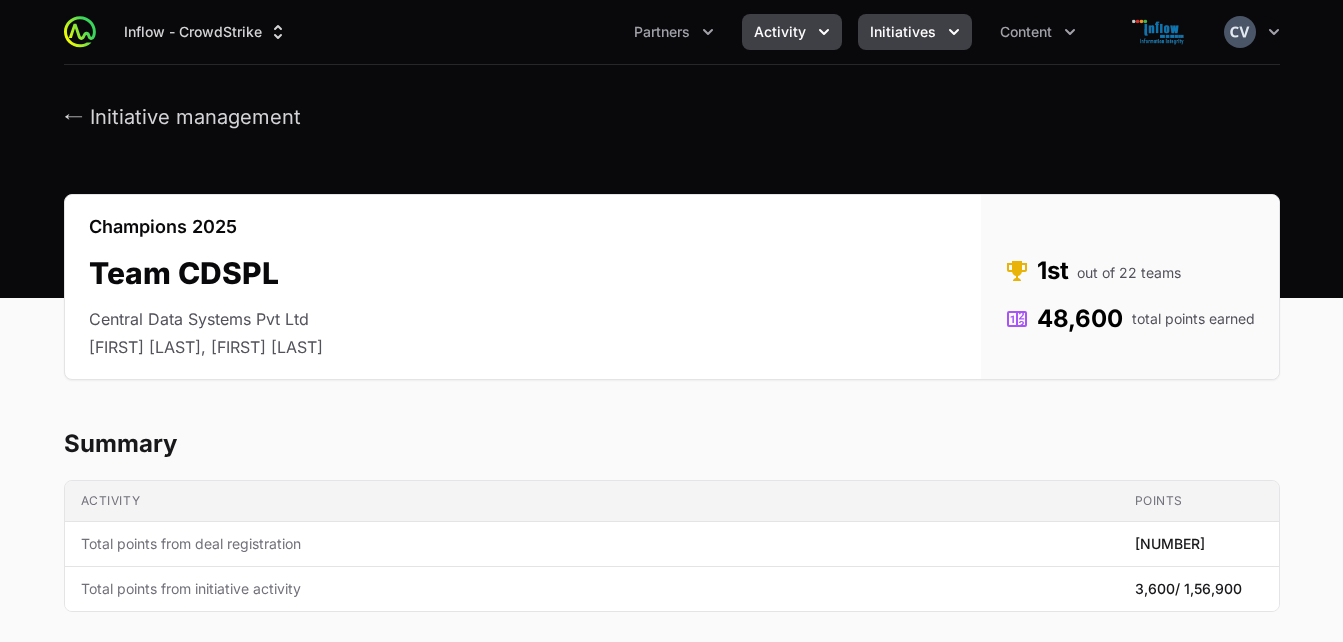 click 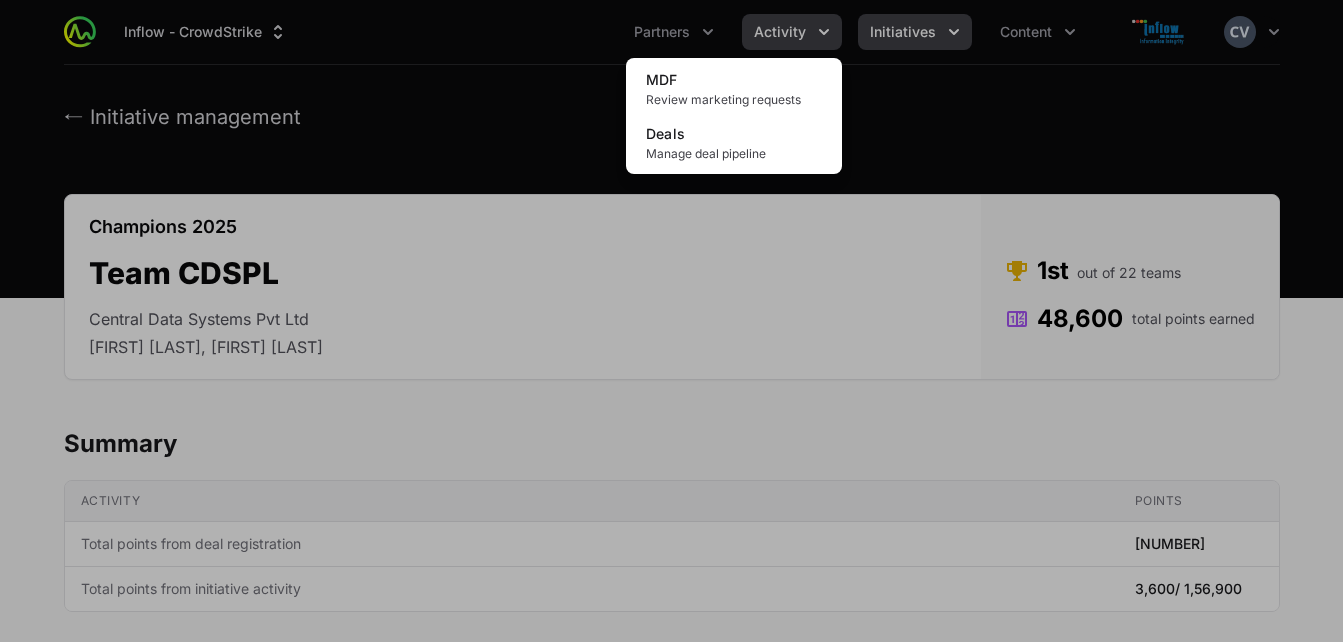 click 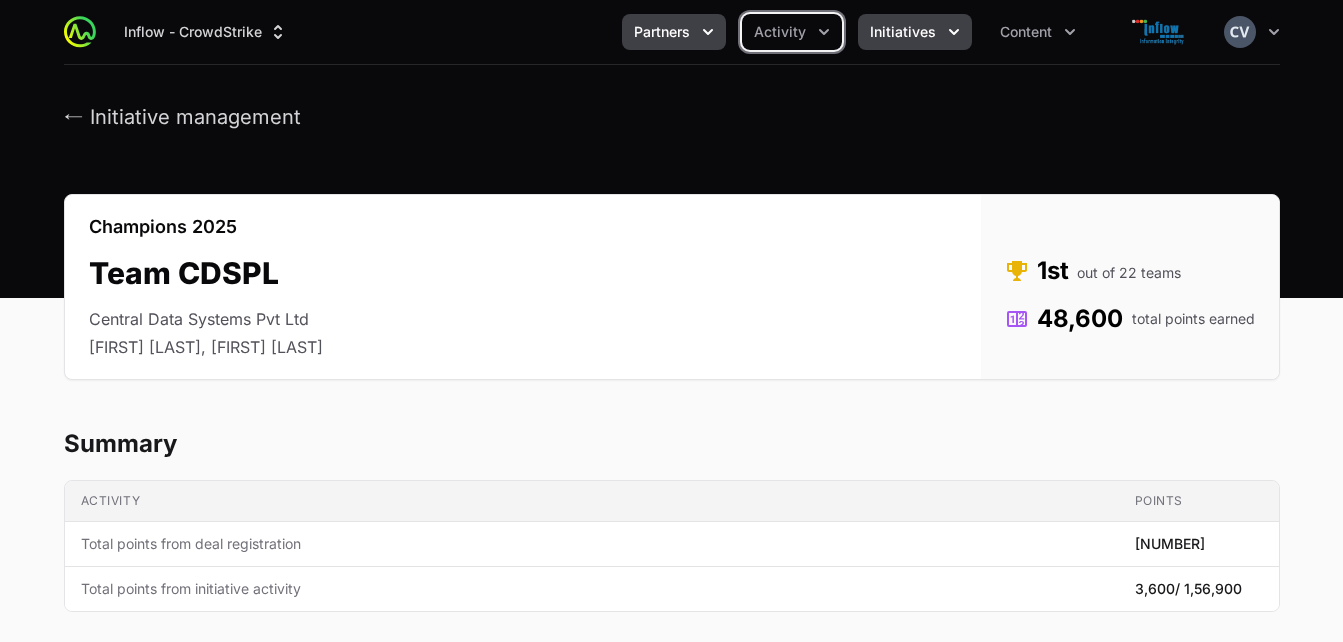 click 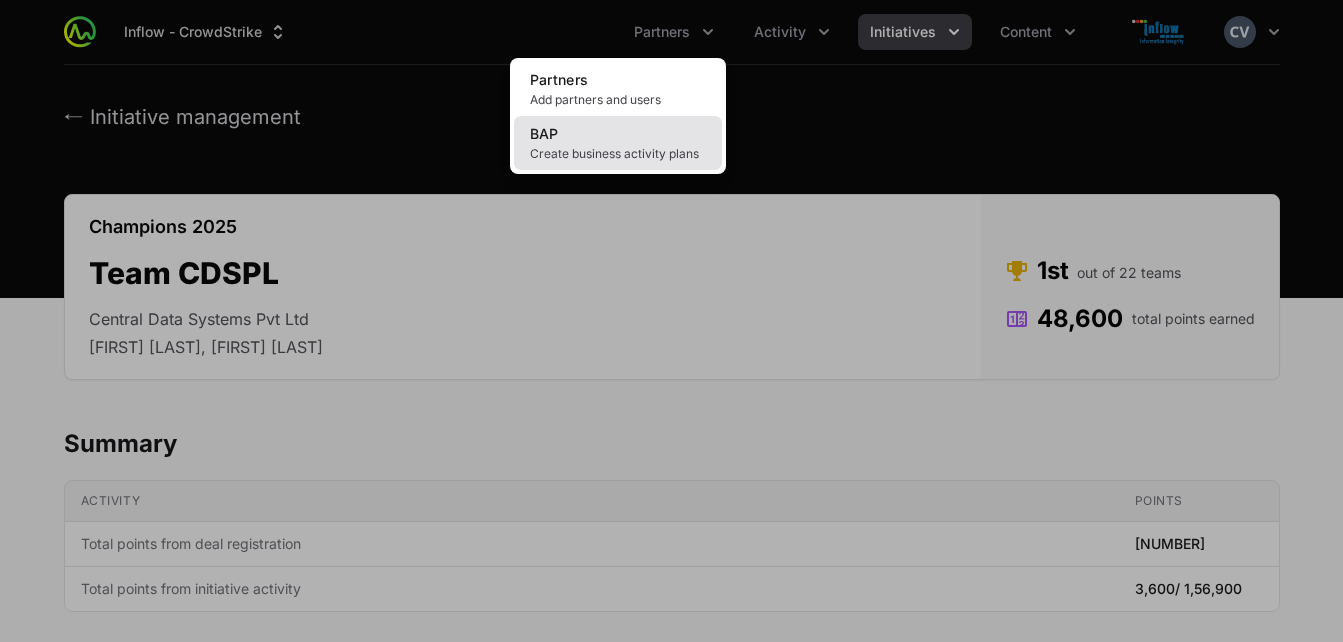 click on "Create business activity plans" 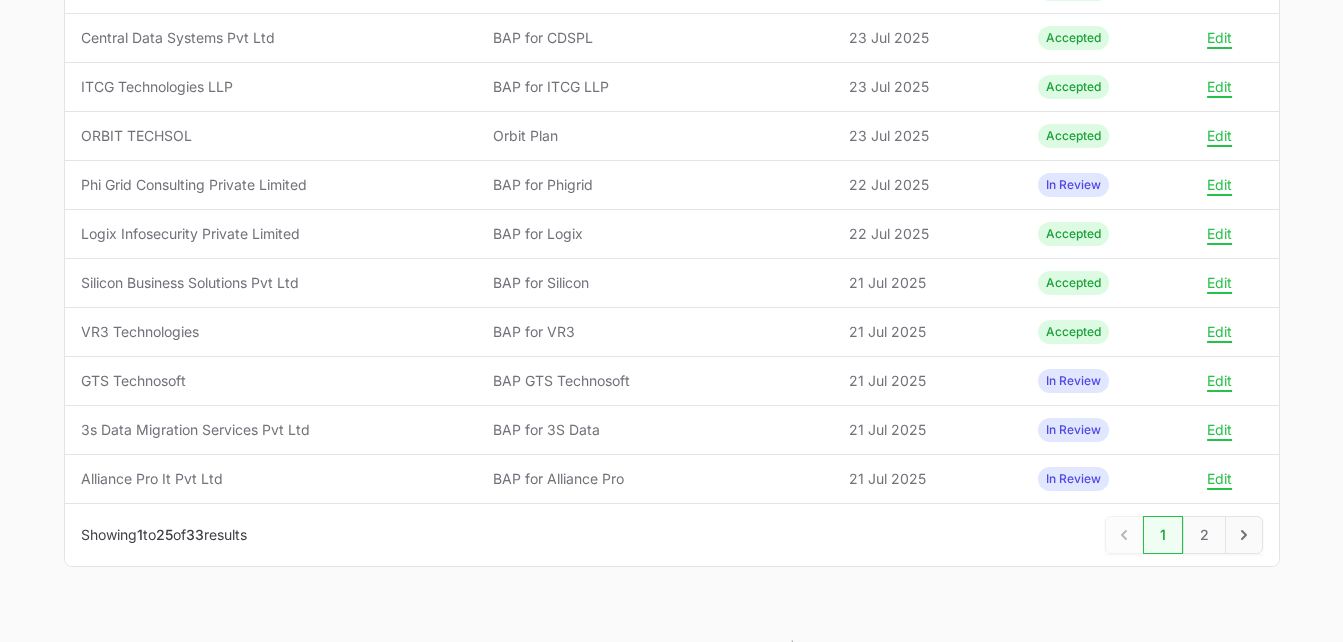 scroll, scrollTop: 1060, scrollLeft: 0, axis: vertical 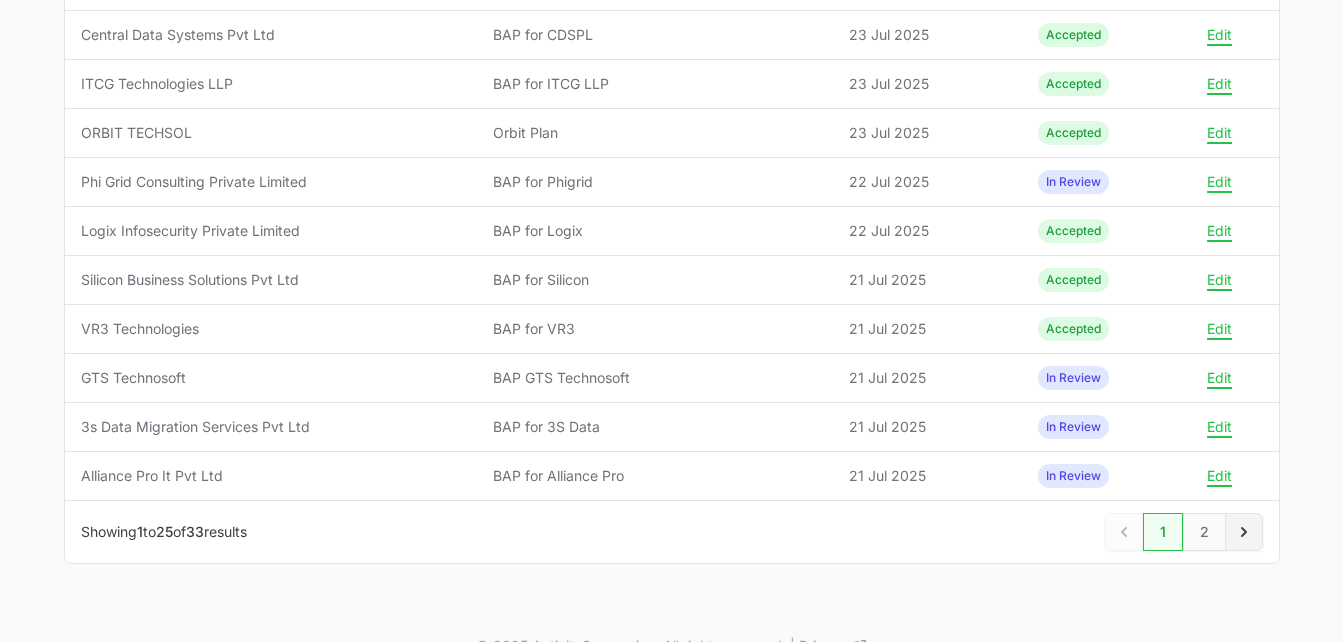 click 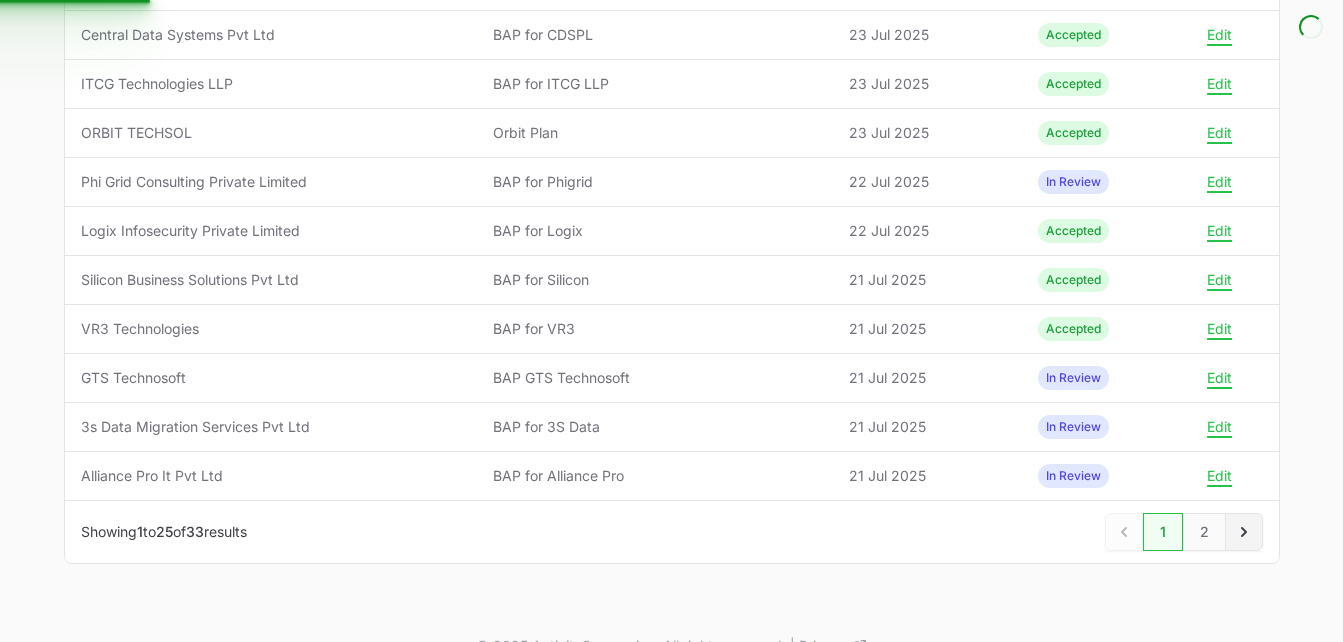 scroll, scrollTop: 0, scrollLeft: 0, axis: both 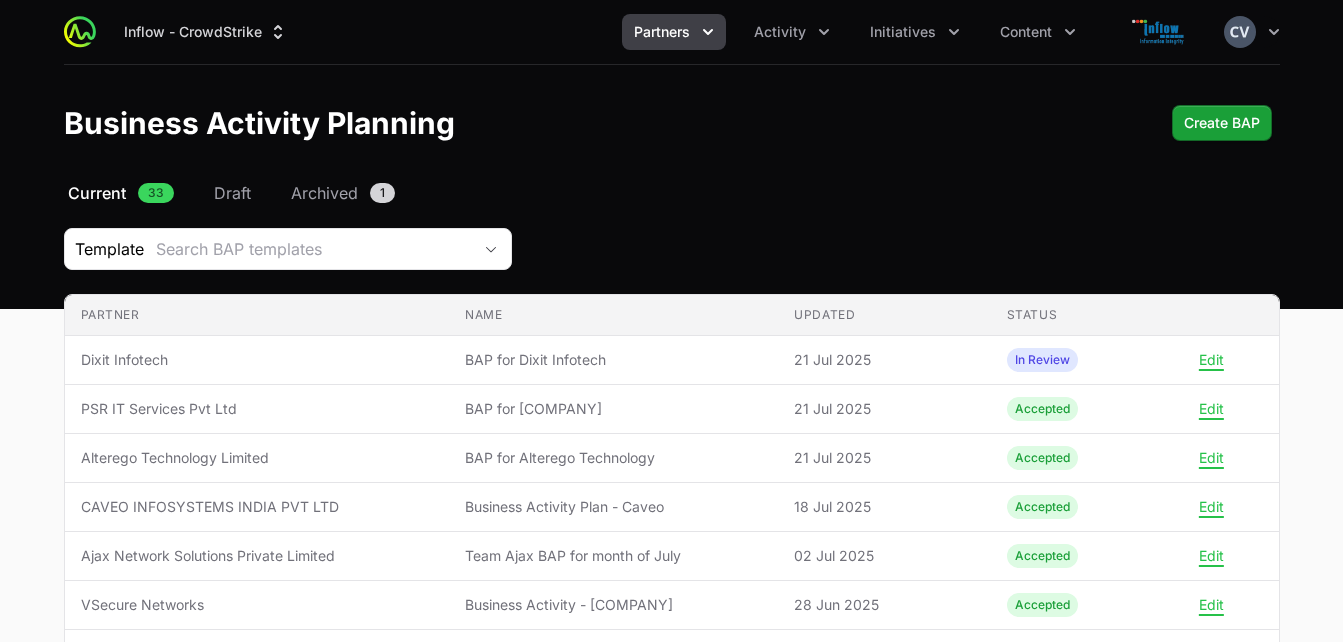 click on "Current 33 Draft Archived 1" 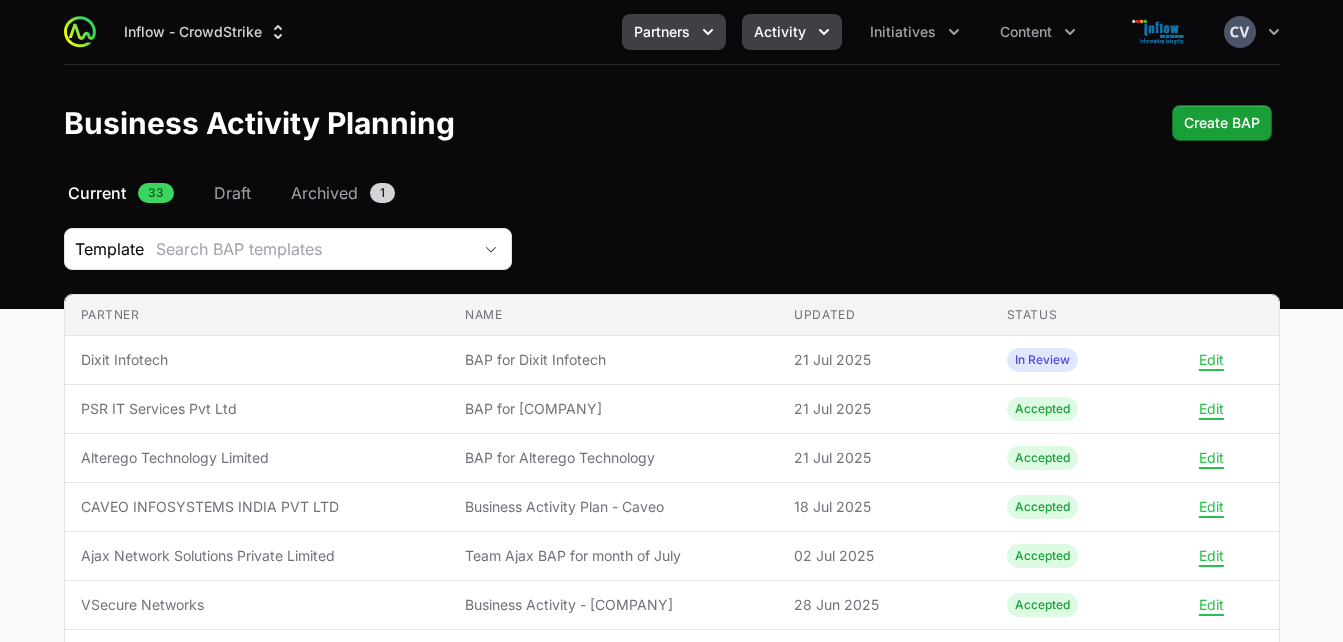 click 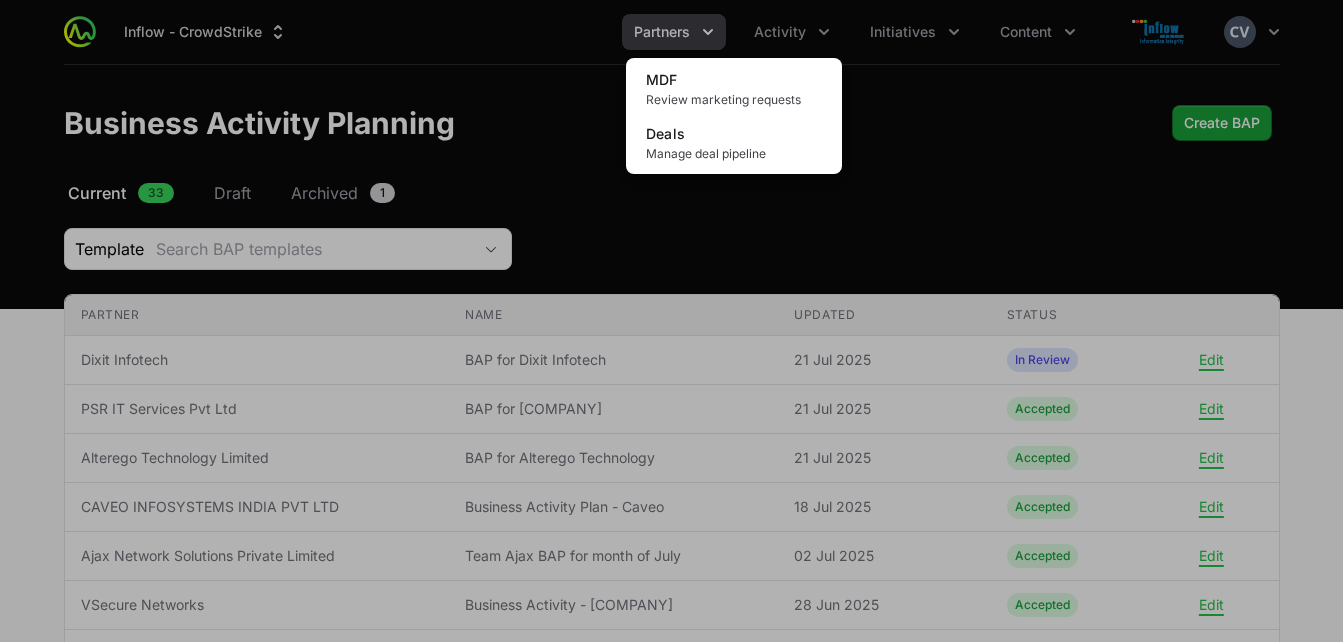 click 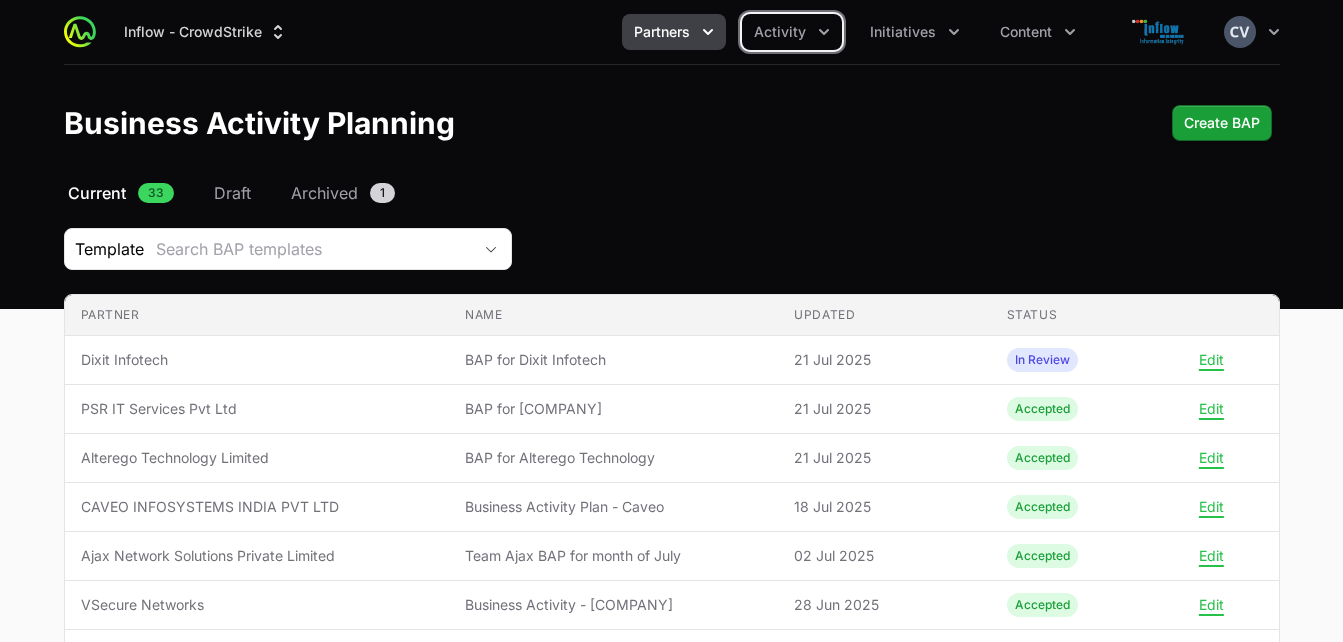 click on "Initiatives" 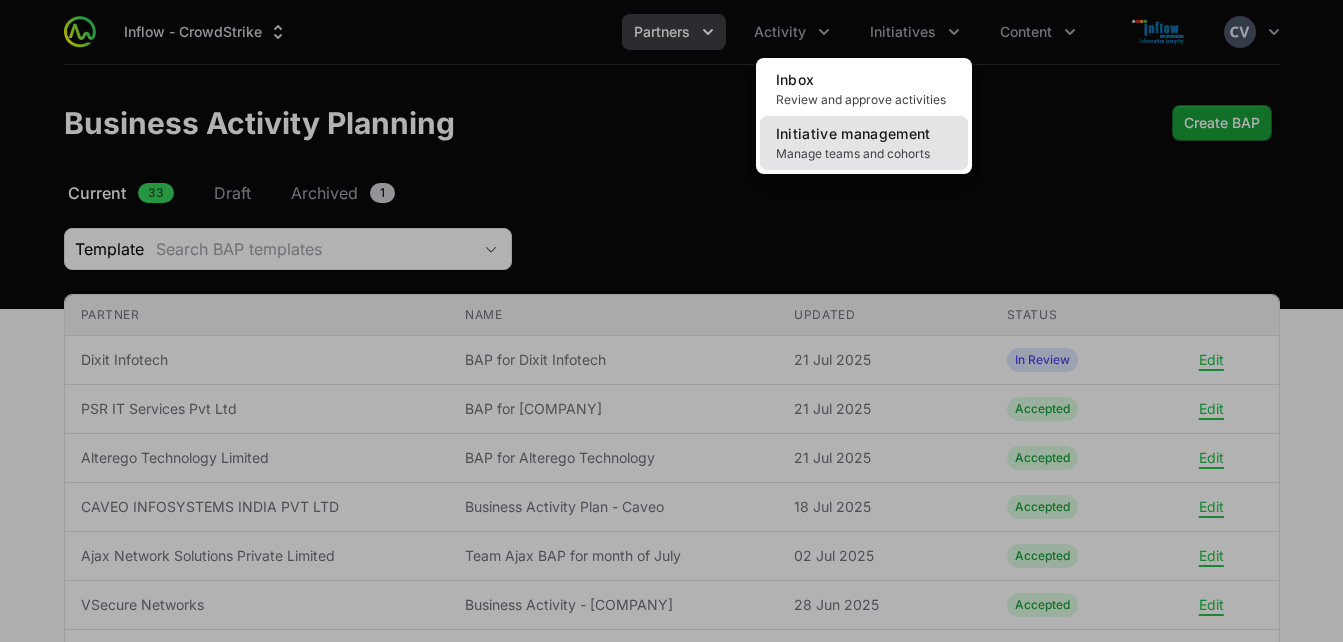 click on "Initiative management" 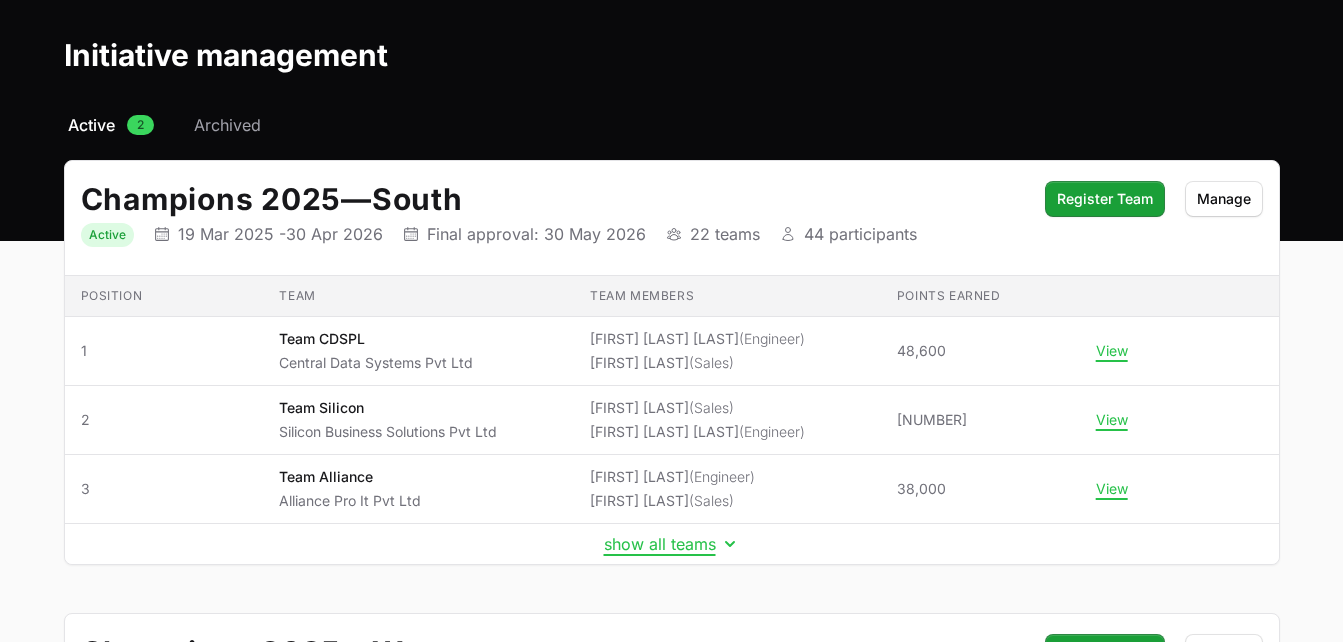 scroll, scrollTop: 111, scrollLeft: 0, axis: vertical 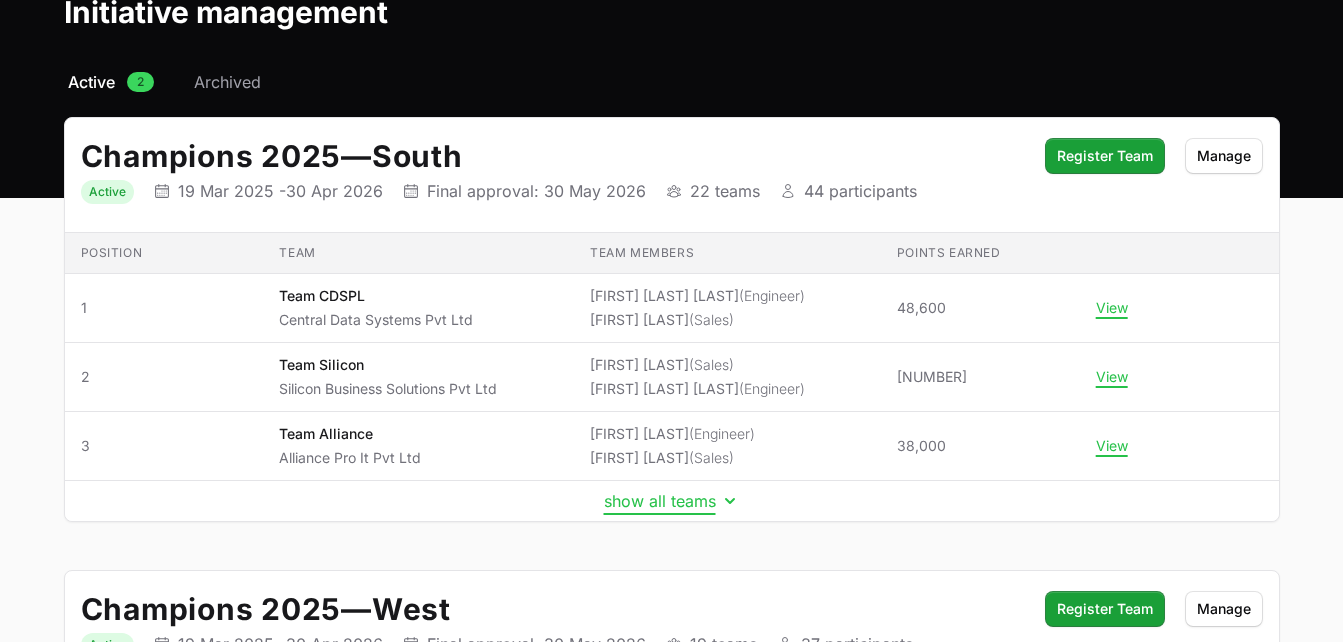 click 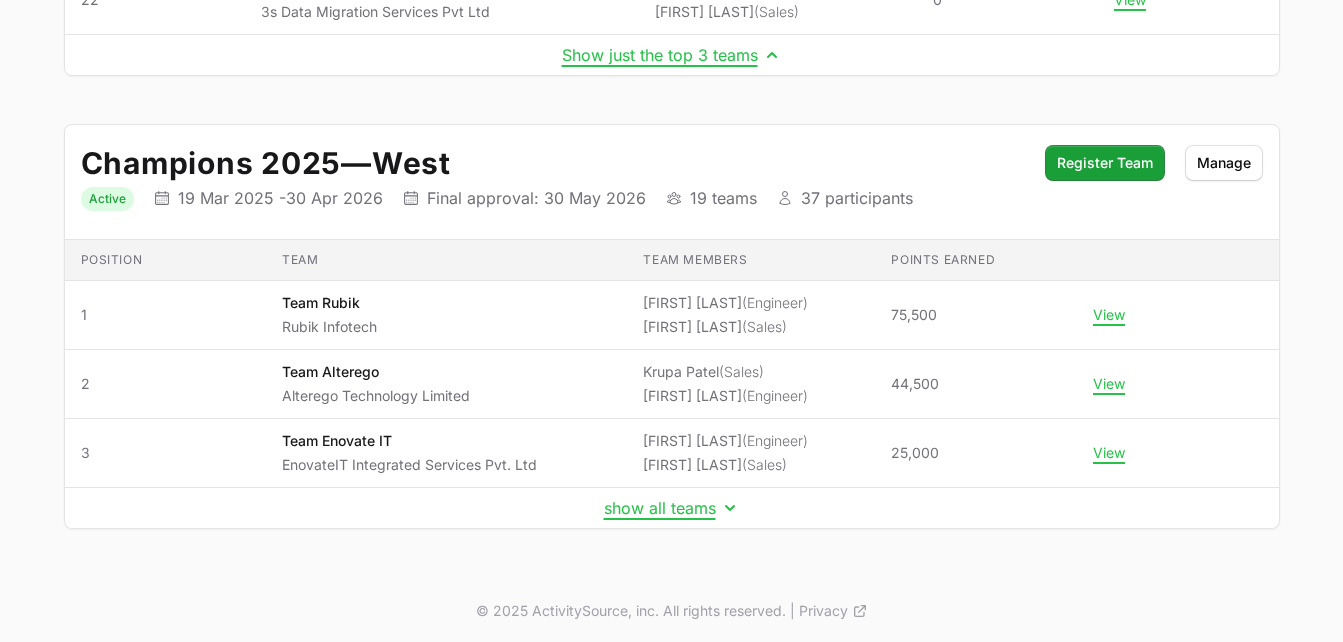 scroll, scrollTop: 1871, scrollLeft: 0, axis: vertical 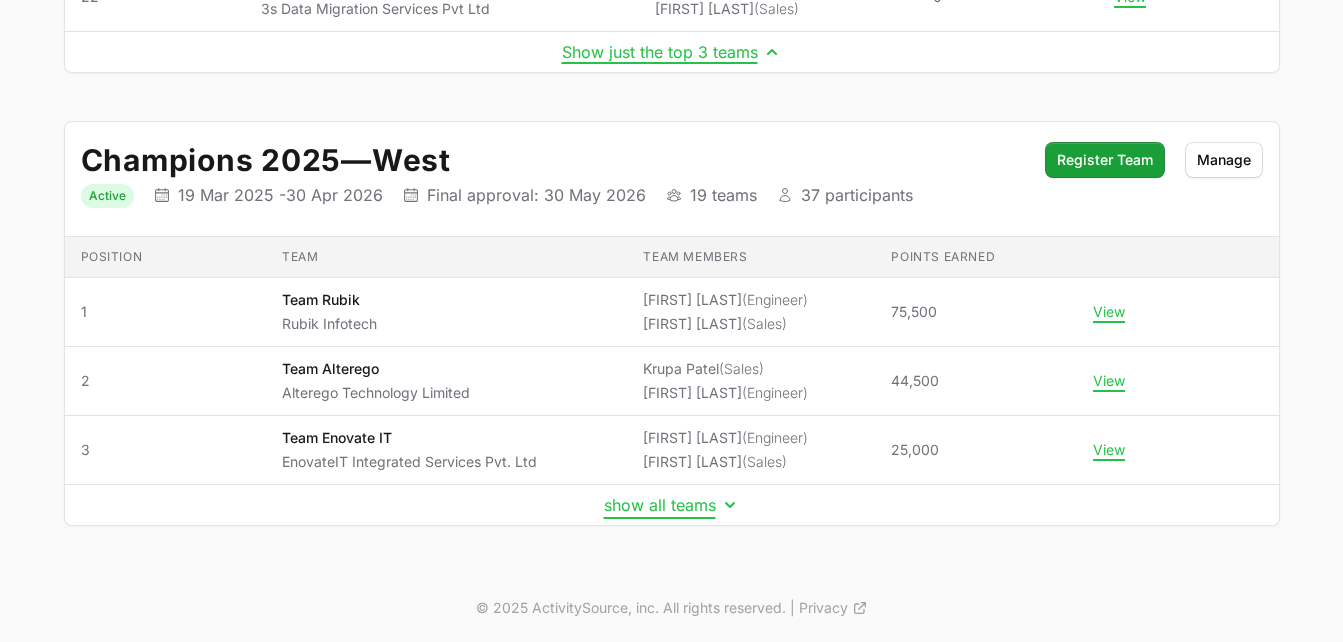 click 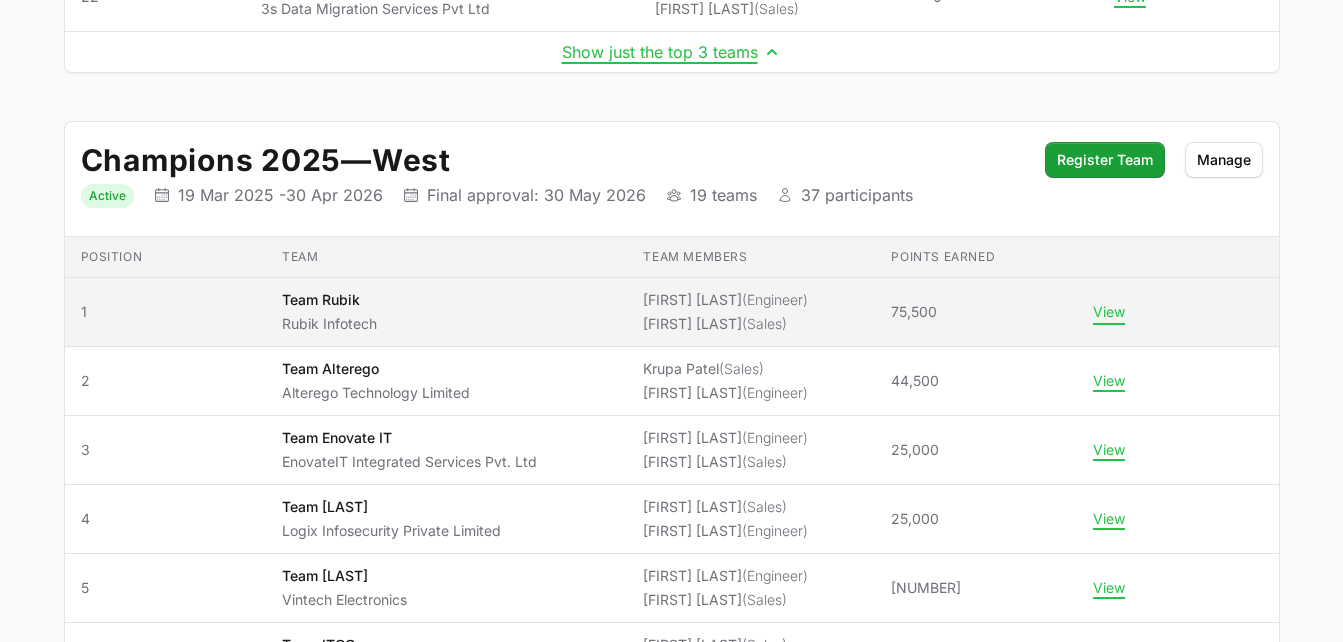 click on "View" 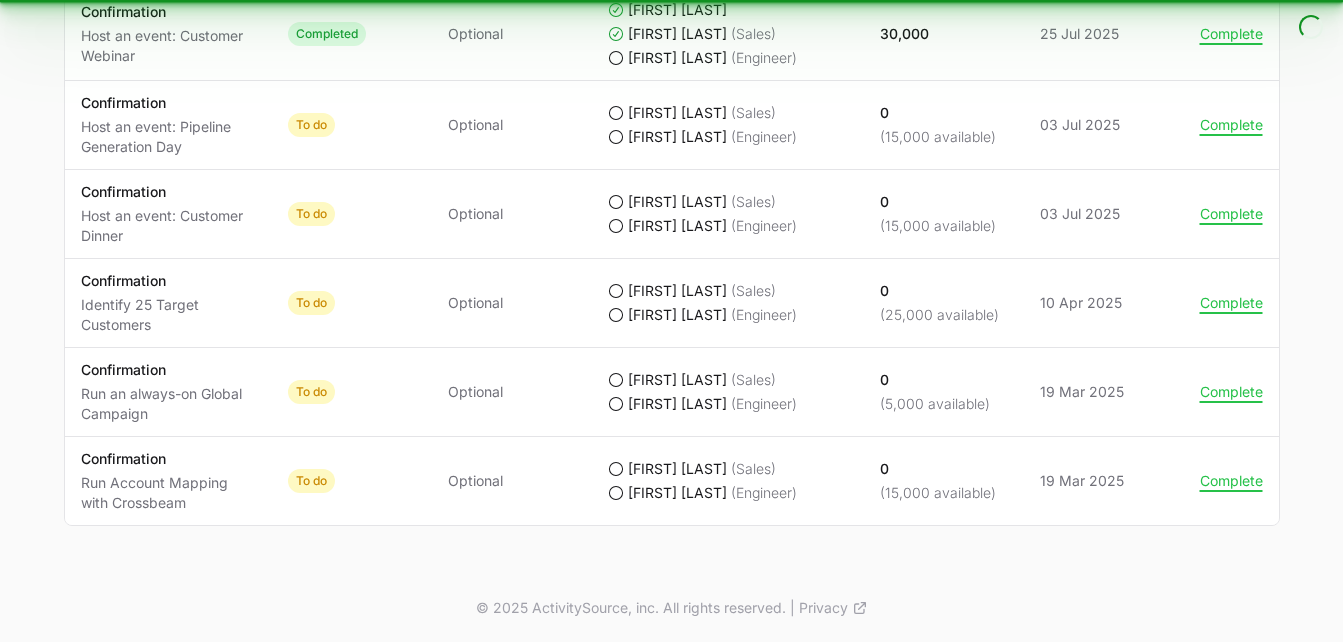 scroll, scrollTop: 0, scrollLeft: 0, axis: both 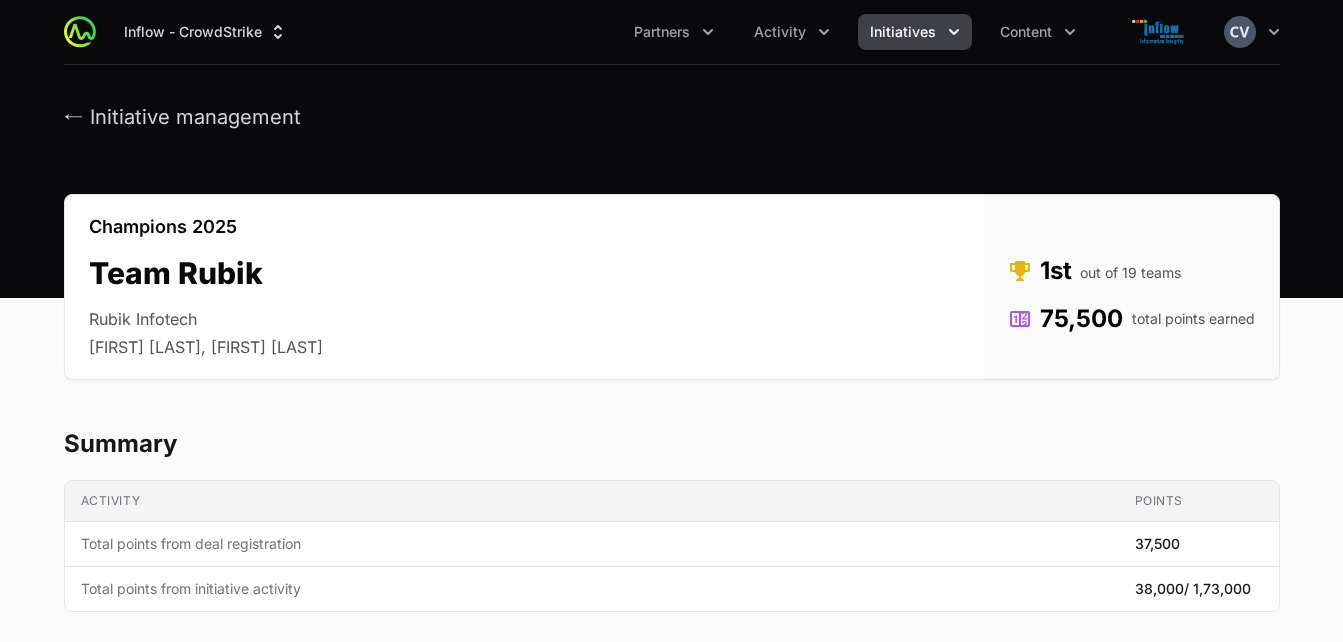 click on "Initiatives" 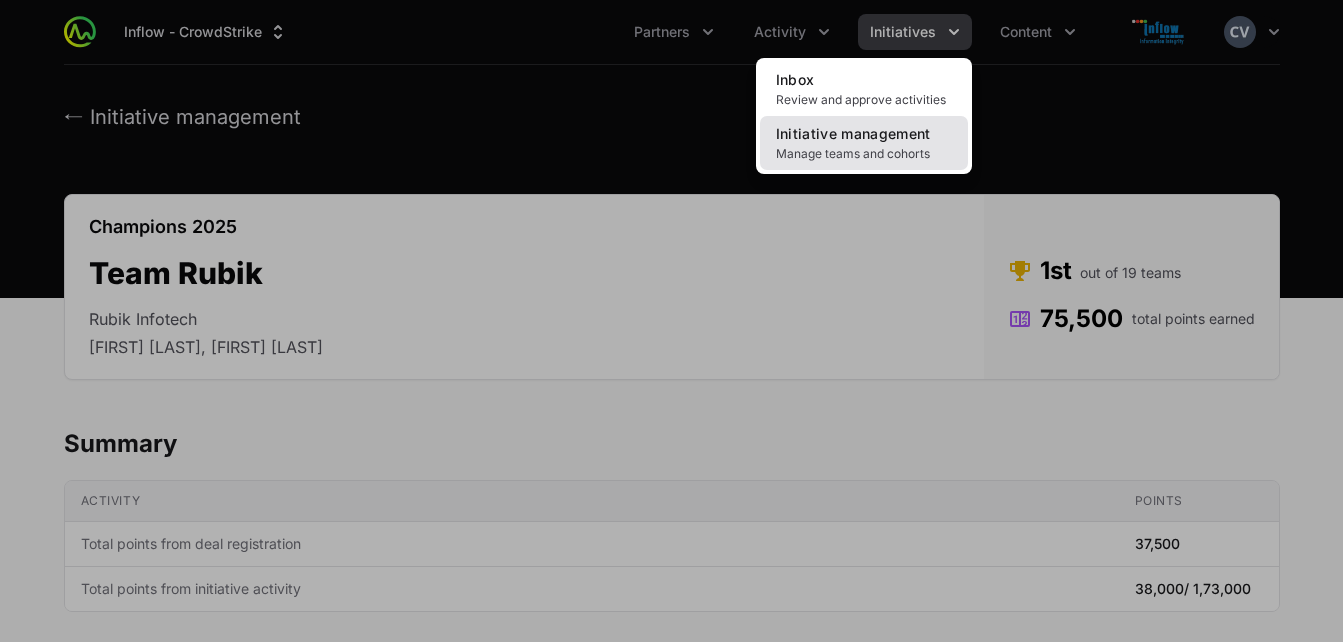 click on "Initiative management" 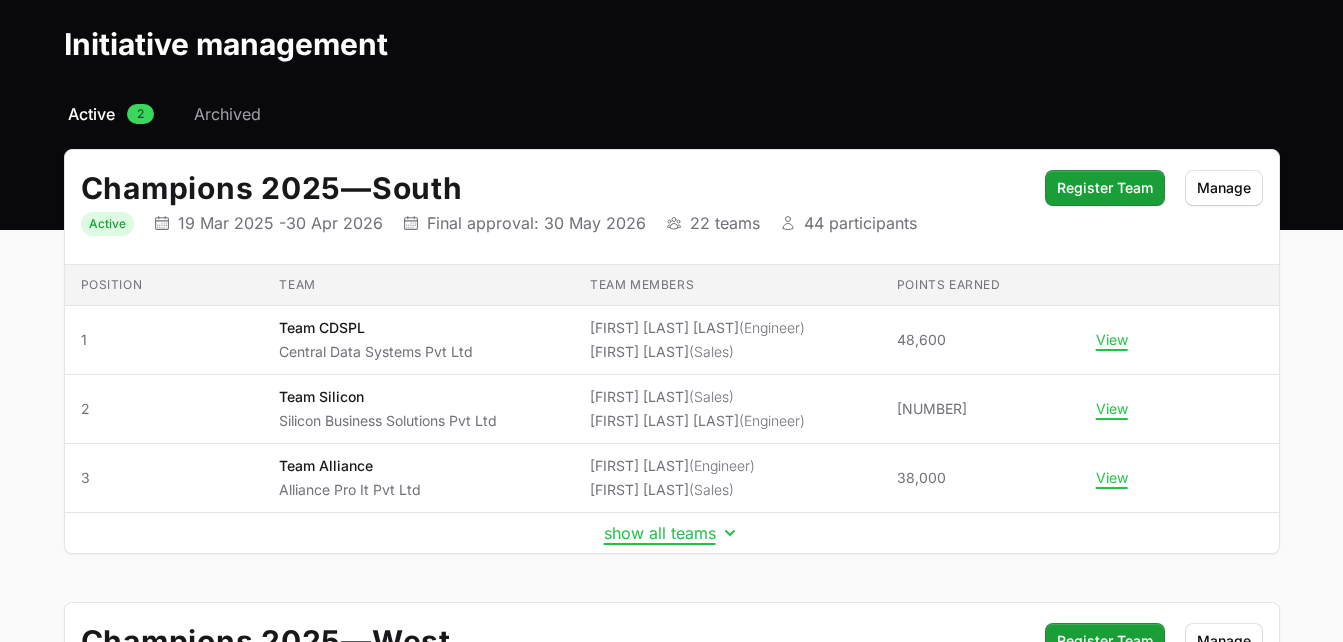 scroll, scrollTop: 81, scrollLeft: 0, axis: vertical 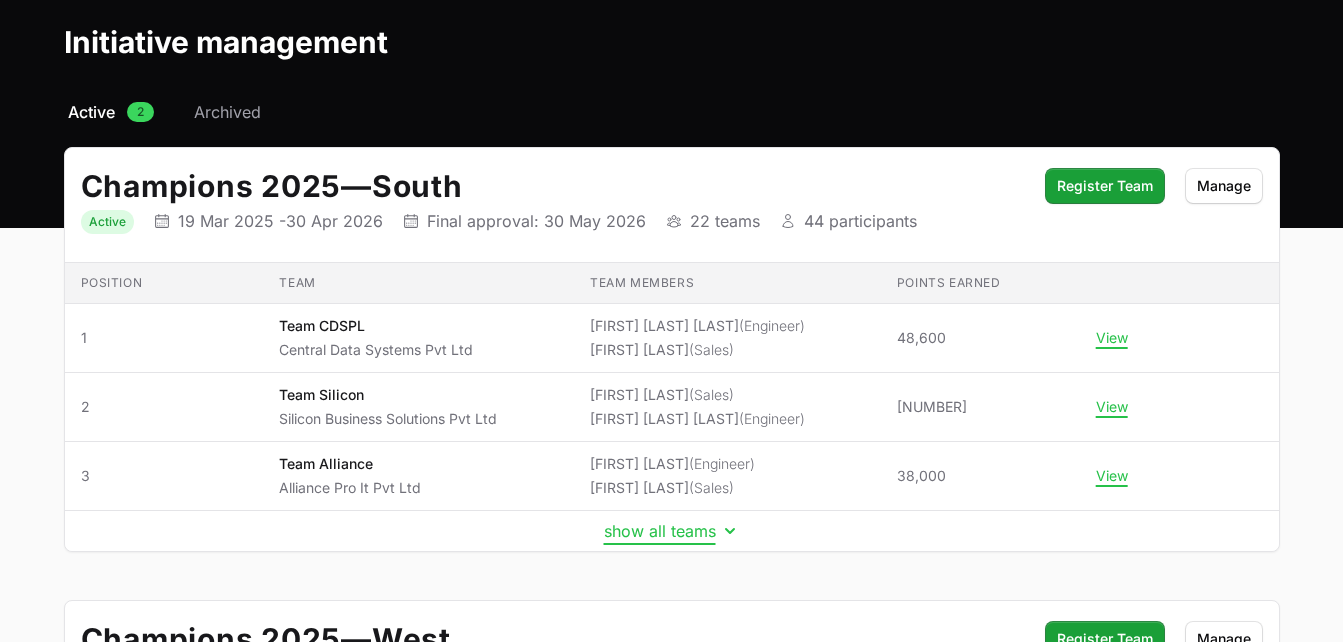 click 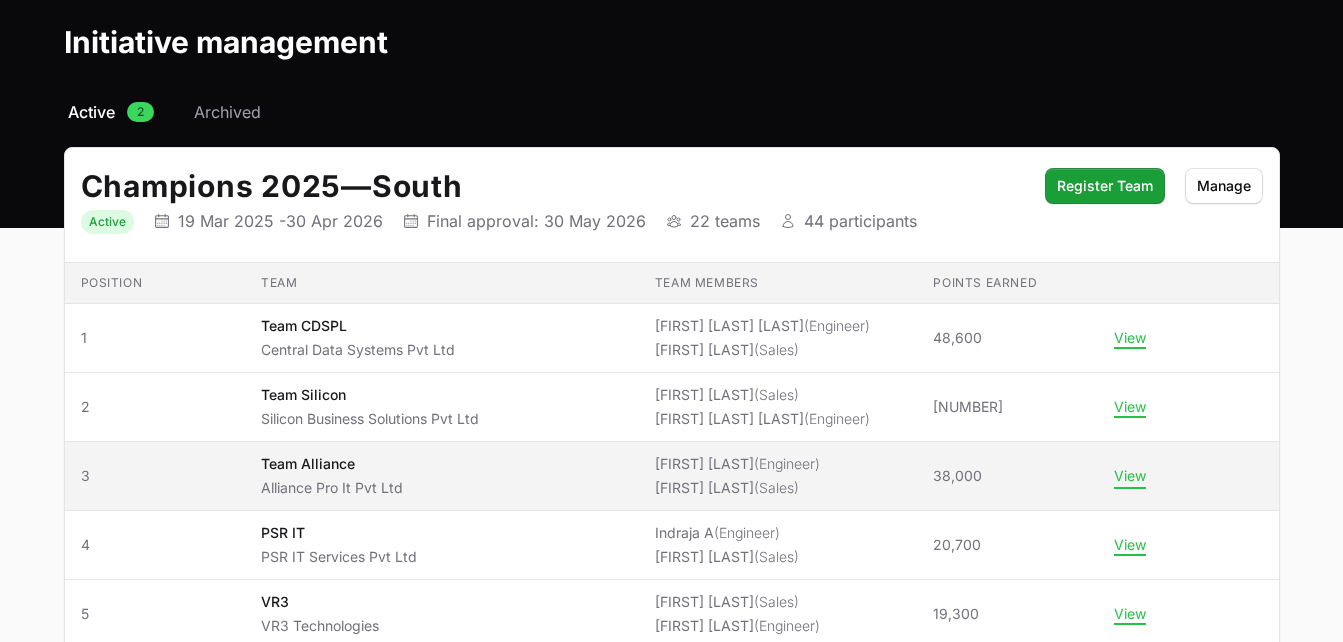 click on "View" 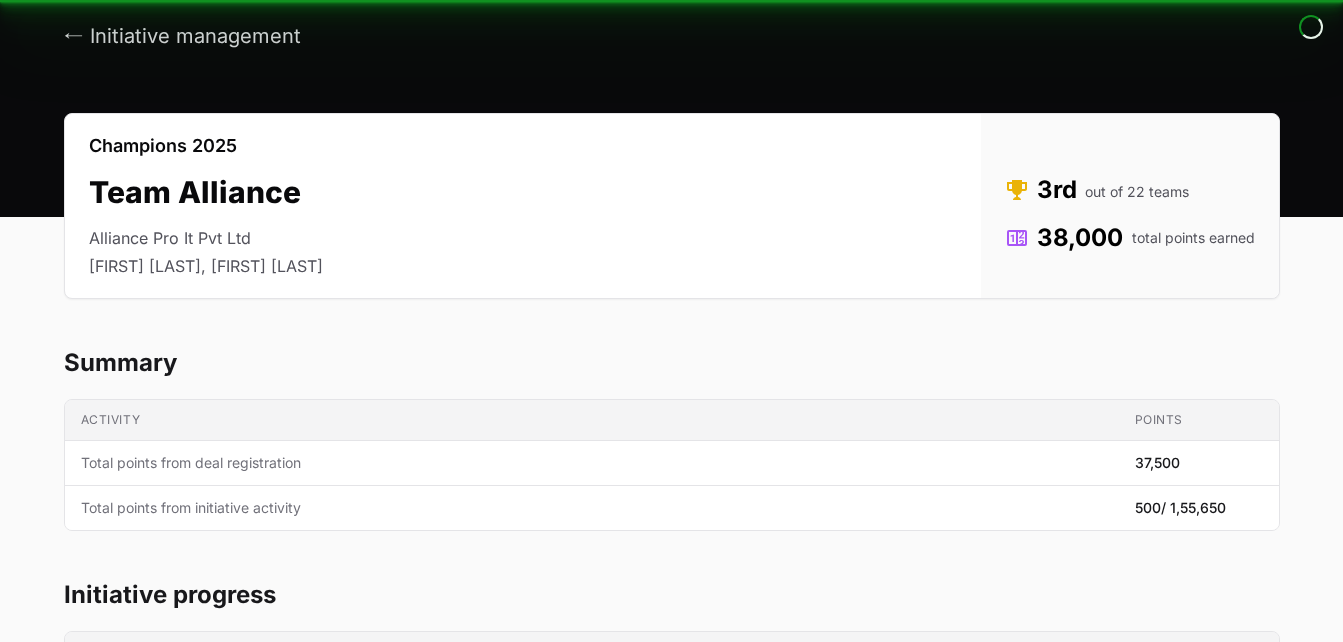 scroll, scrollTop: 0, scrollLeft: 0, axis: both 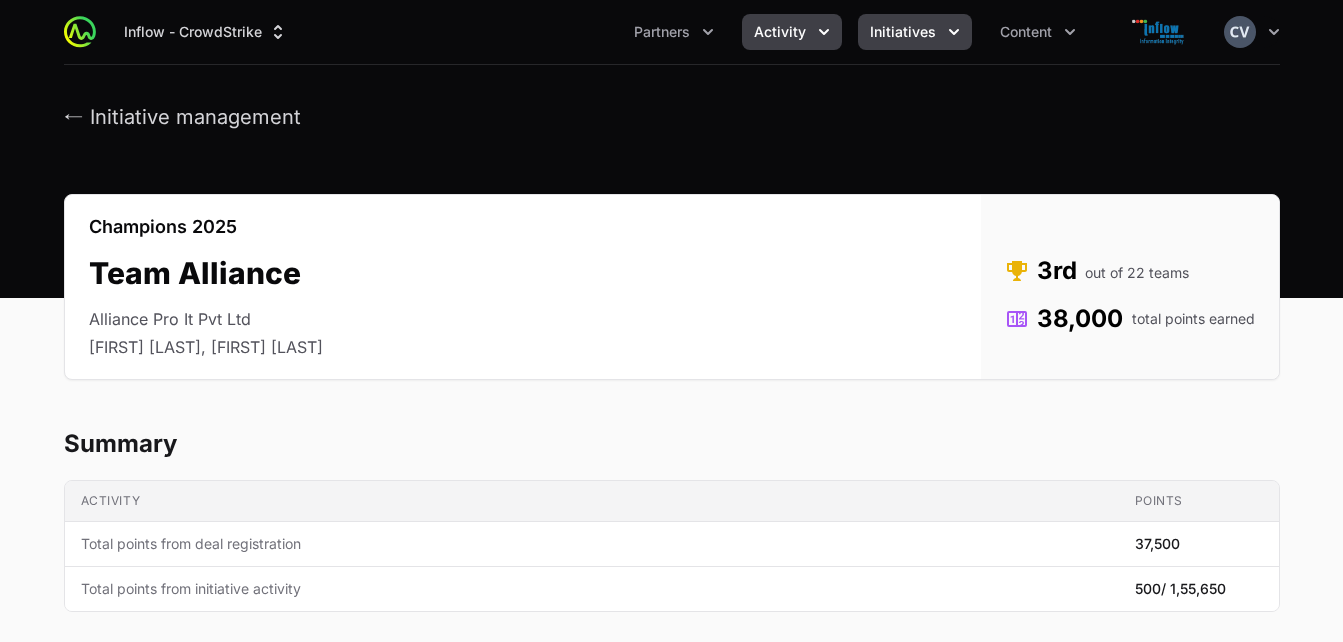 click 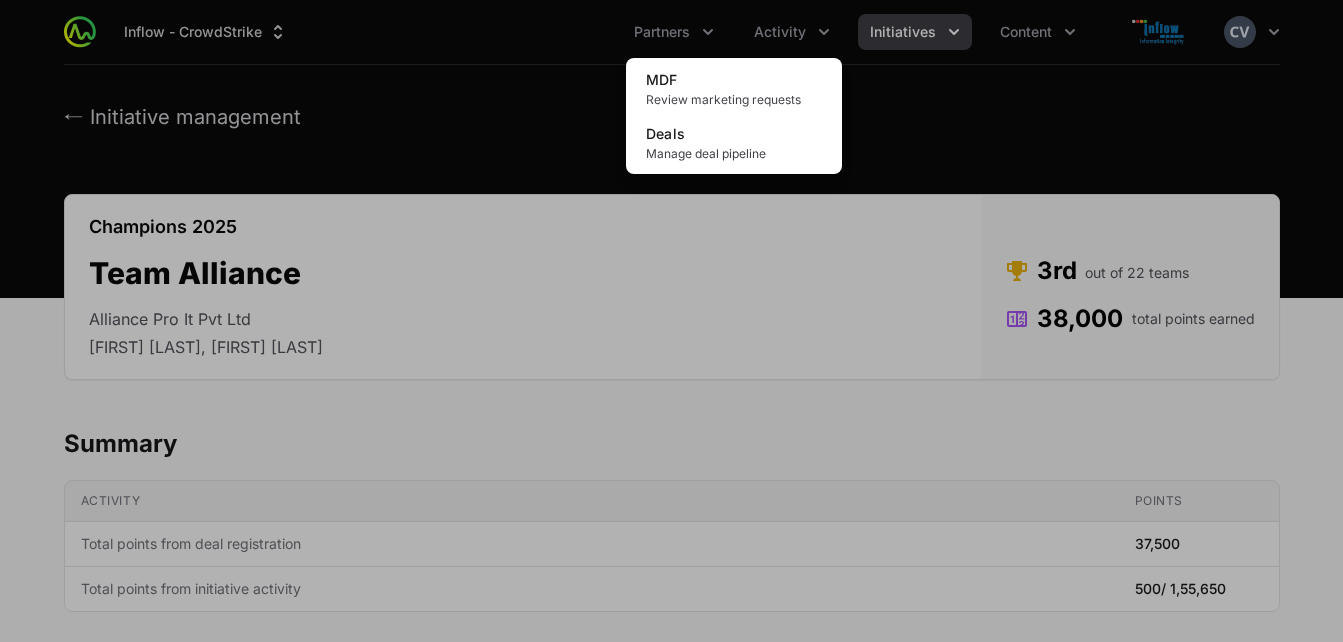 click 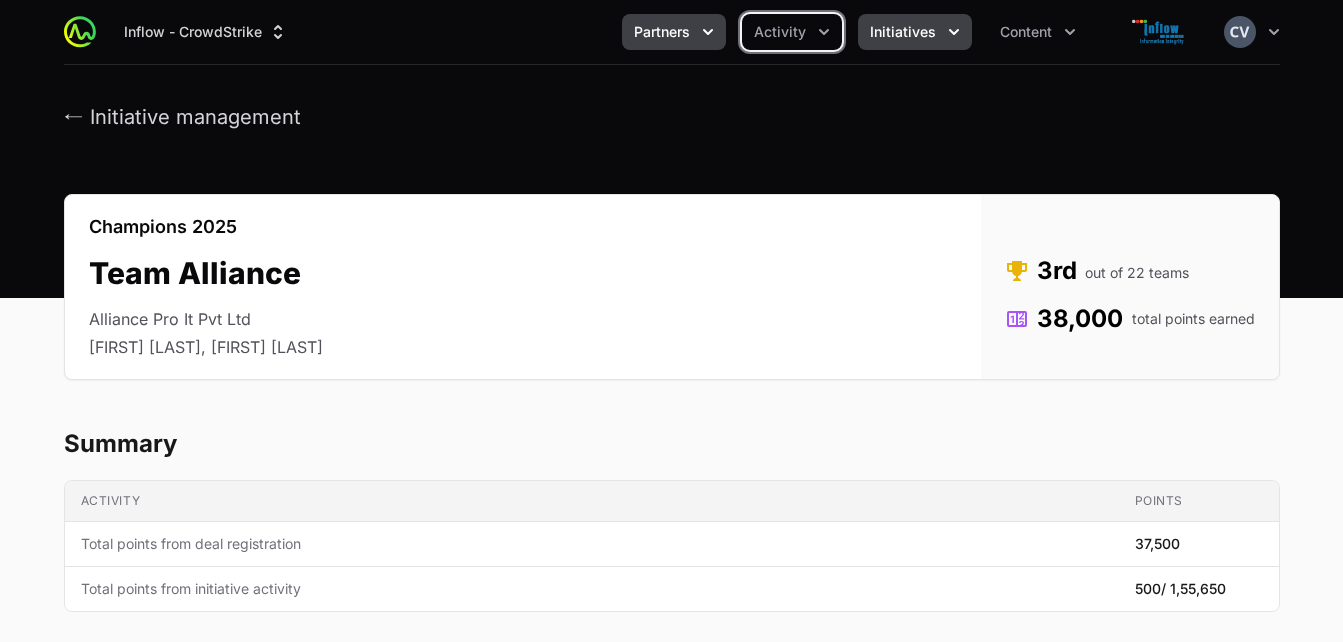 click 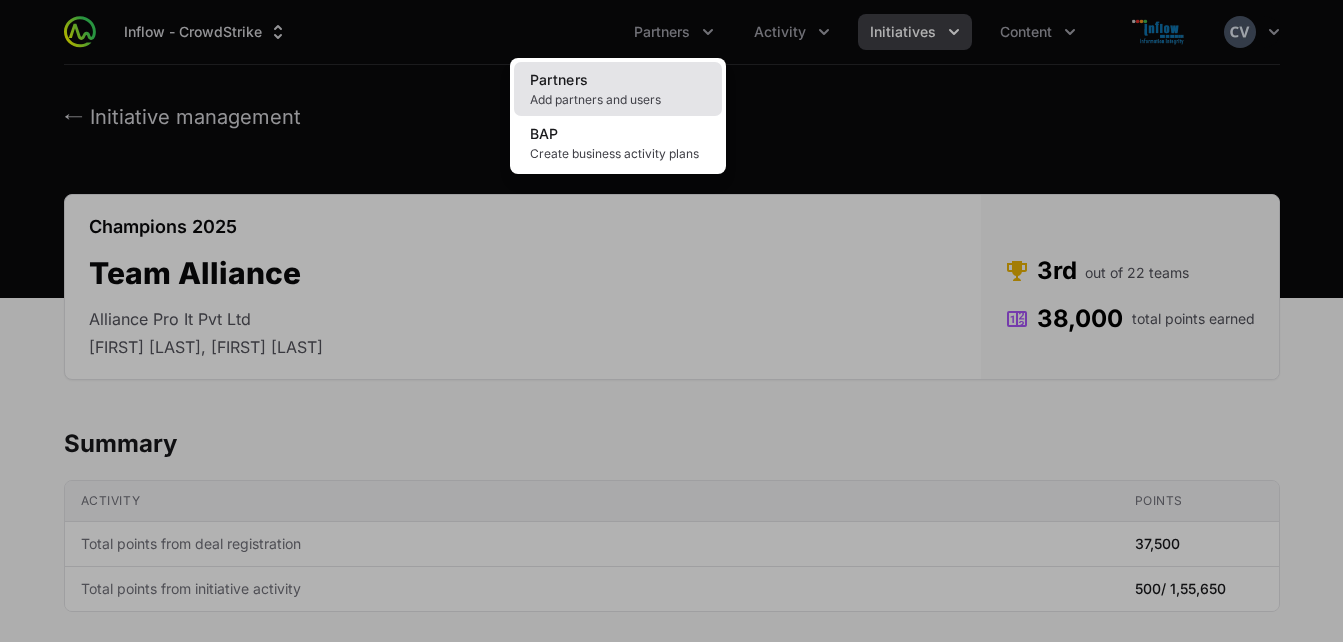 click on "Add partners and users" 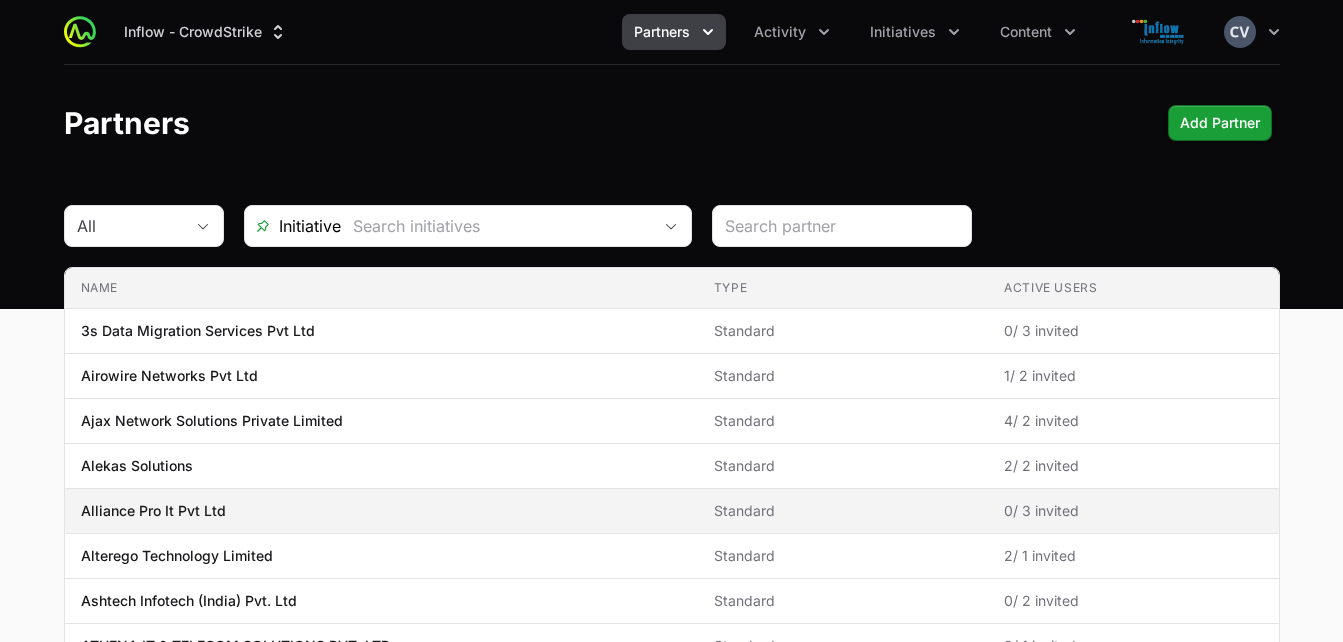 click on "Alliance Pro It Pvt Ltd" 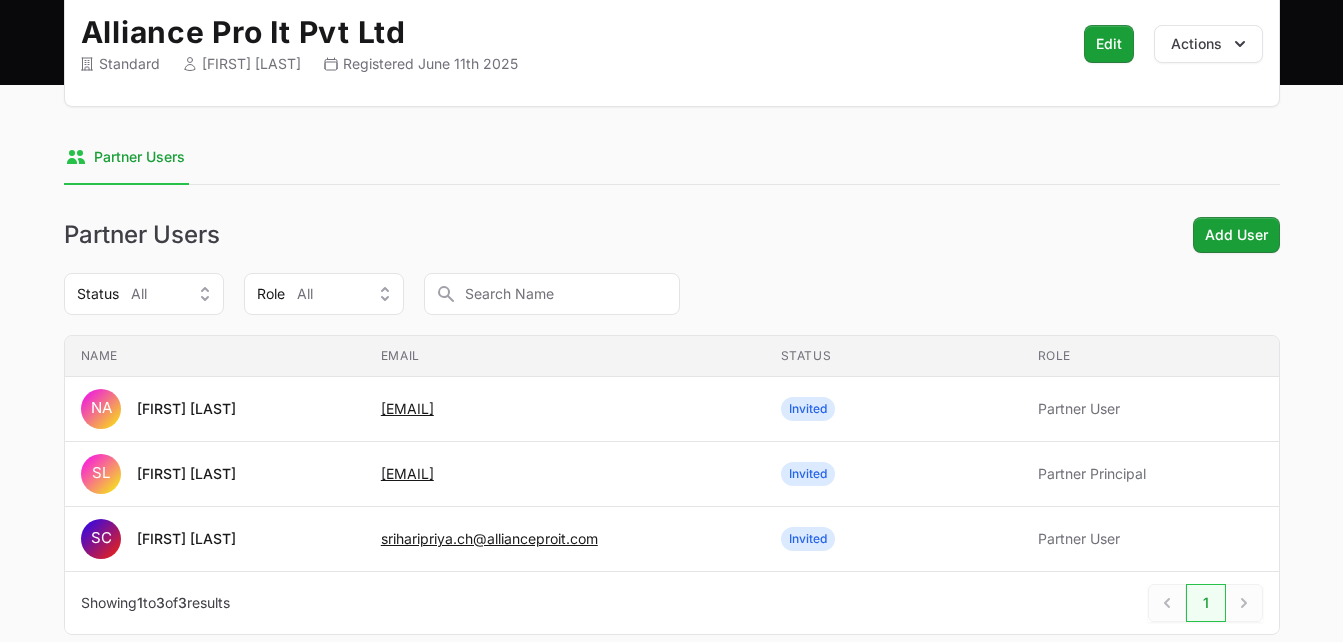 scroll, scrollTop: 227, scrollLeft: 0, axis: vertical 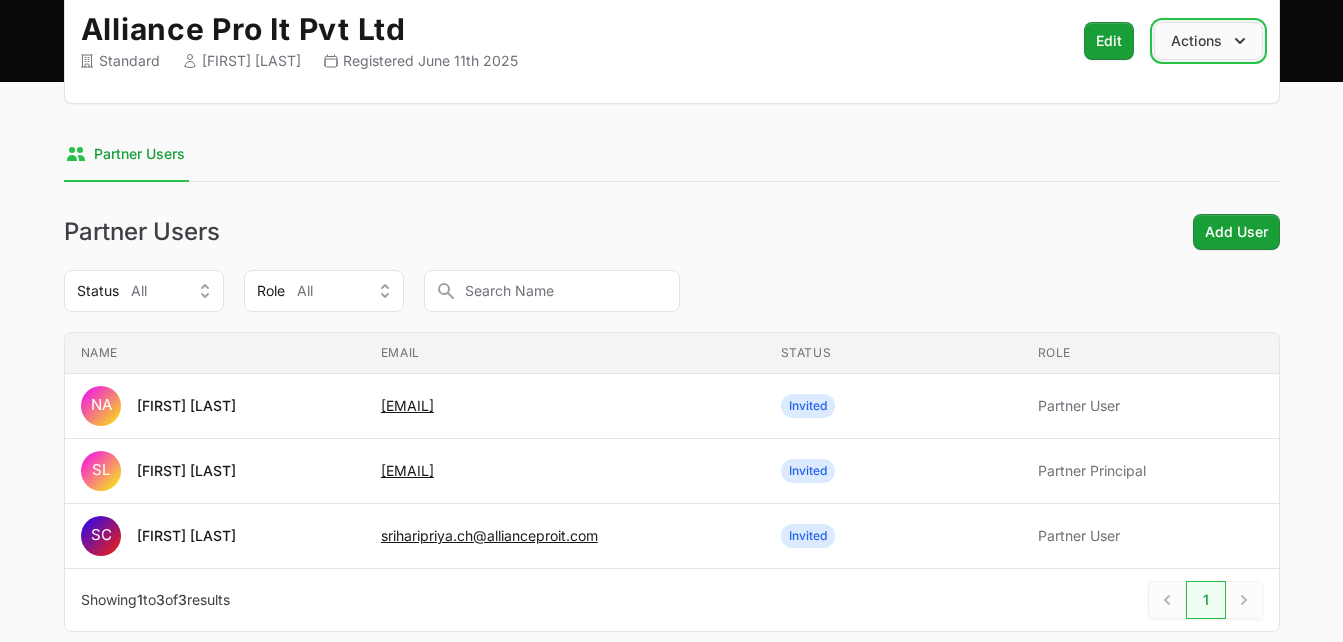 click 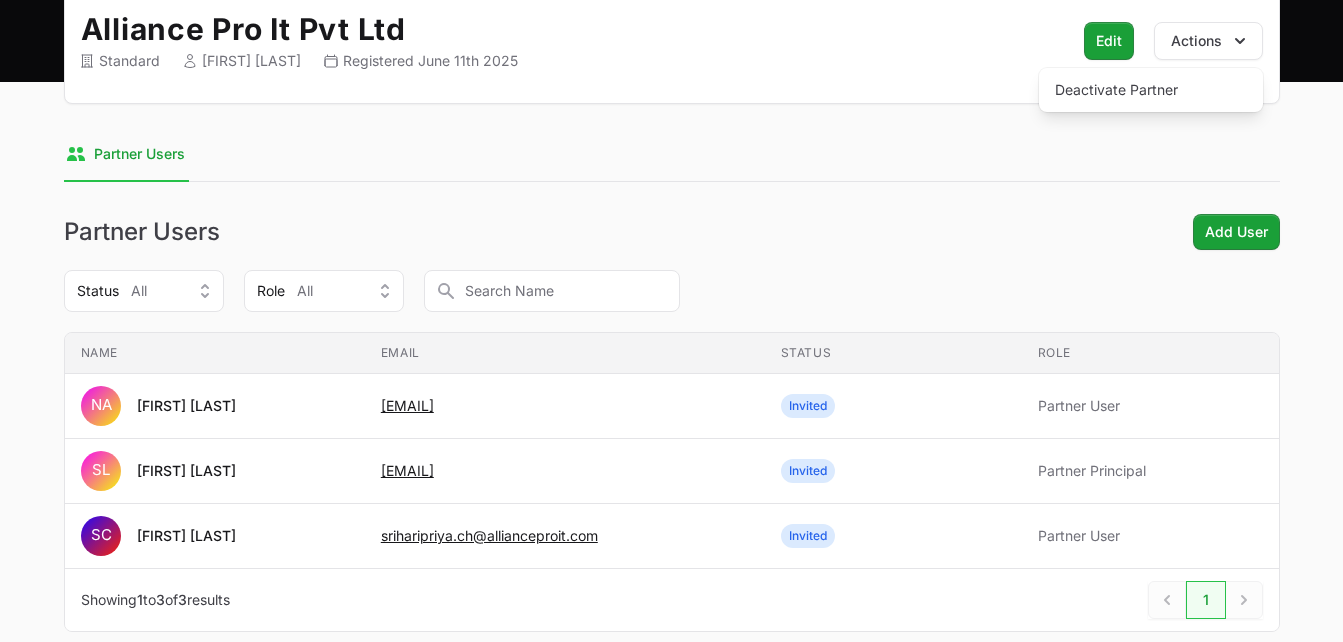 click on "Partner Users" 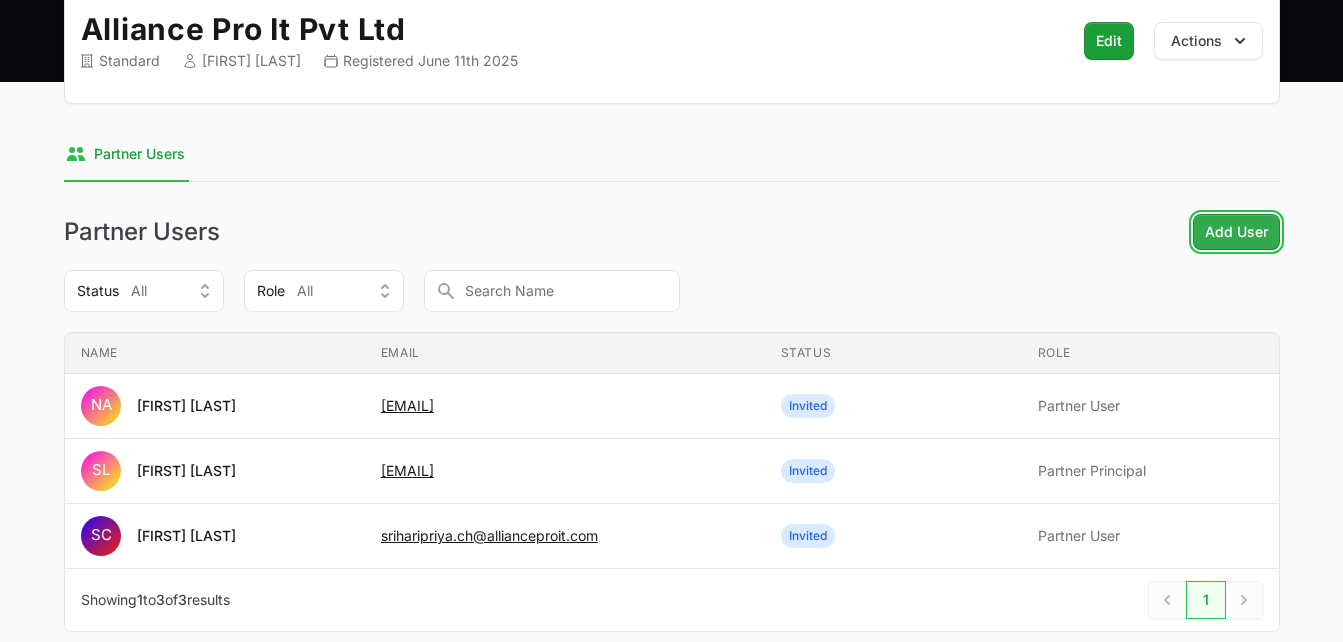 click on "Add User" 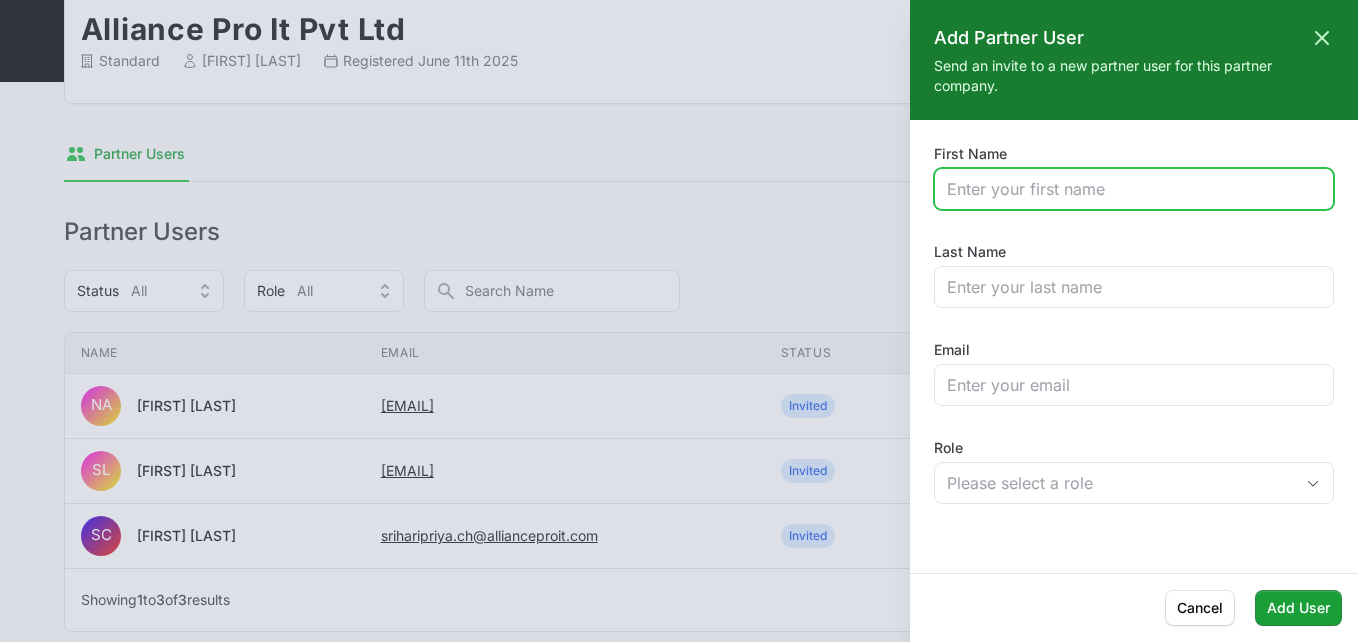 click on "First Name" at bounding box center (1134, 189) 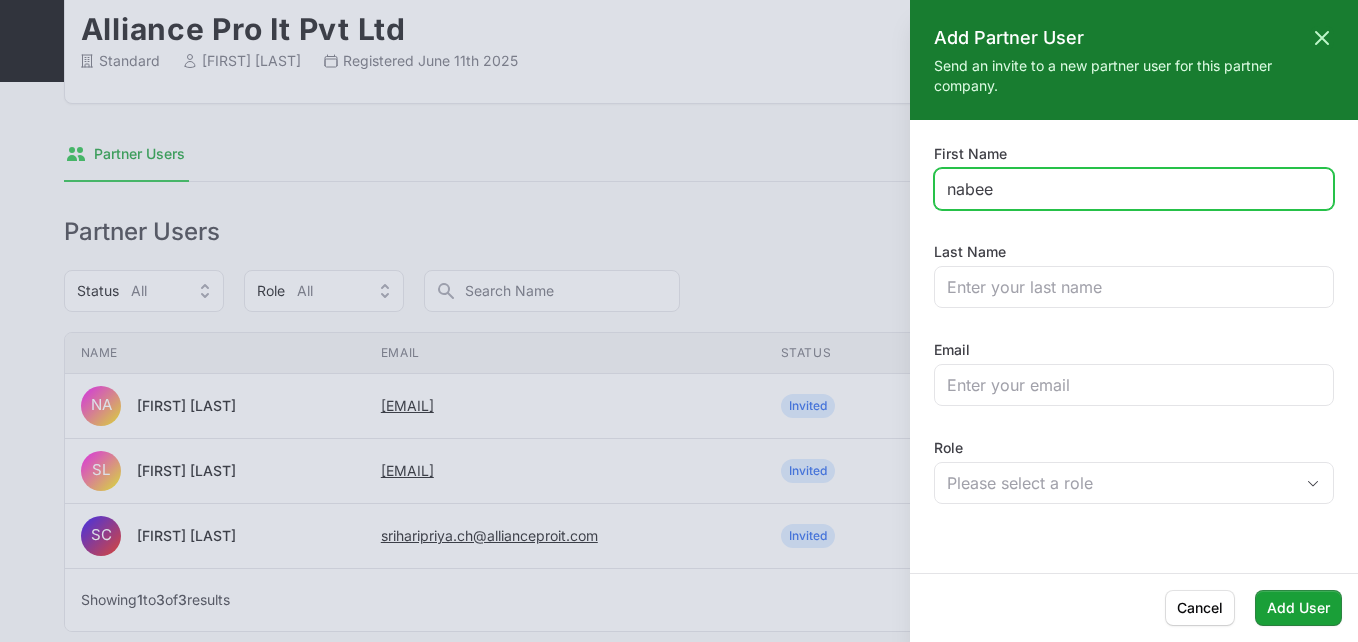 type on "nabeel" 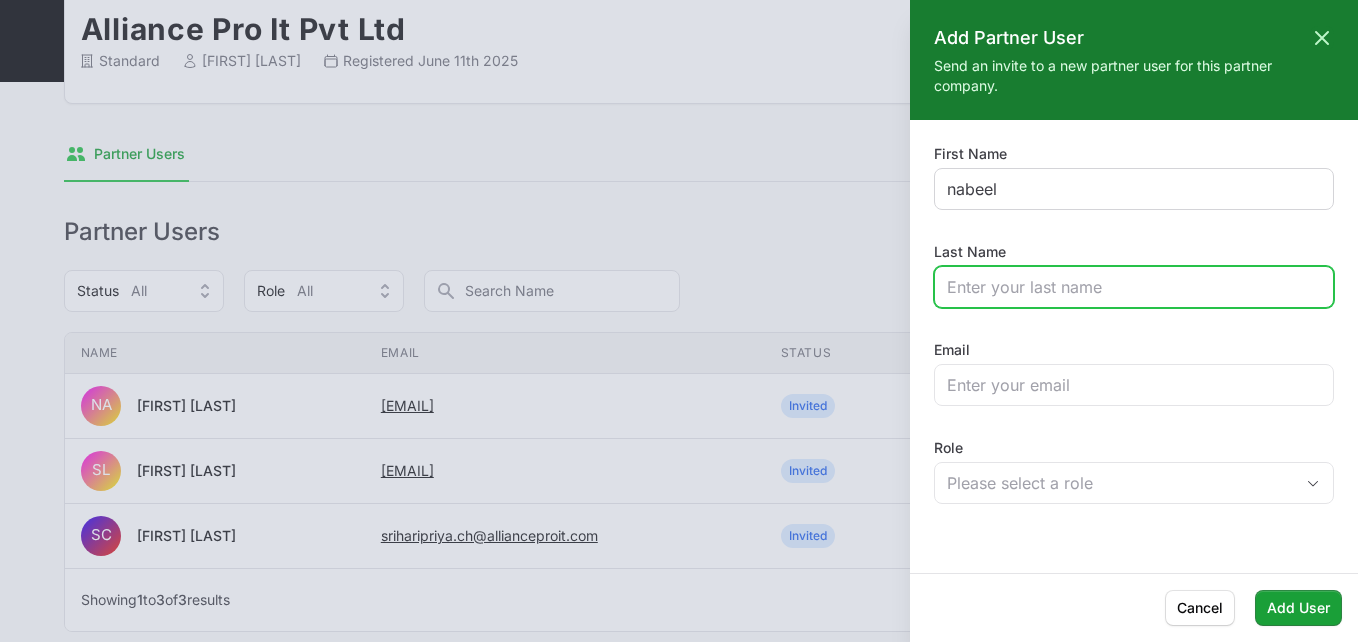 type on "[FIRST]" 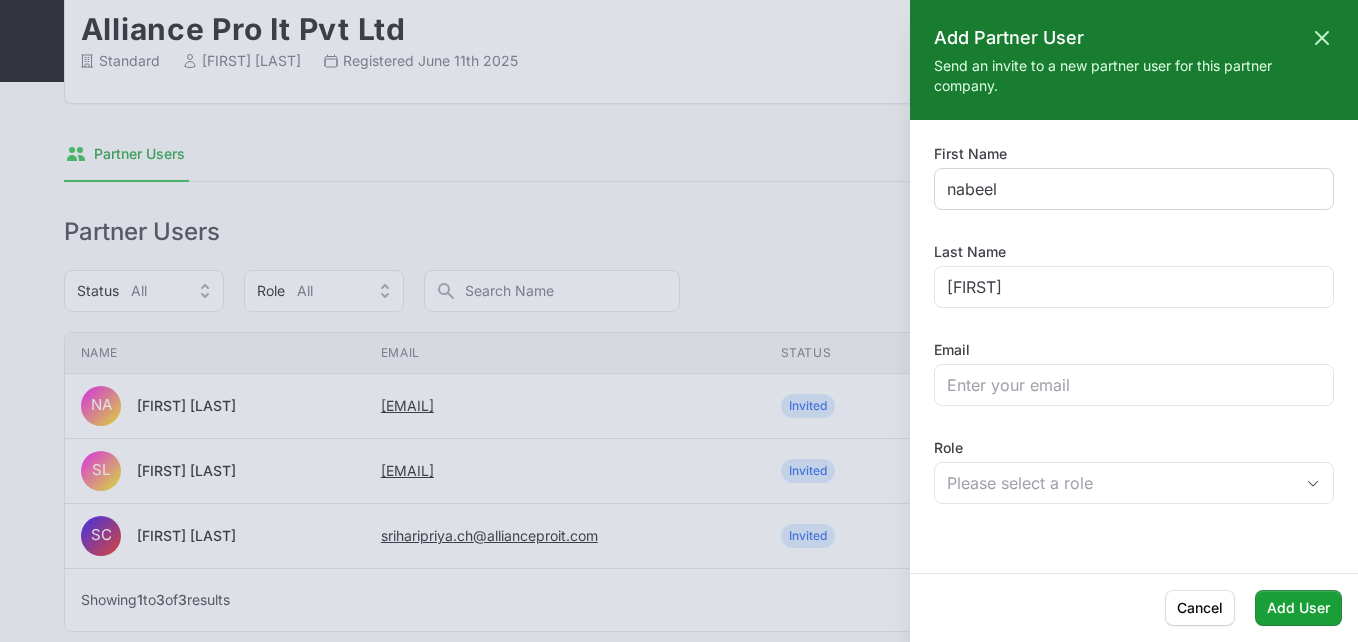 type on "[EMAIL]" 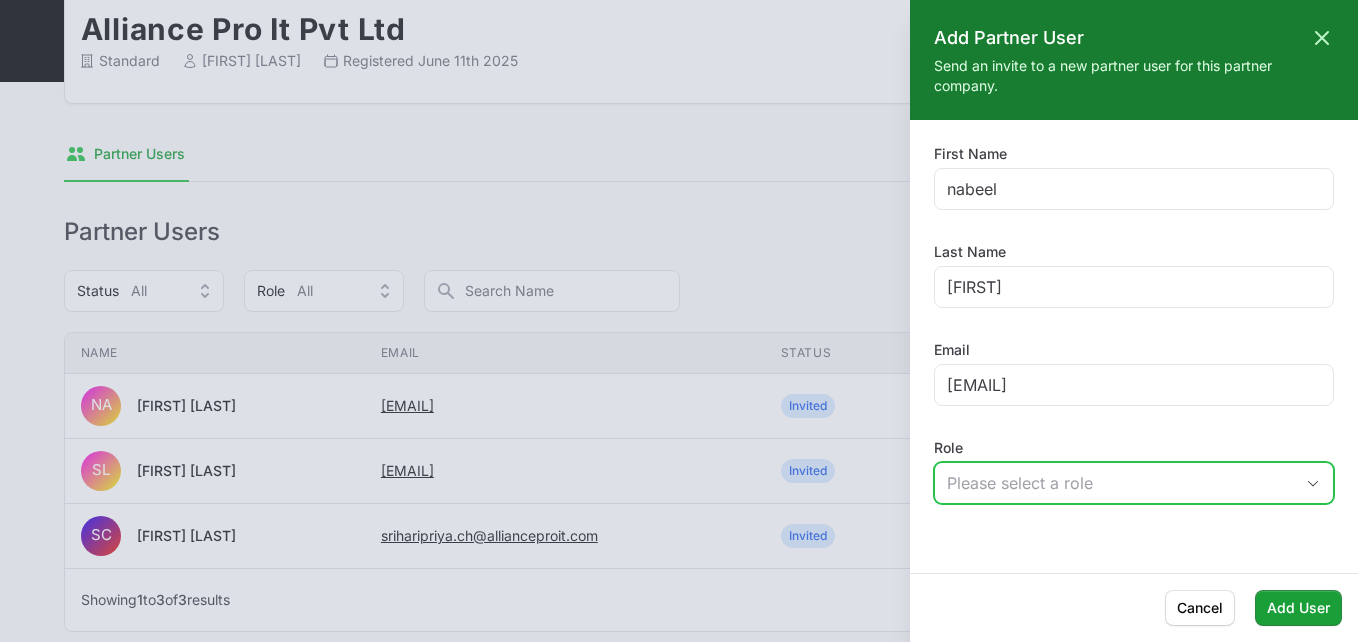 click 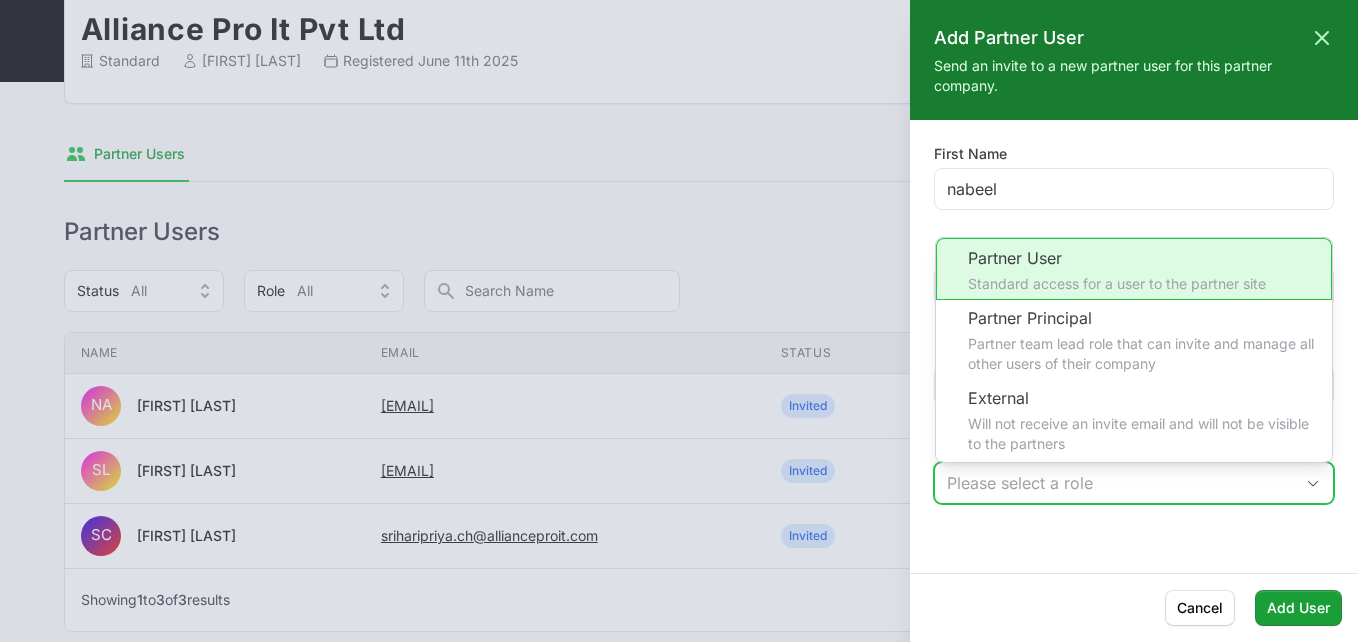 click on "Partner User Standard access for a user to the partner site" 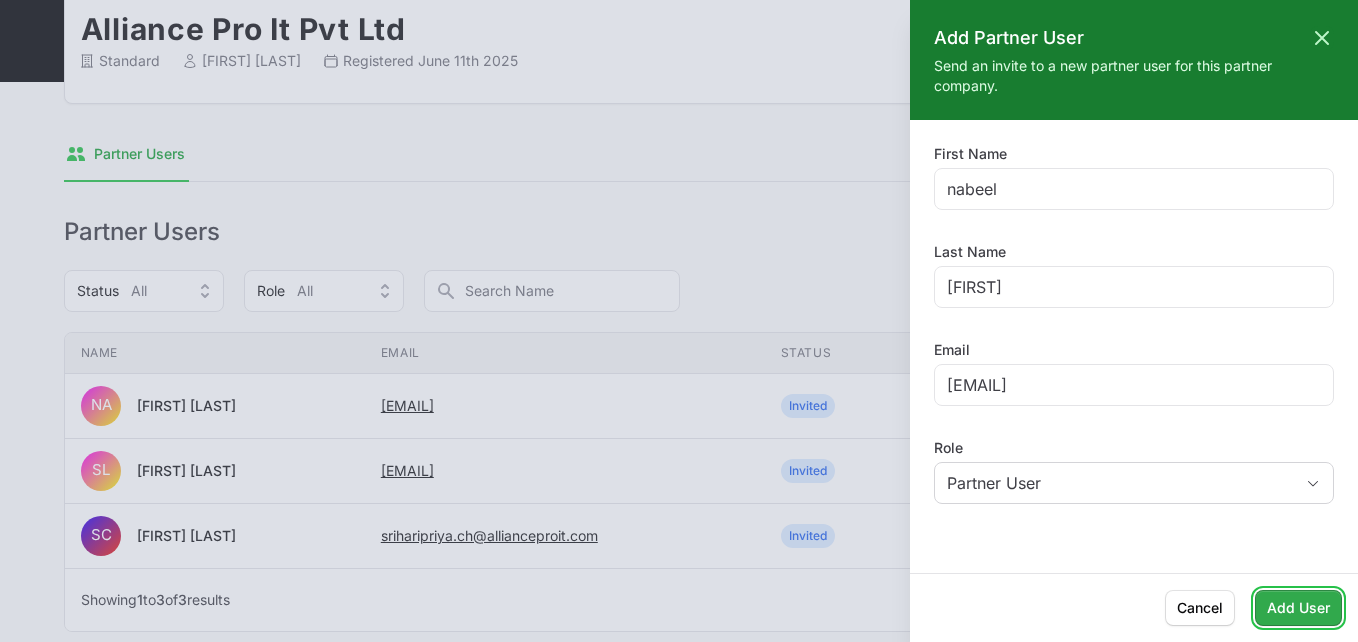 click on "Add User" 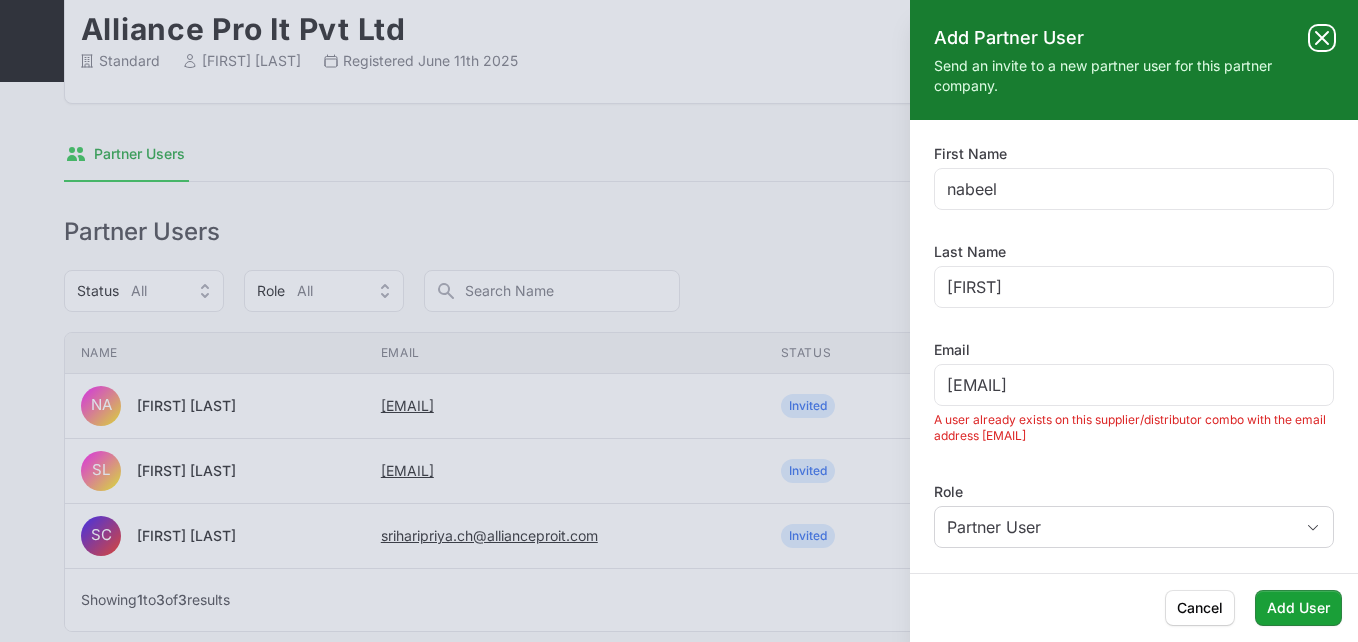 click 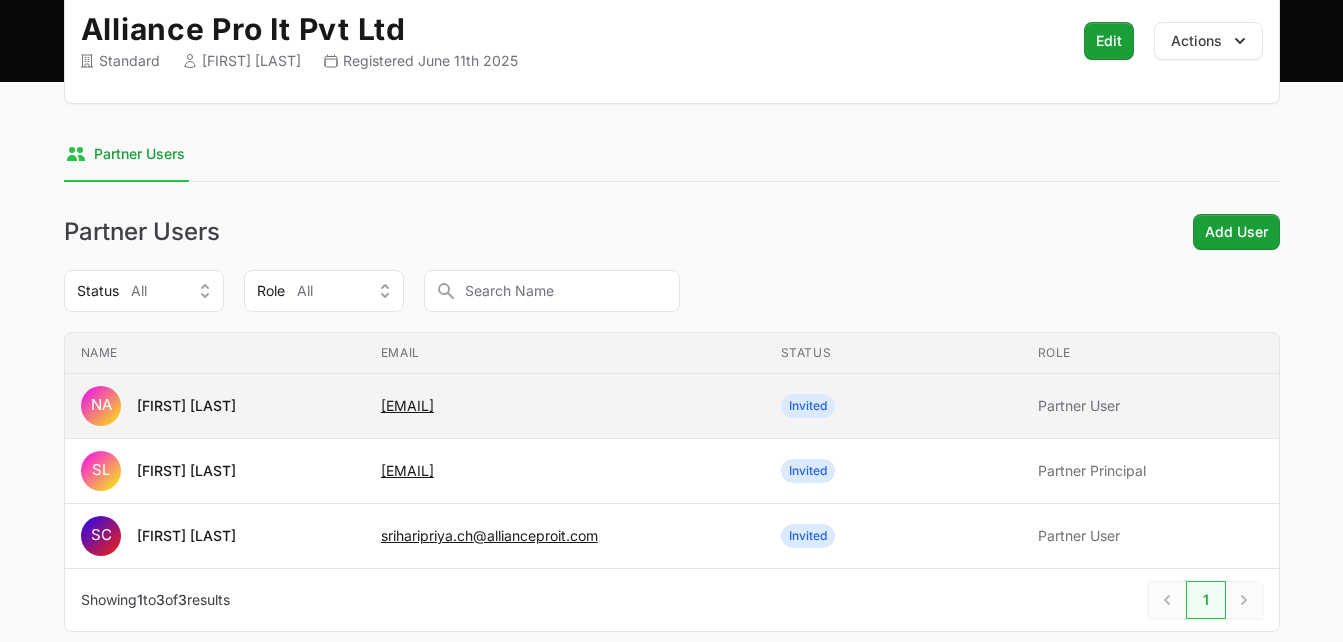 click on "Invited" 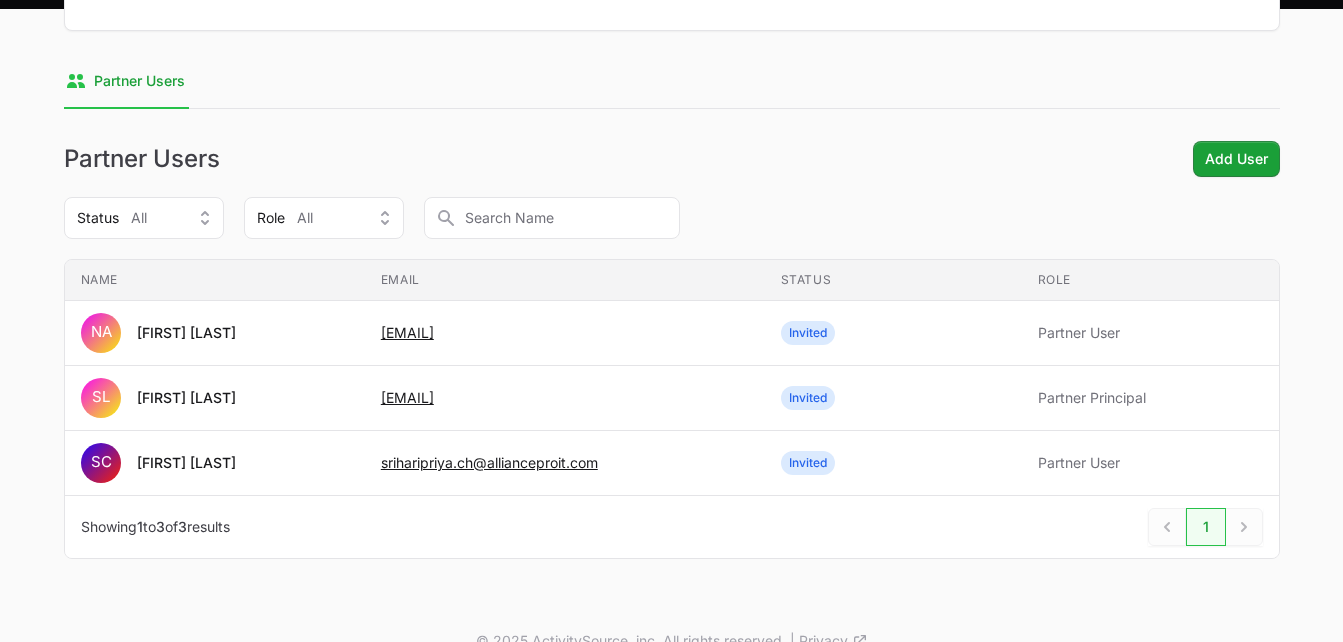 scroll, scrollTop: 333, scrollLeft: 0, axis: vertical 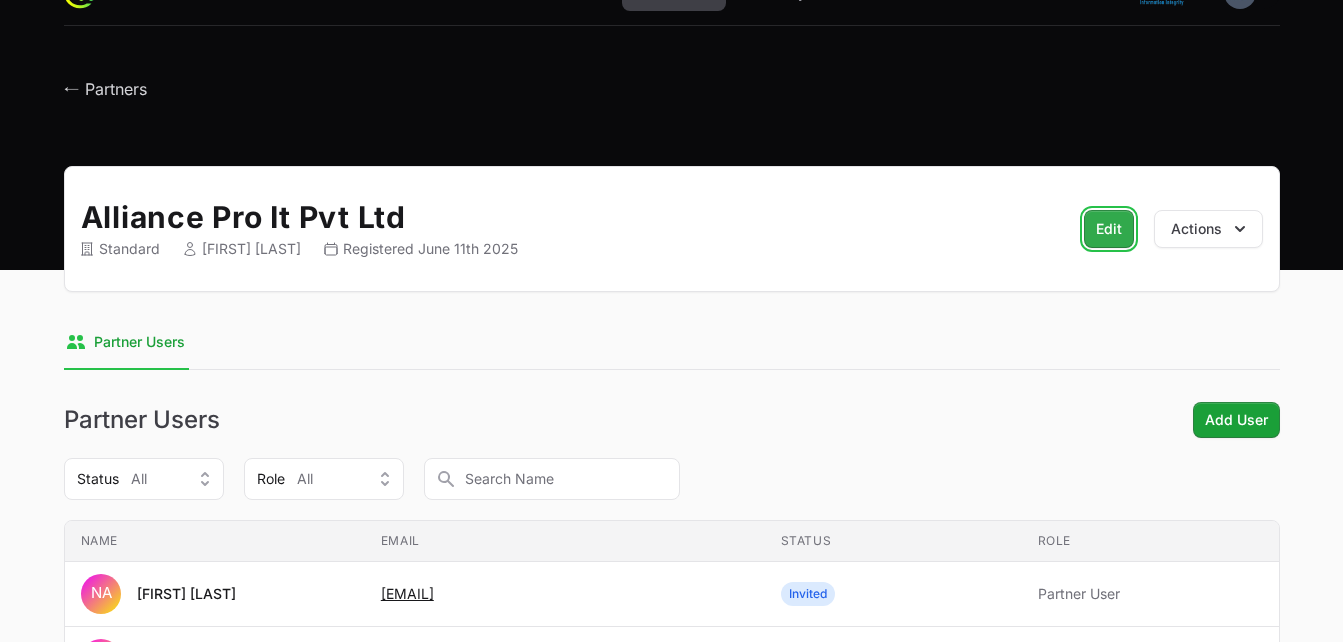 click on "Edit" 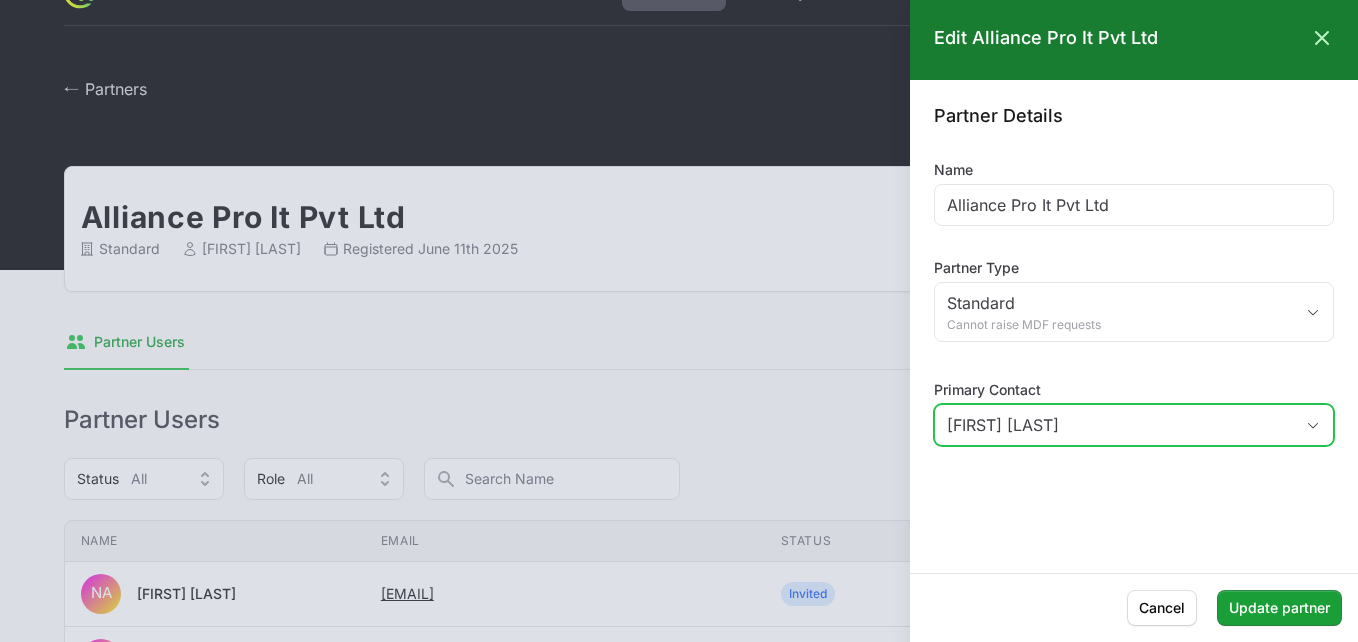 click at bounding box center [1313, 425] 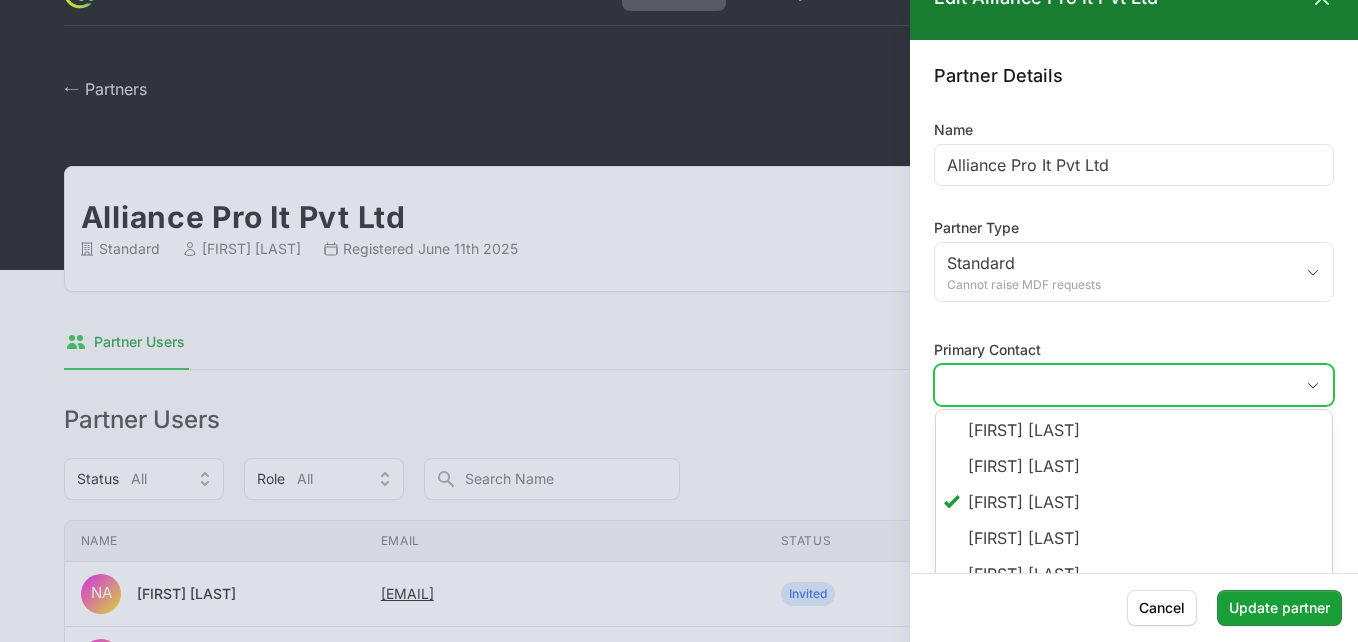 scroll, scrollTop: 62, scrollLeft: 0, axis: vertical 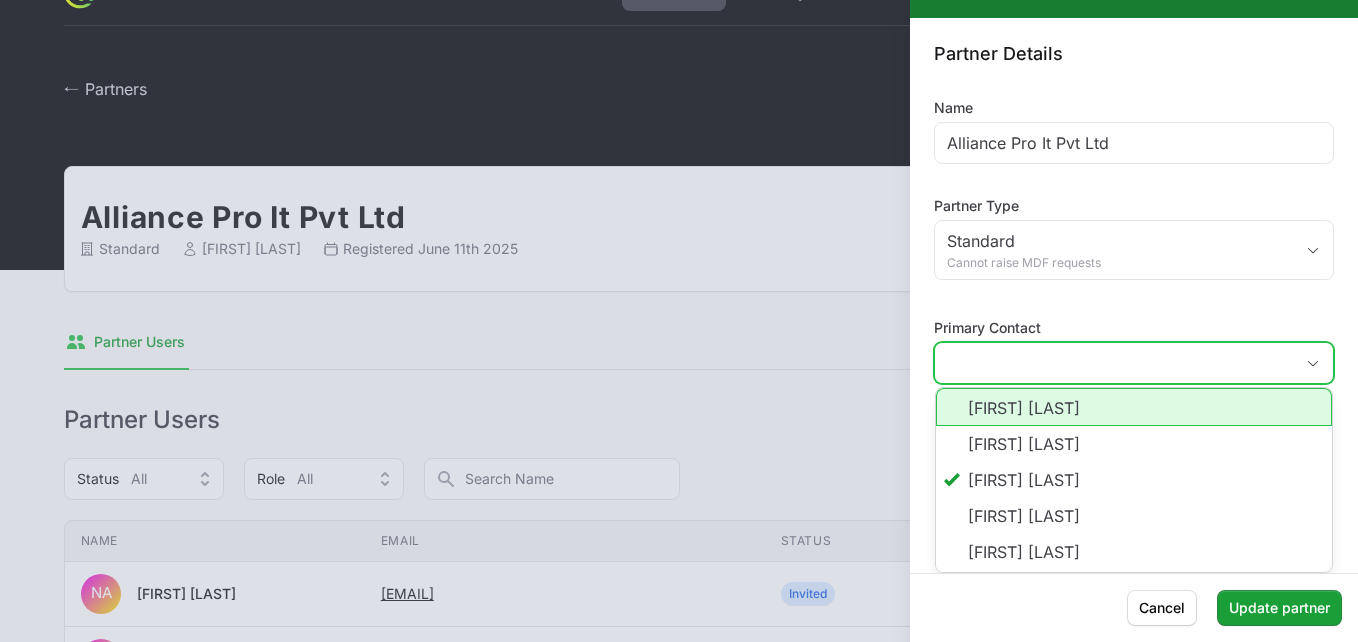 click on "[FIRST] [LAST]" 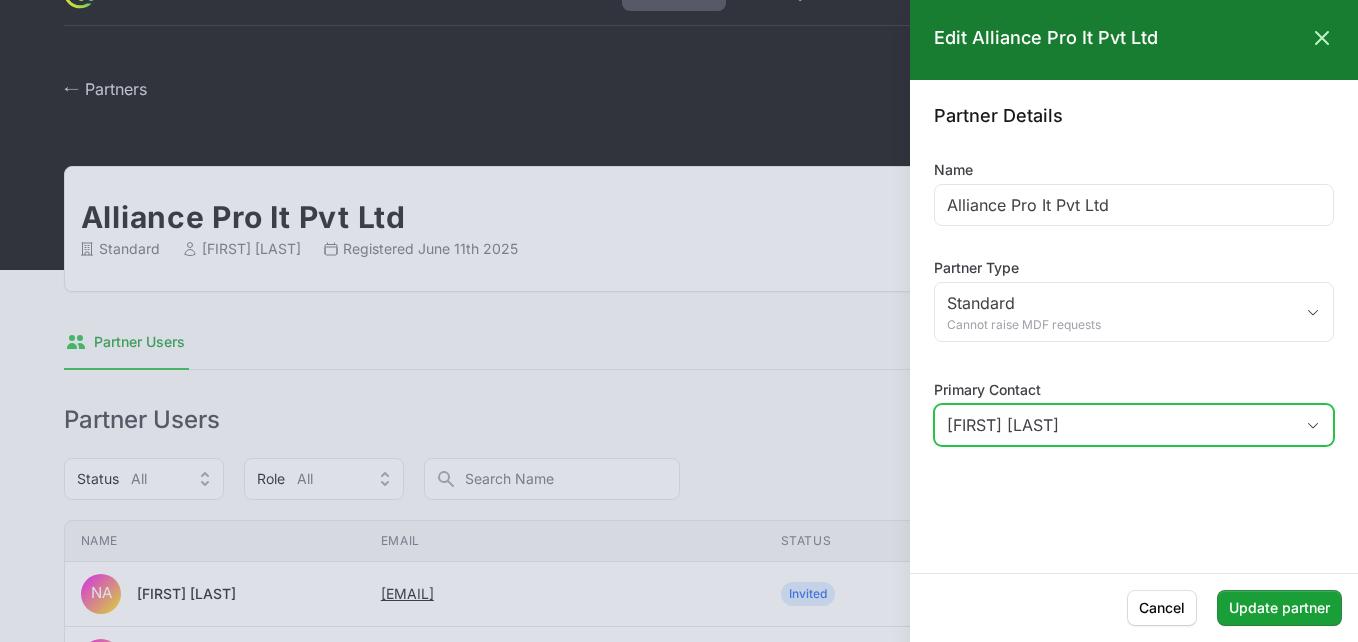 scroll, scrollTop: 0, scrollLeft: 0, axis: both 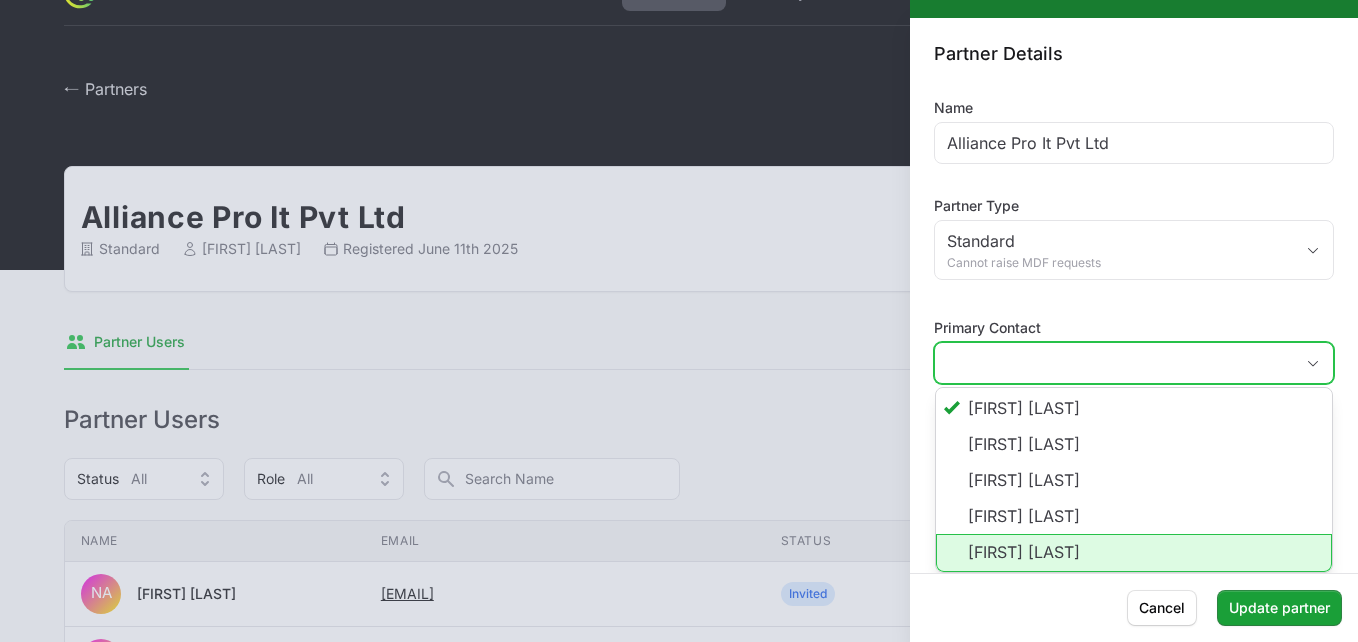 click on "[FIRST] [LAST]" 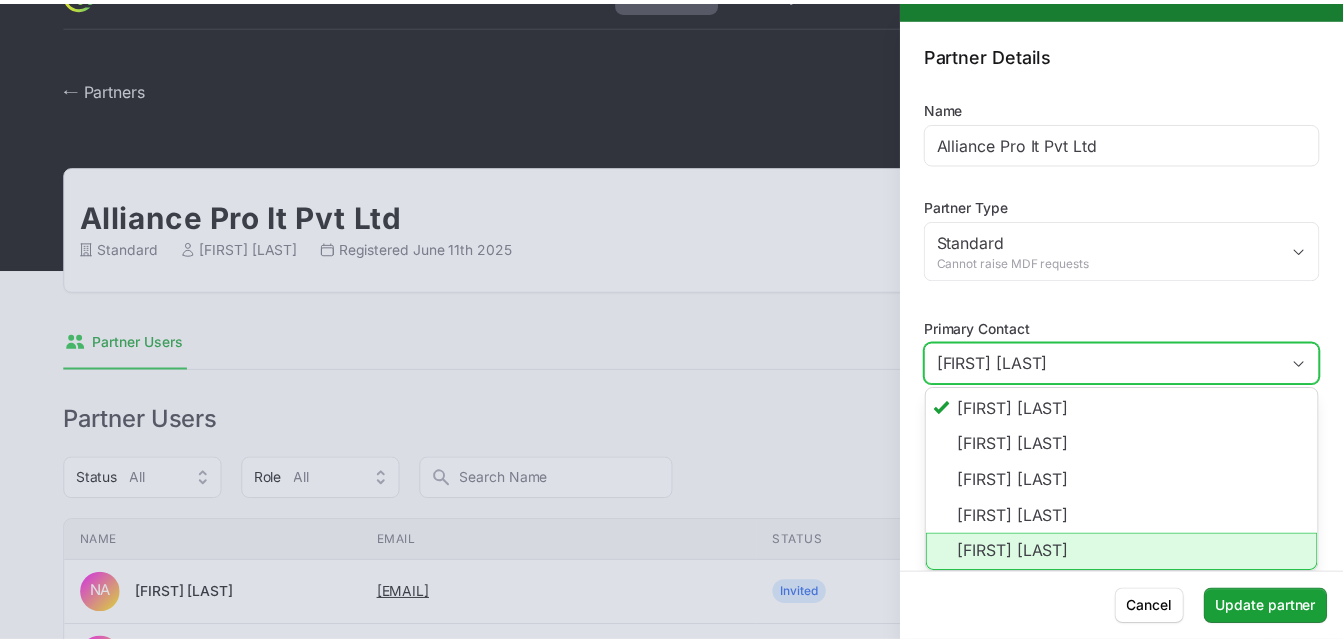 scroll, scrollTop: 0, scrollLeft: 0, axis: both 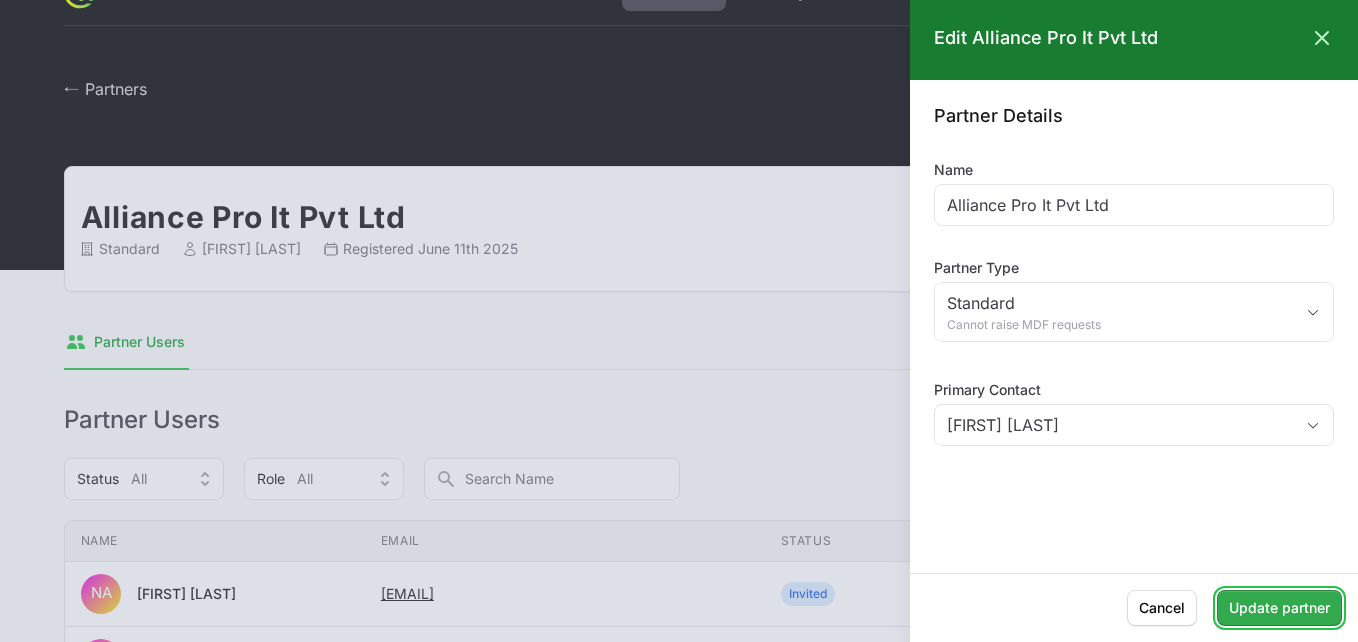 click on "Update partner" 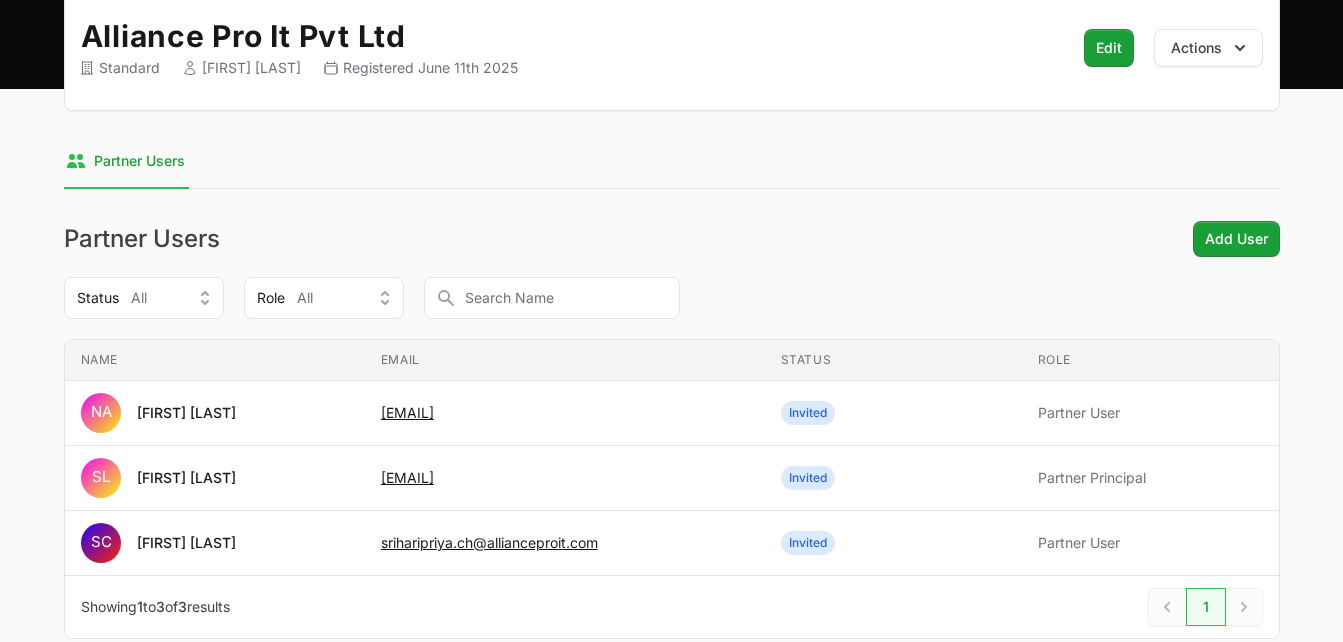 scroll, scrollTop: 268, scrollLeft: 0, axis: vertical 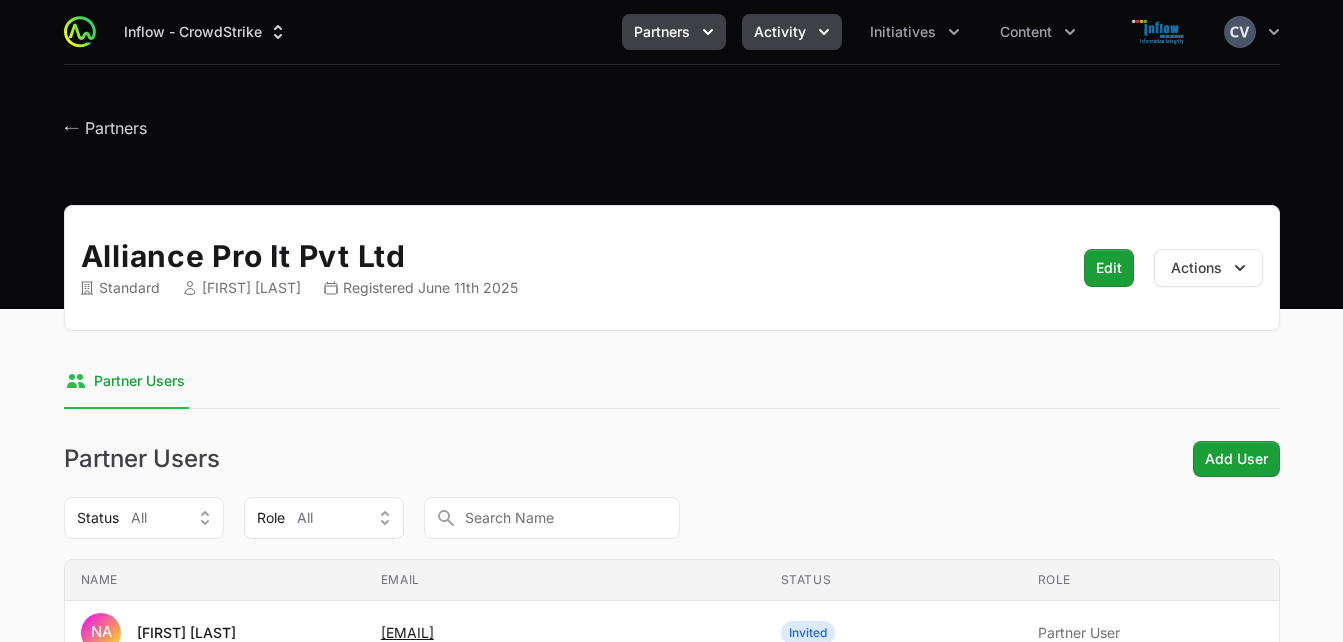 click 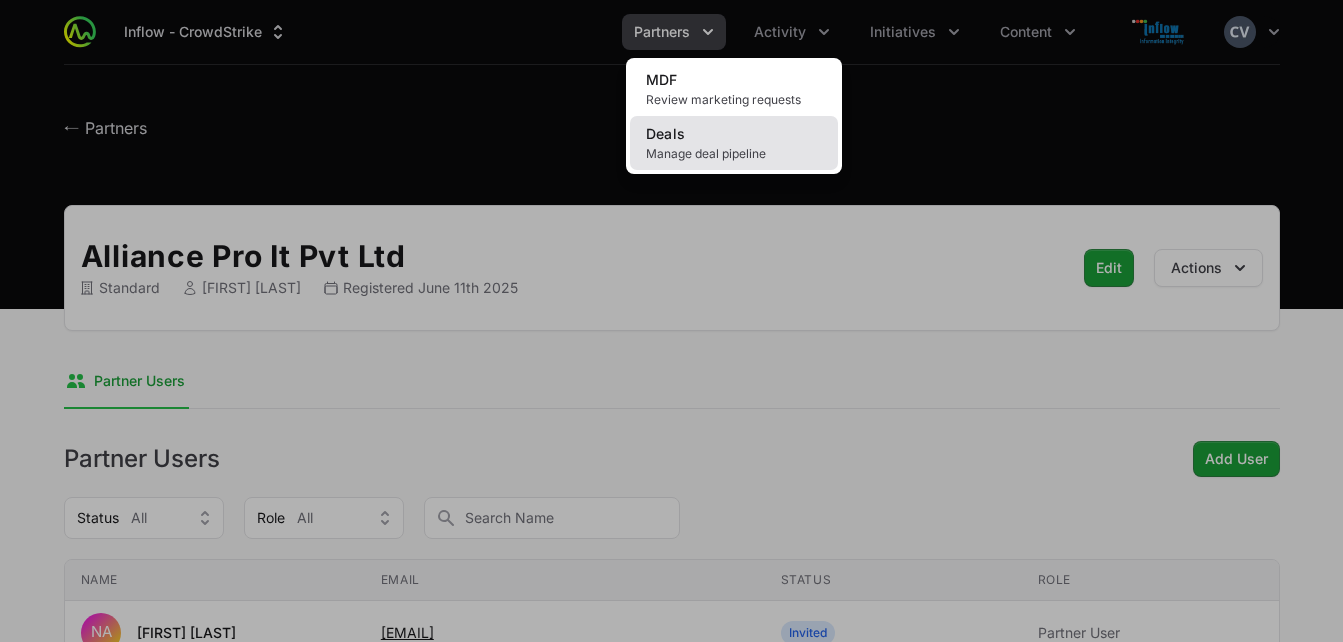 click on "Manage deal pipeline" 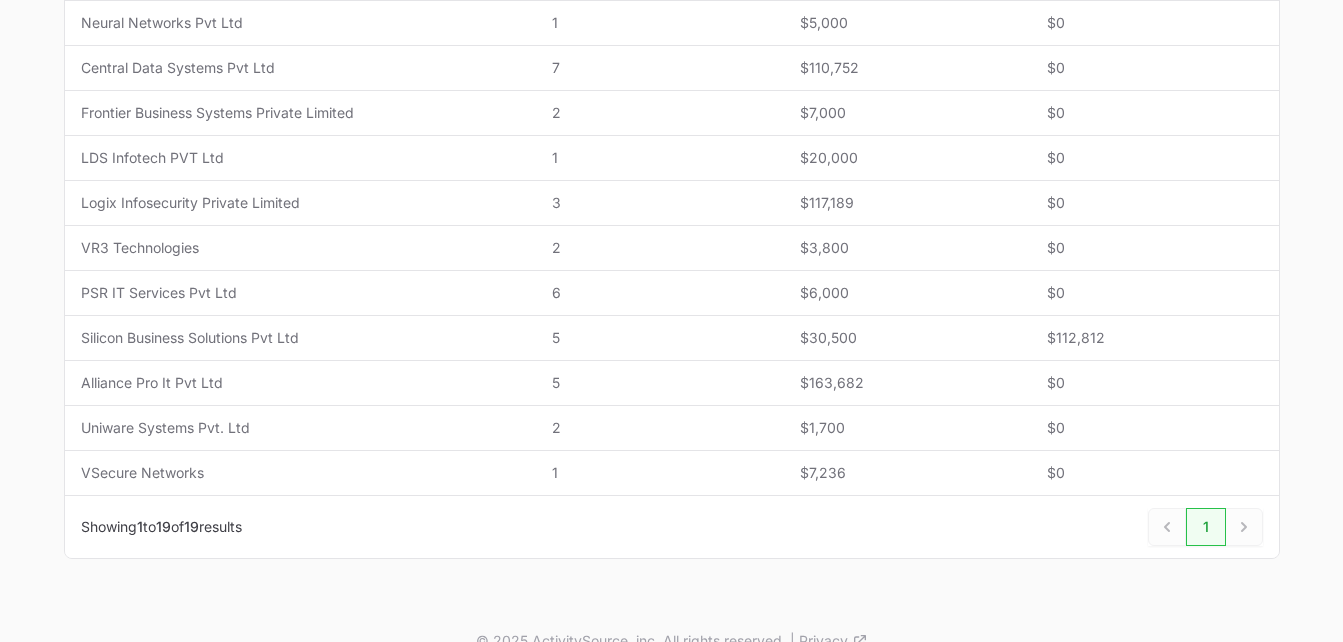 scroll, scrollTop: 864, scrollLeft: 0, axis: vertical 